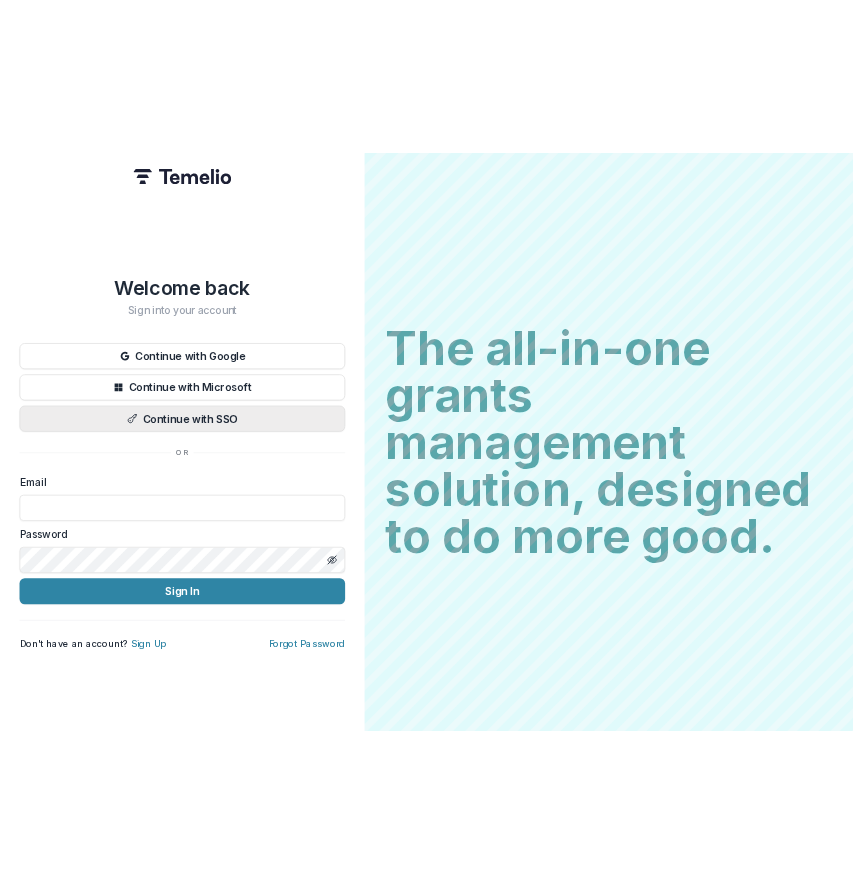 scroll, scrollTop: 0, scrollLeft: 0, axis: both 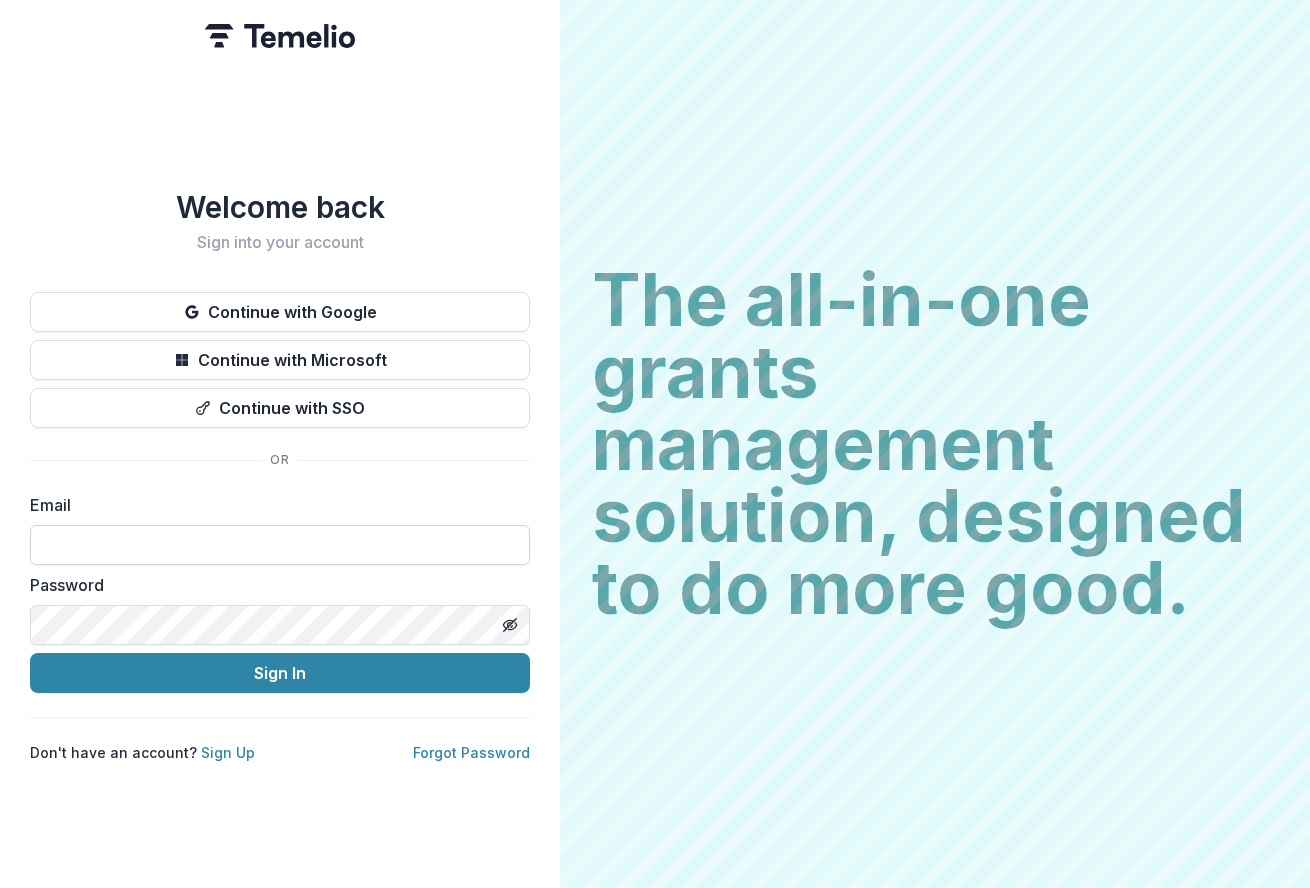 click at bounding box center (280, 545) 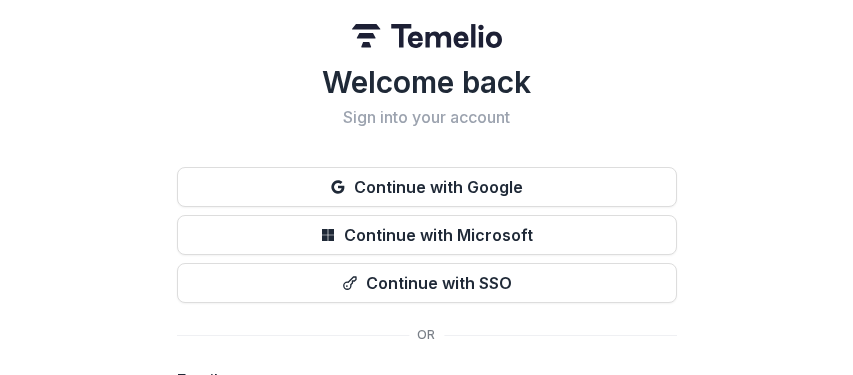 drag, startPoint x: 624, startPoint y: 371, endPoint x: 614, endPoint y: 827, distance: 456.10965 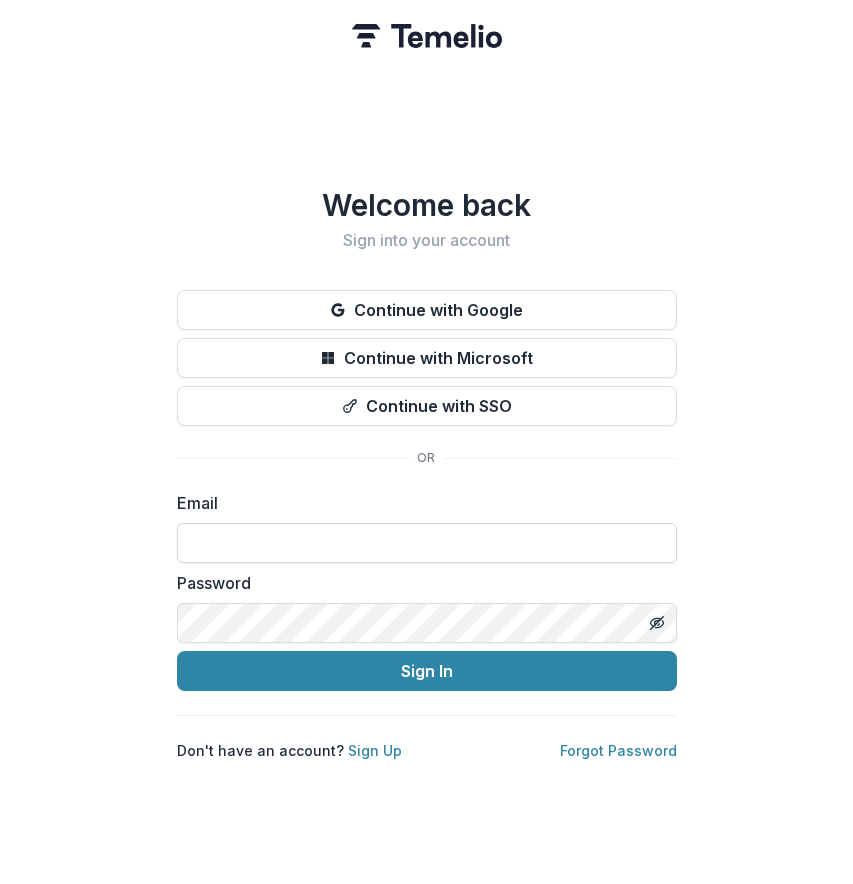 click at bounding box center [427, 543] 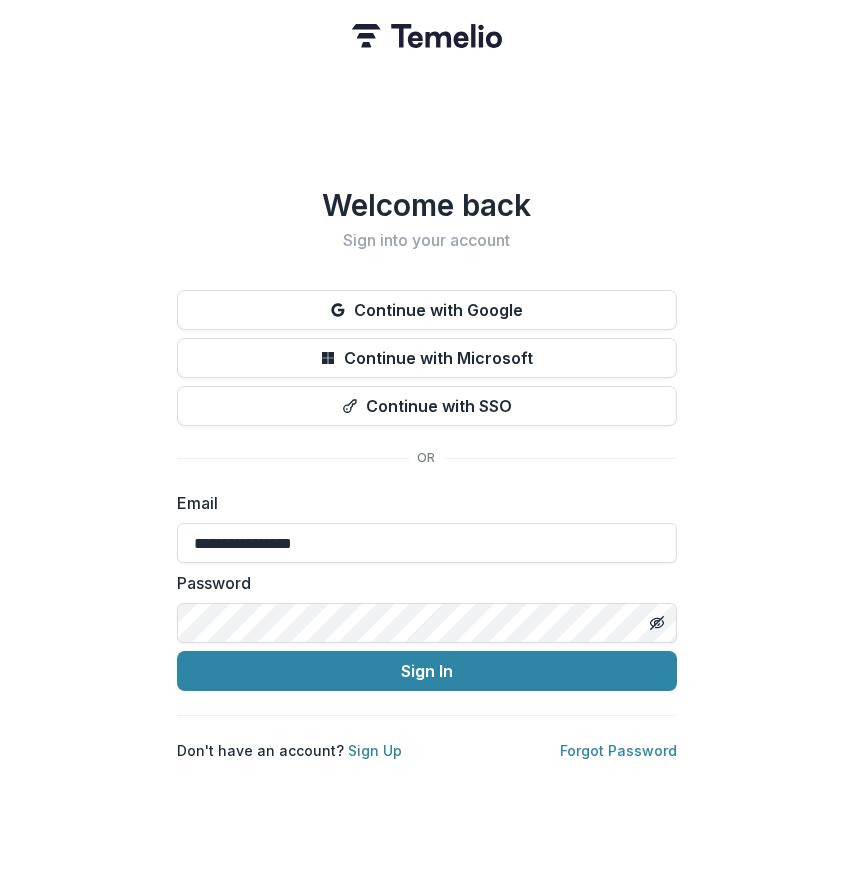 type on "**********" 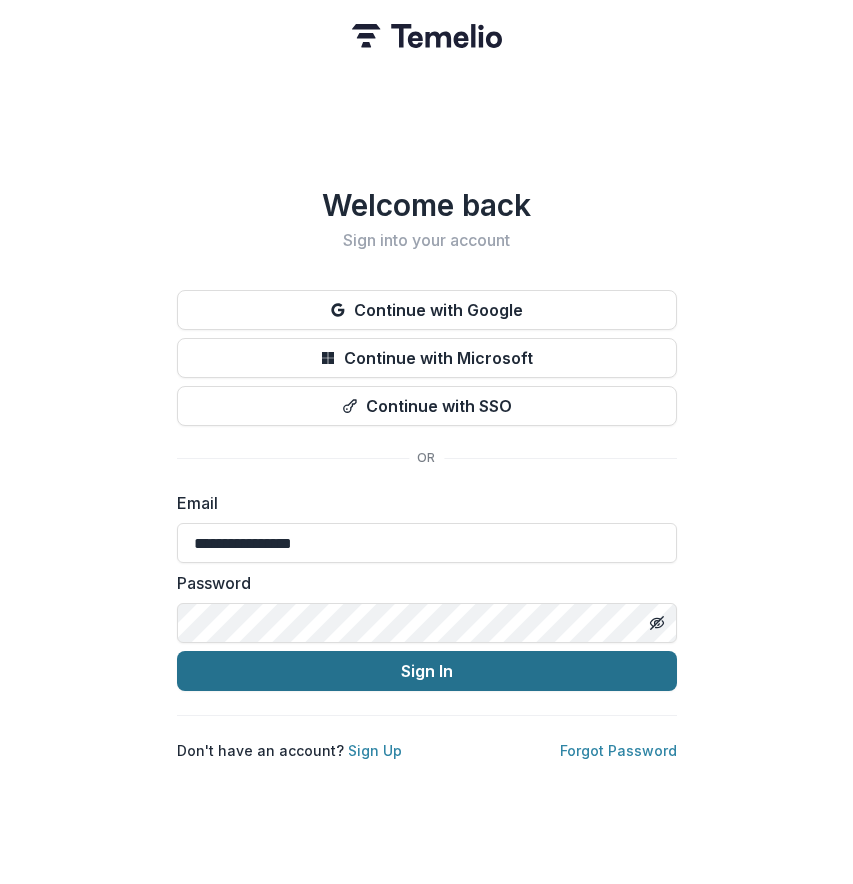 click on "Sign In" at bounding box center [427, 671] 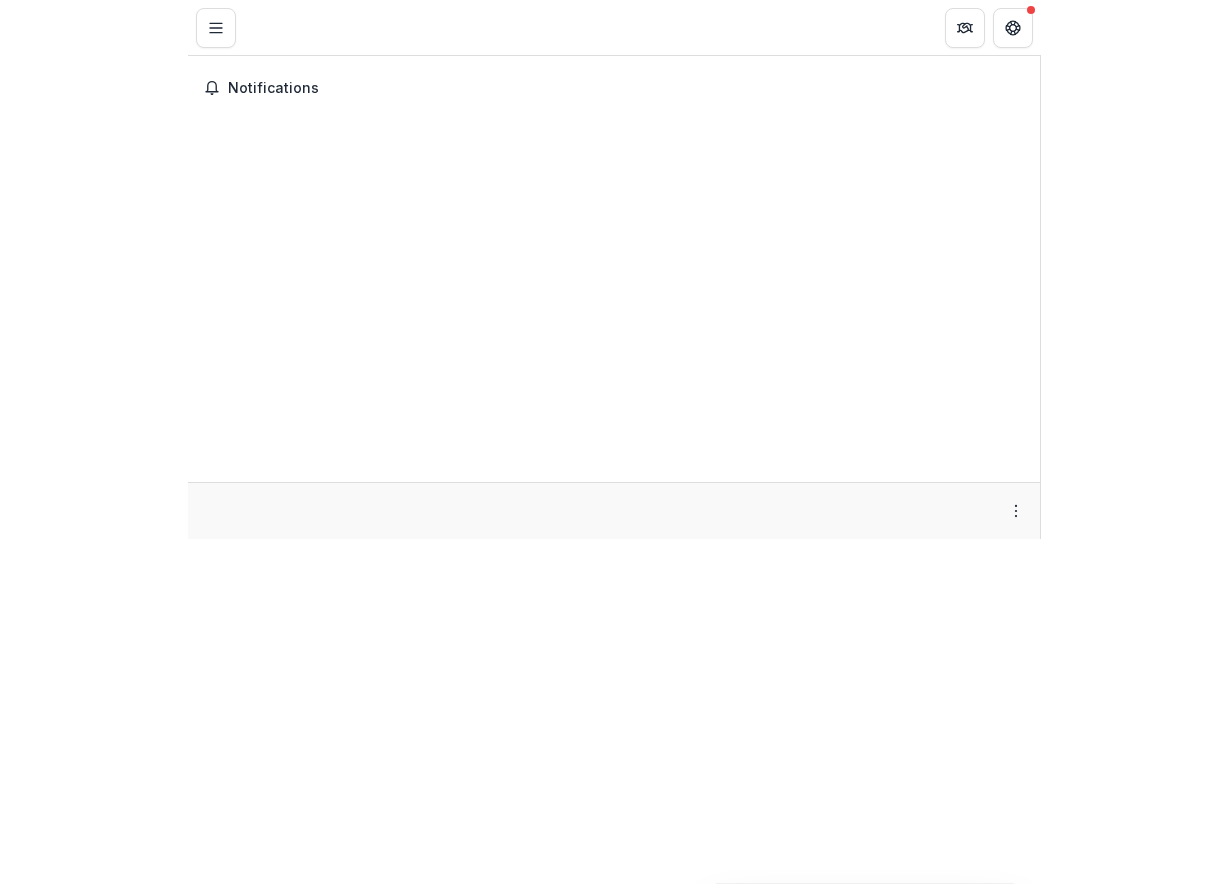 scroll, scrollTop: 0, scrollLeft: 0, axis: both 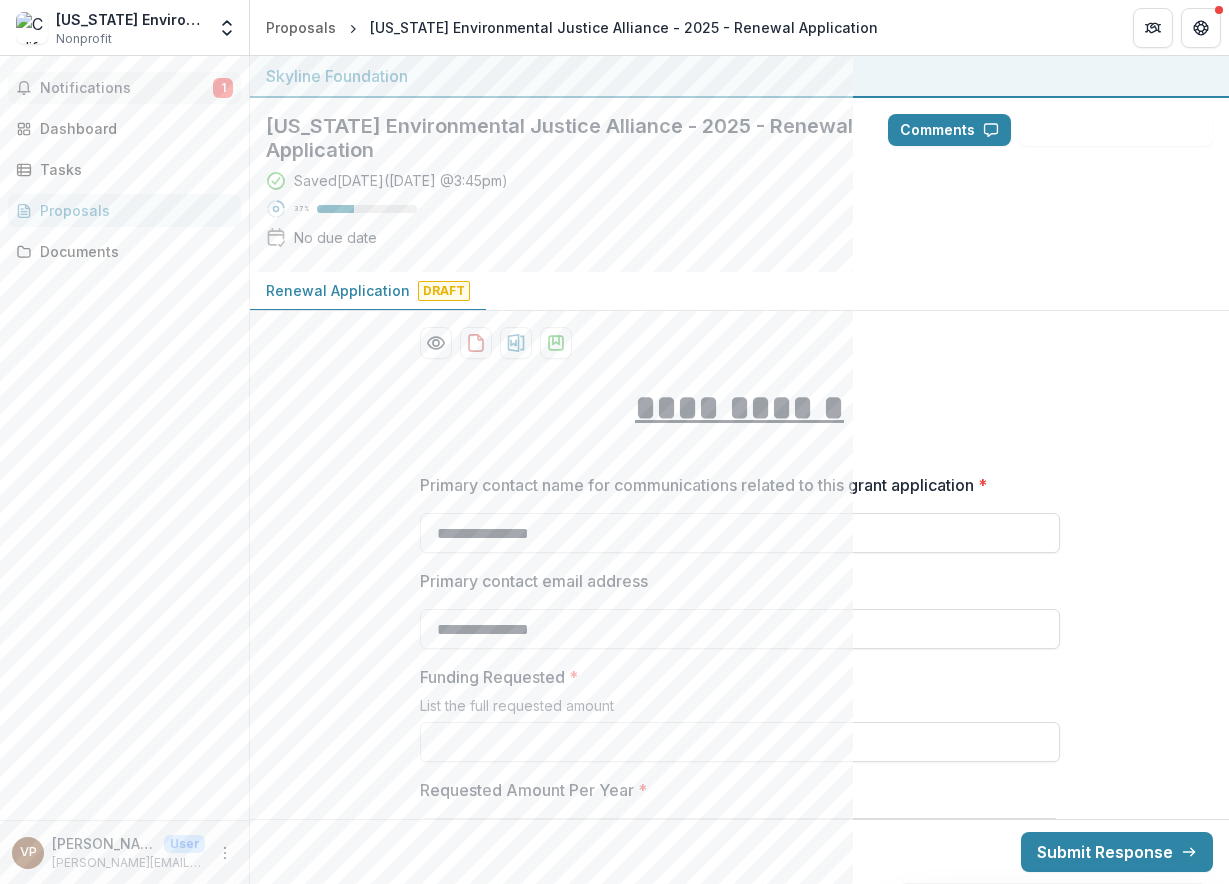 click on "Notifications" at bounding box center [126, 88] 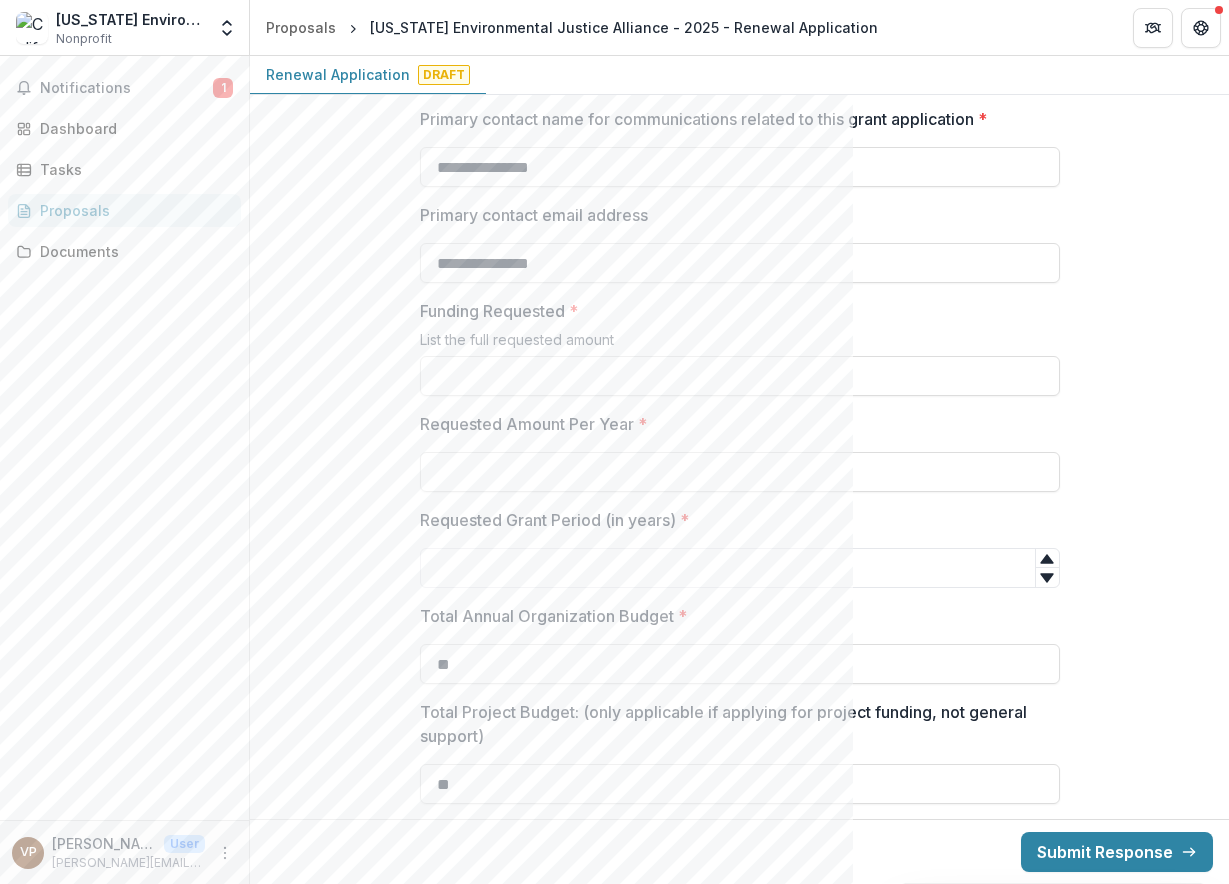 scroll, scrollTop: 360, scrollLeft: 0, axis: vertical 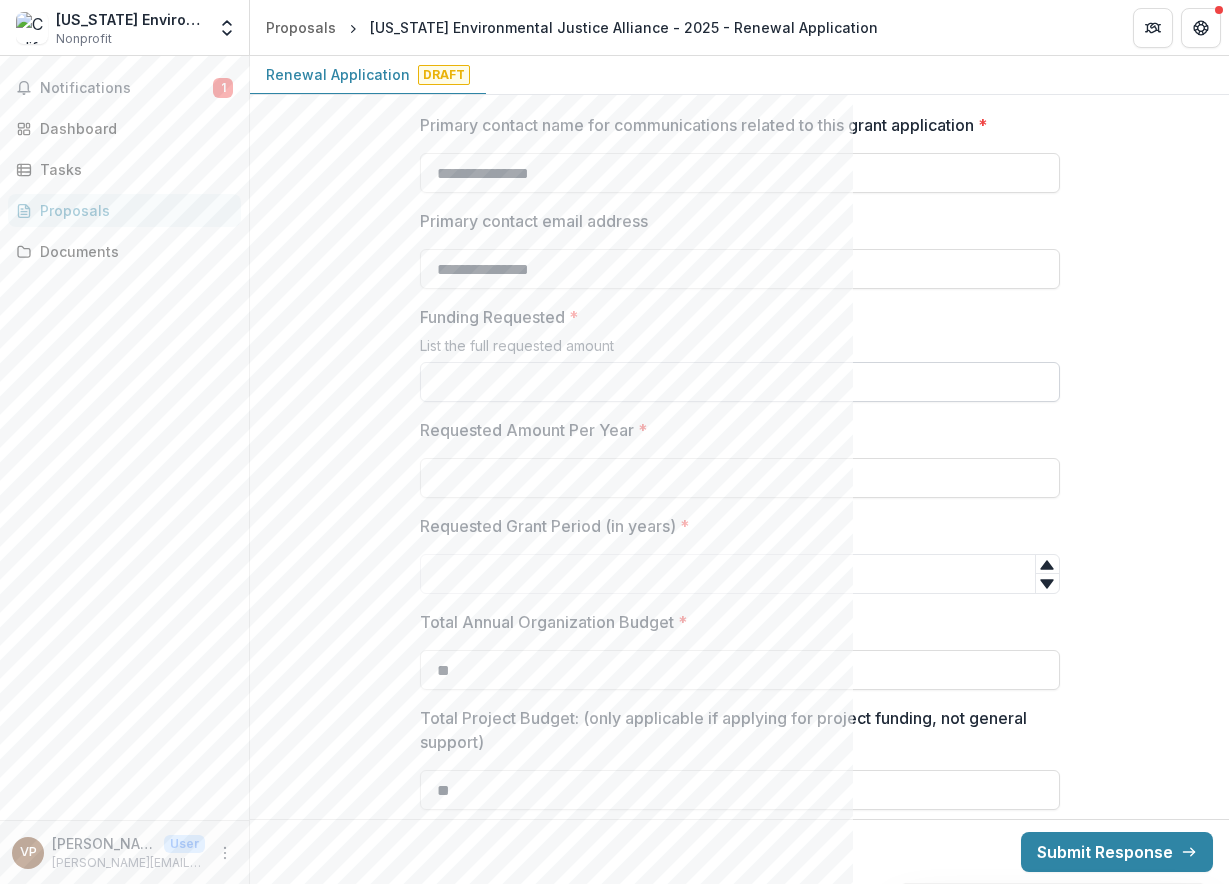 click on "Funding Requested *" at bounding box center (740, 382) 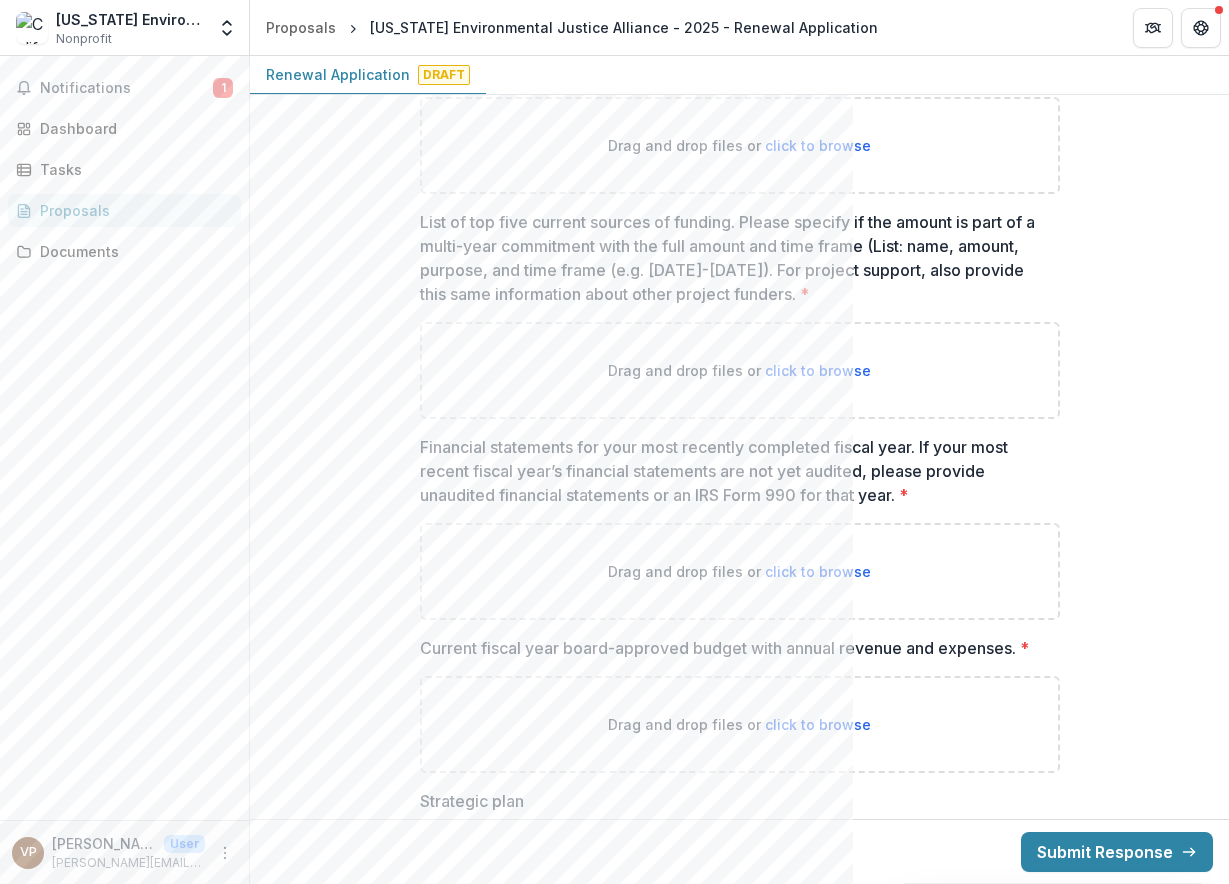 scroll, scrollTop: 1647, scrollLeft: 0, axis: vertical 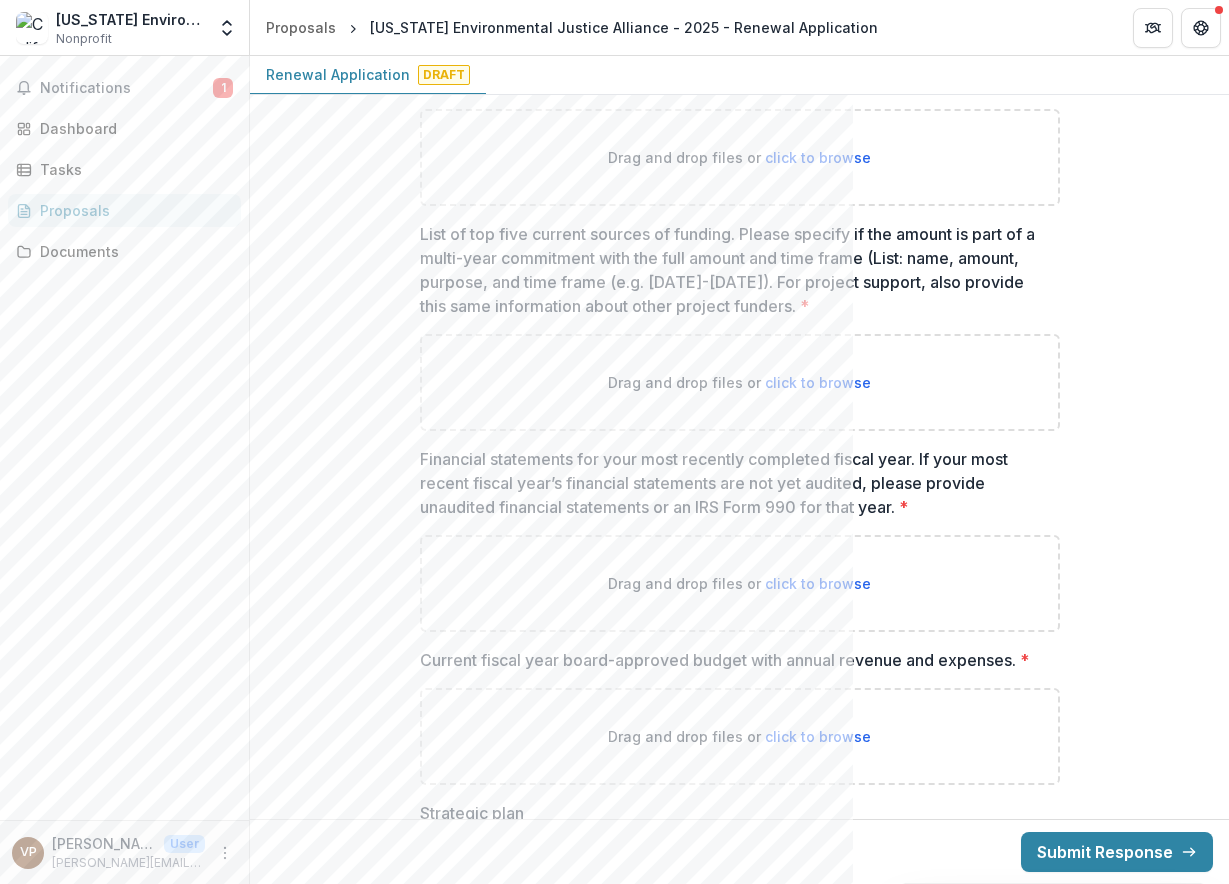 type on "**" 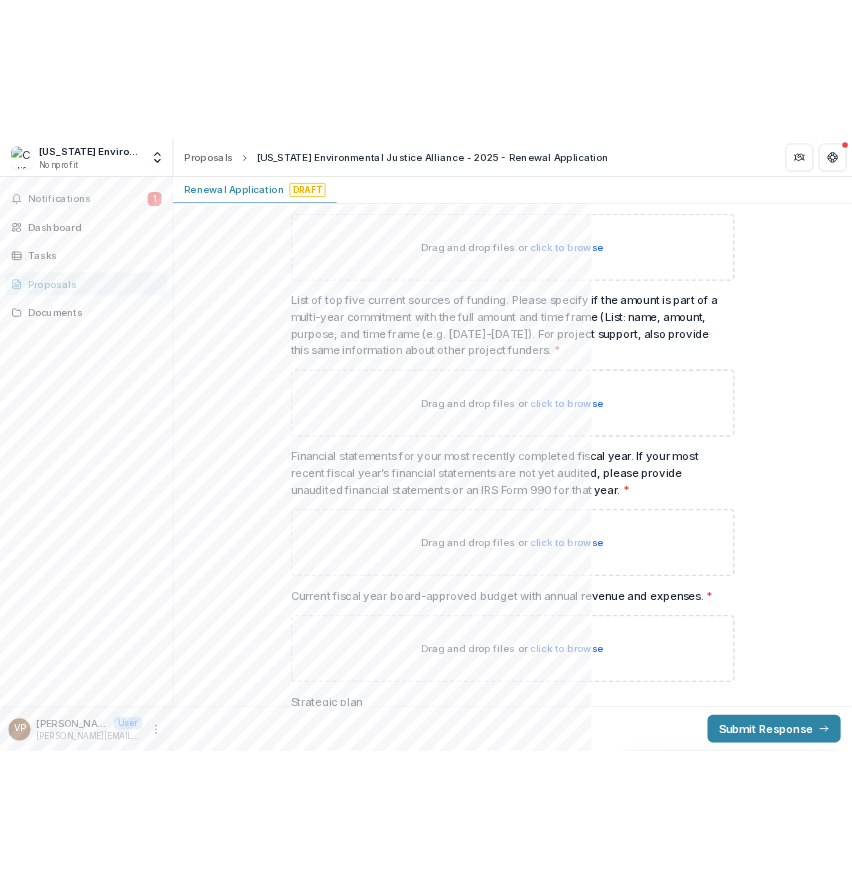 scroll, scrollTop: 0, scrollLeft: 0, axis: both 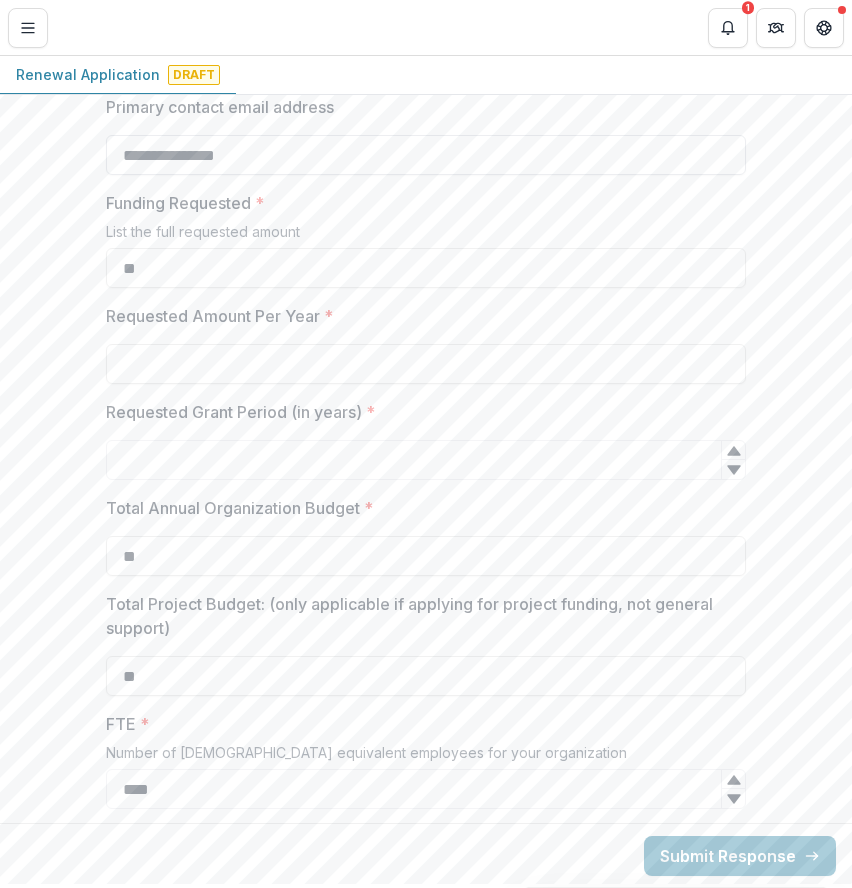 click on "**********" at bounding box center [426, 155] 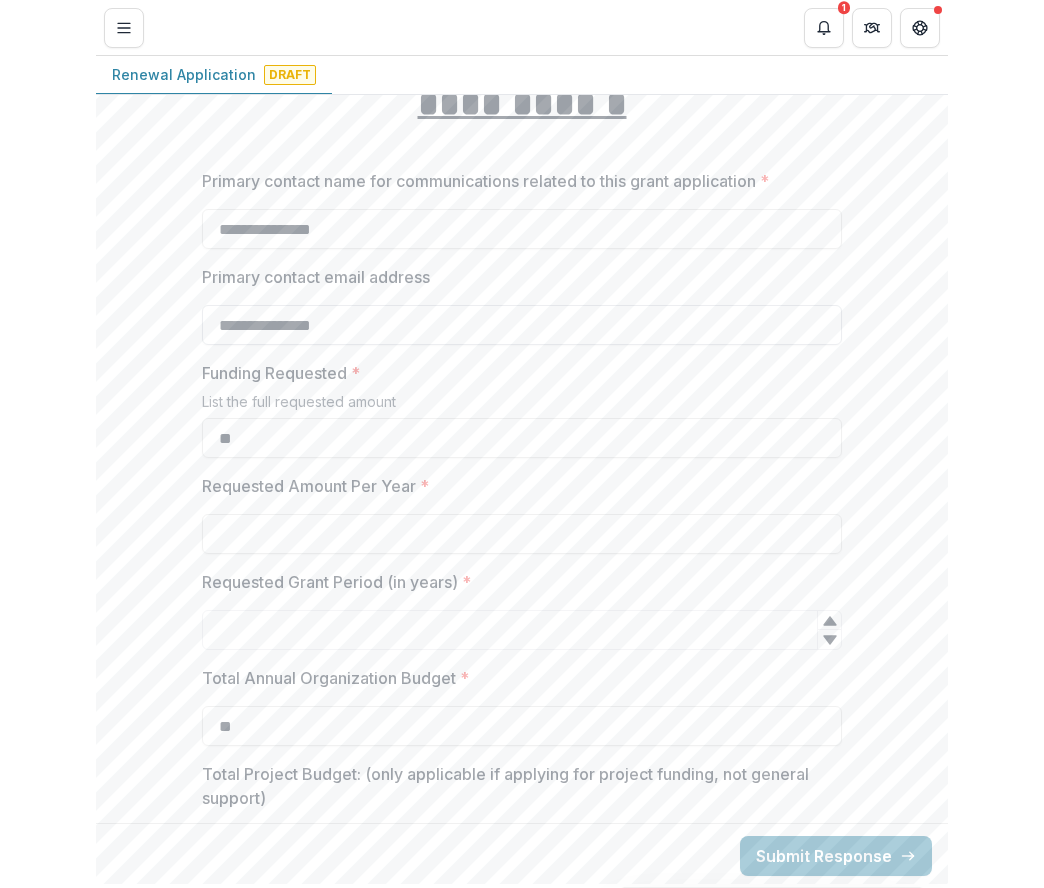 scroll, scrollTop: 361, scrollLeft: 0, axis: vertical 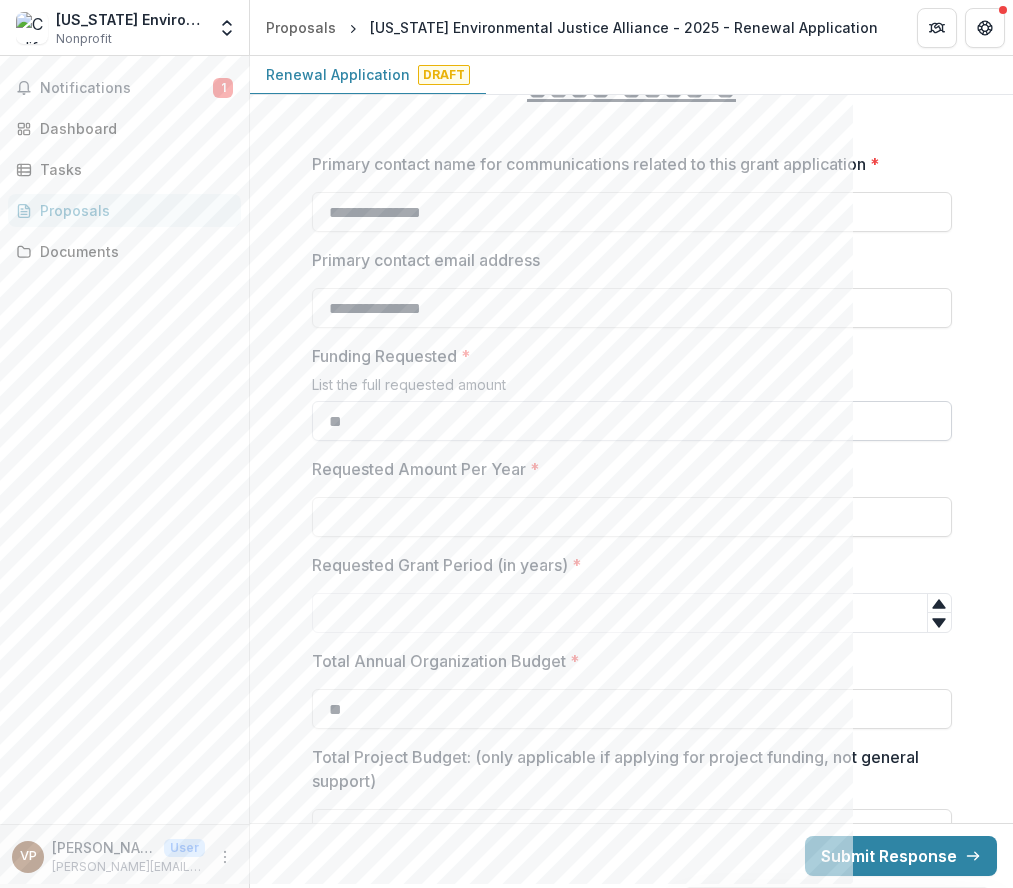 click on "**" at bounding box center [632, 421] 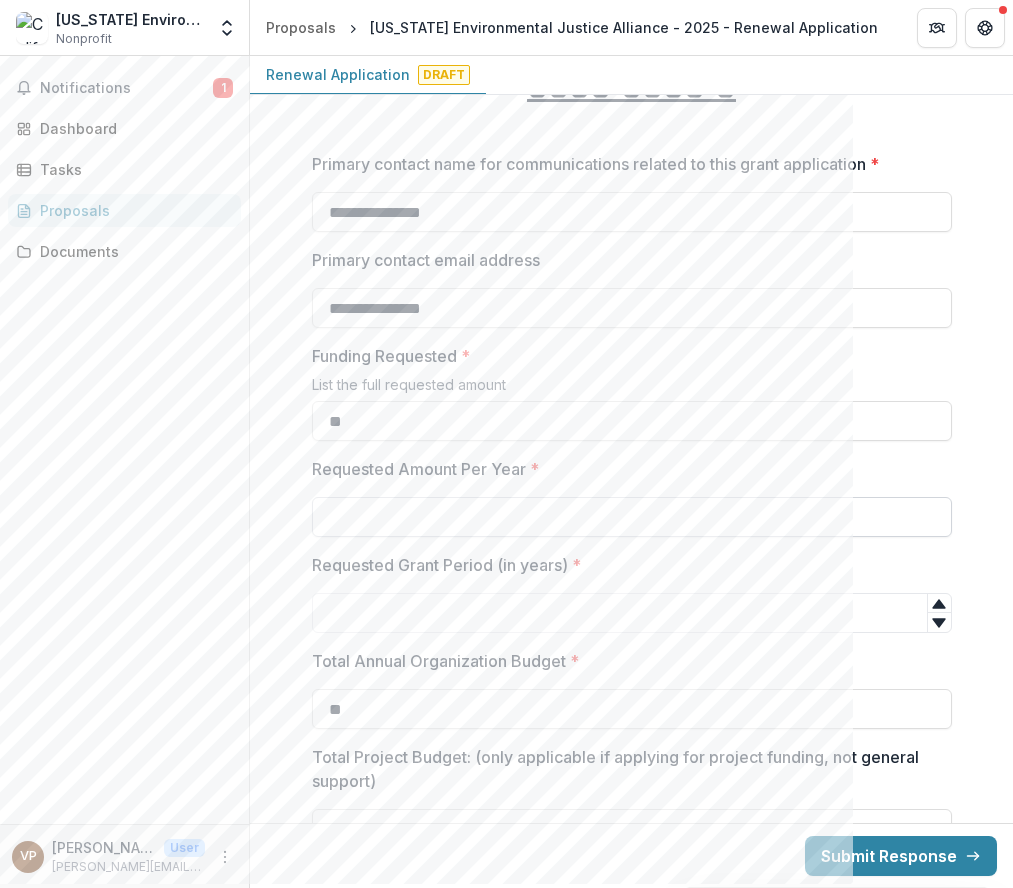 click on "Requested Amount Per Year *" at bounding box center [632, 517] 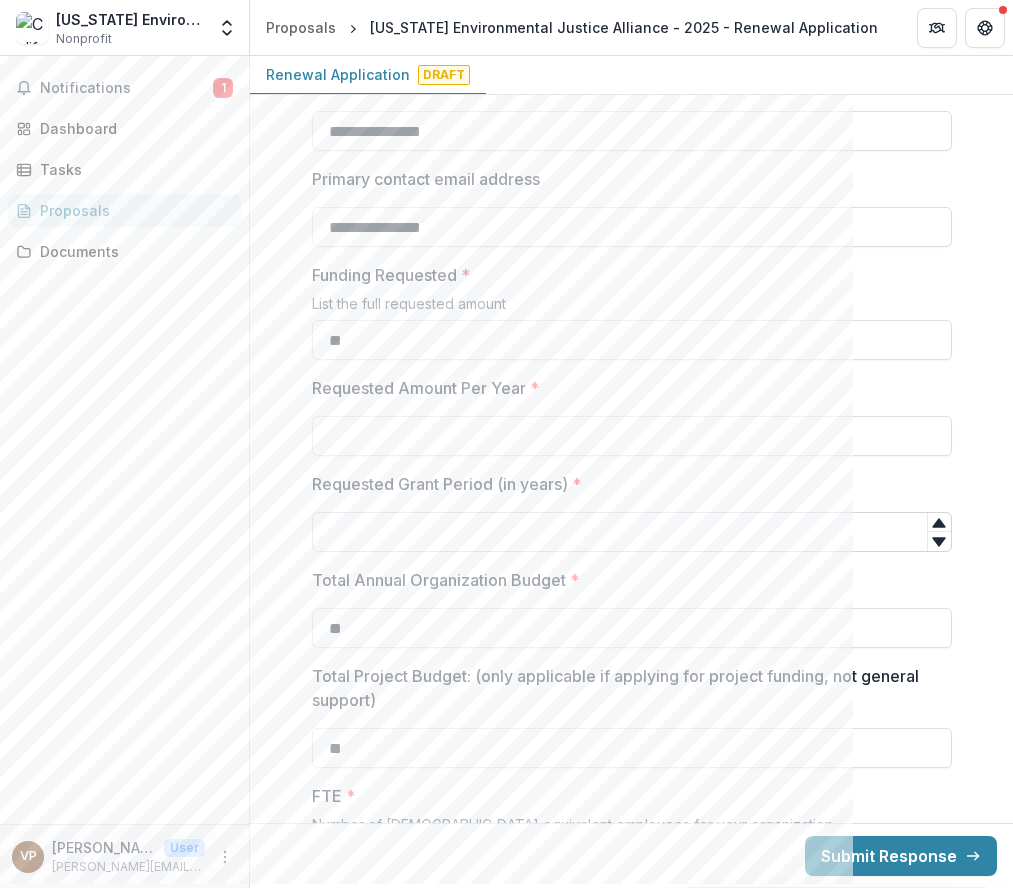 type on "**" 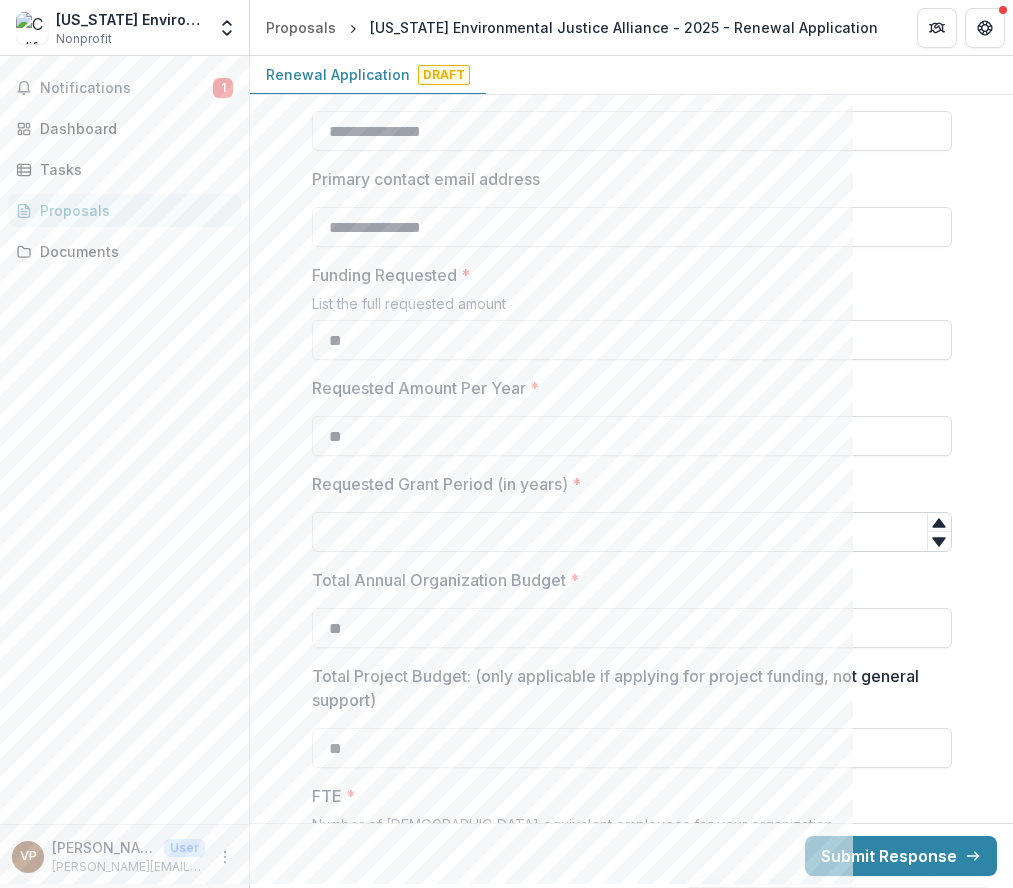 click on "Requested Grant Period (in years) *" at bounding box center [632, 532] 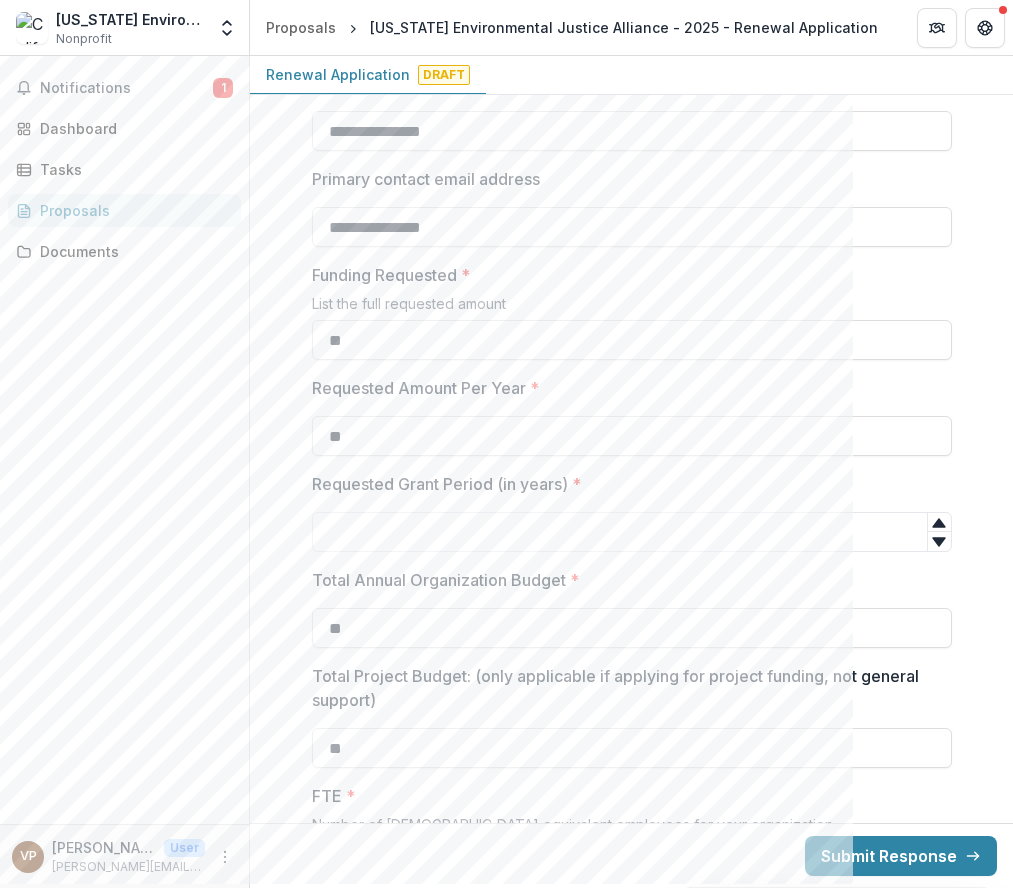 scroll, scrollTop: 585, scrollLeft: 0, axis: vertical 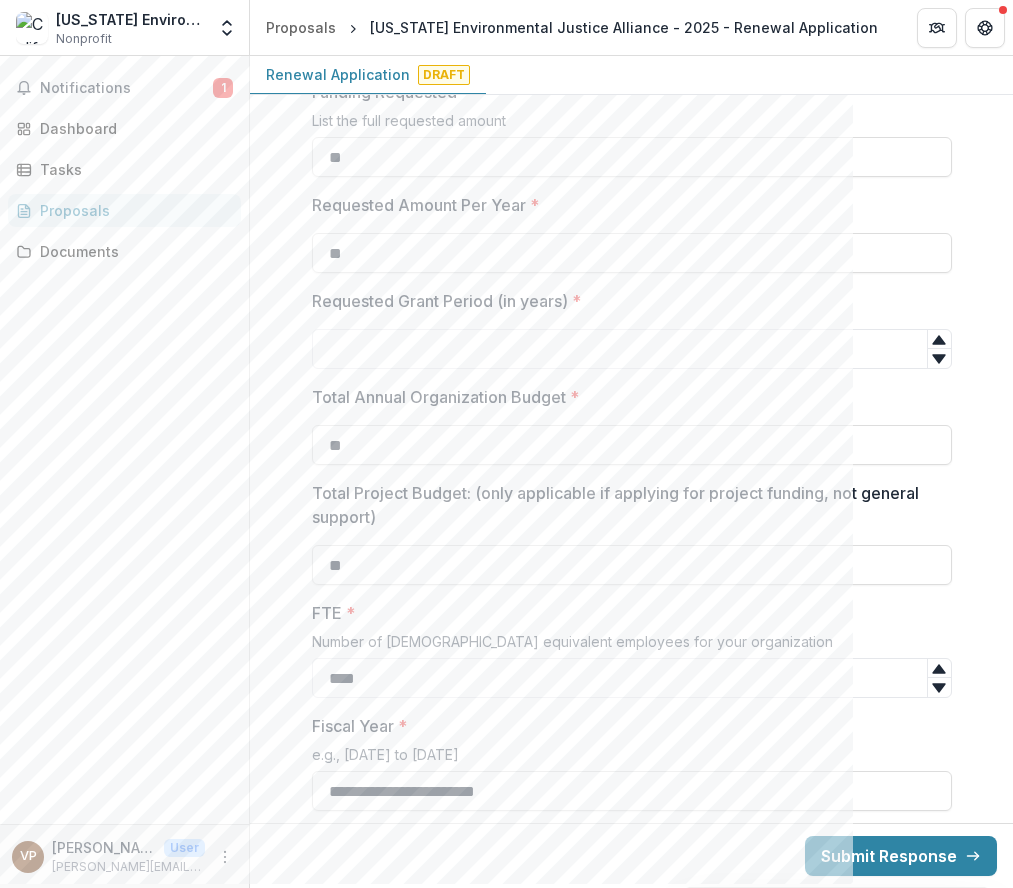 click on "**" at bounding box center (632, 445) 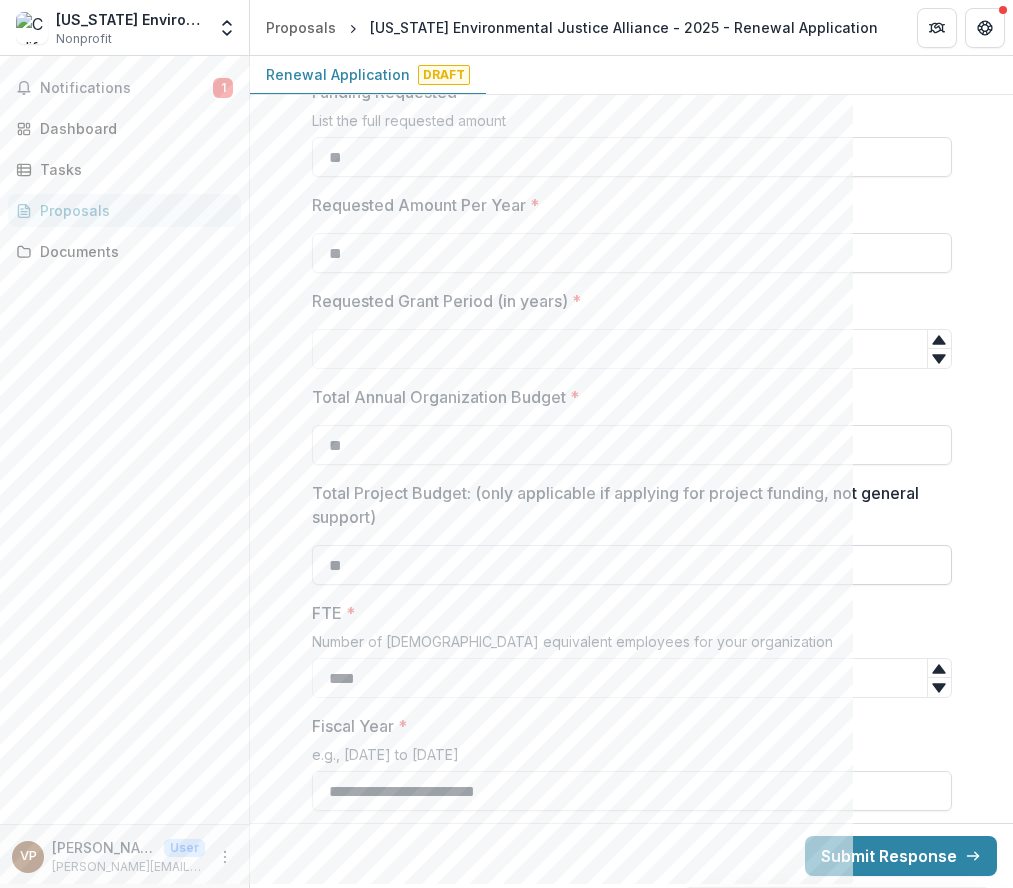 click on "**" at bounding box center (632, 565) 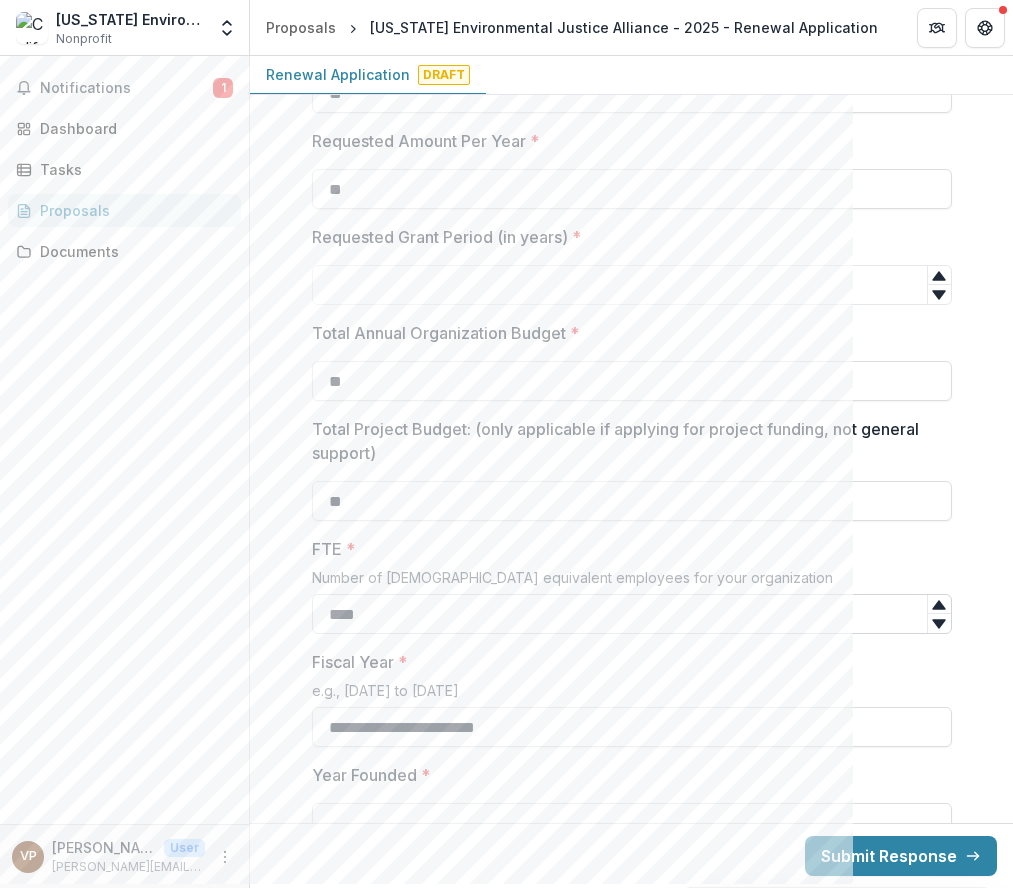 click on "****" at bounding box center [632, 614] 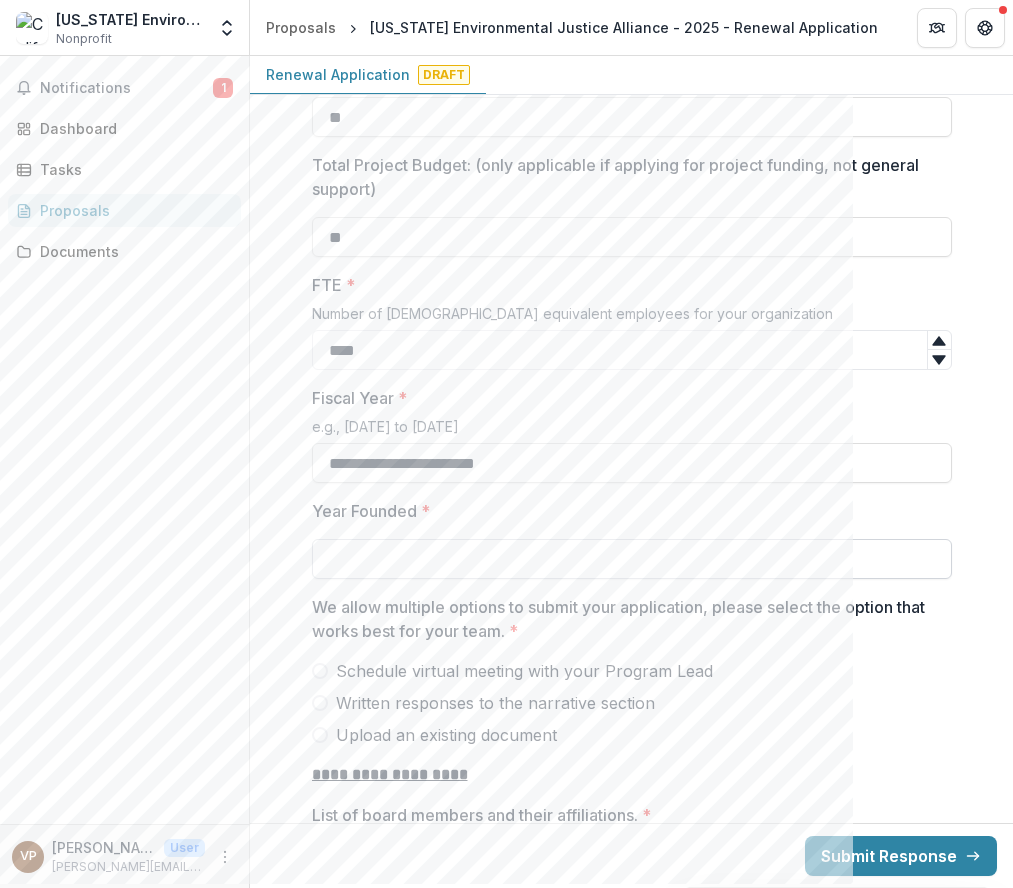 click on "****" at bounding box center [632, 559] 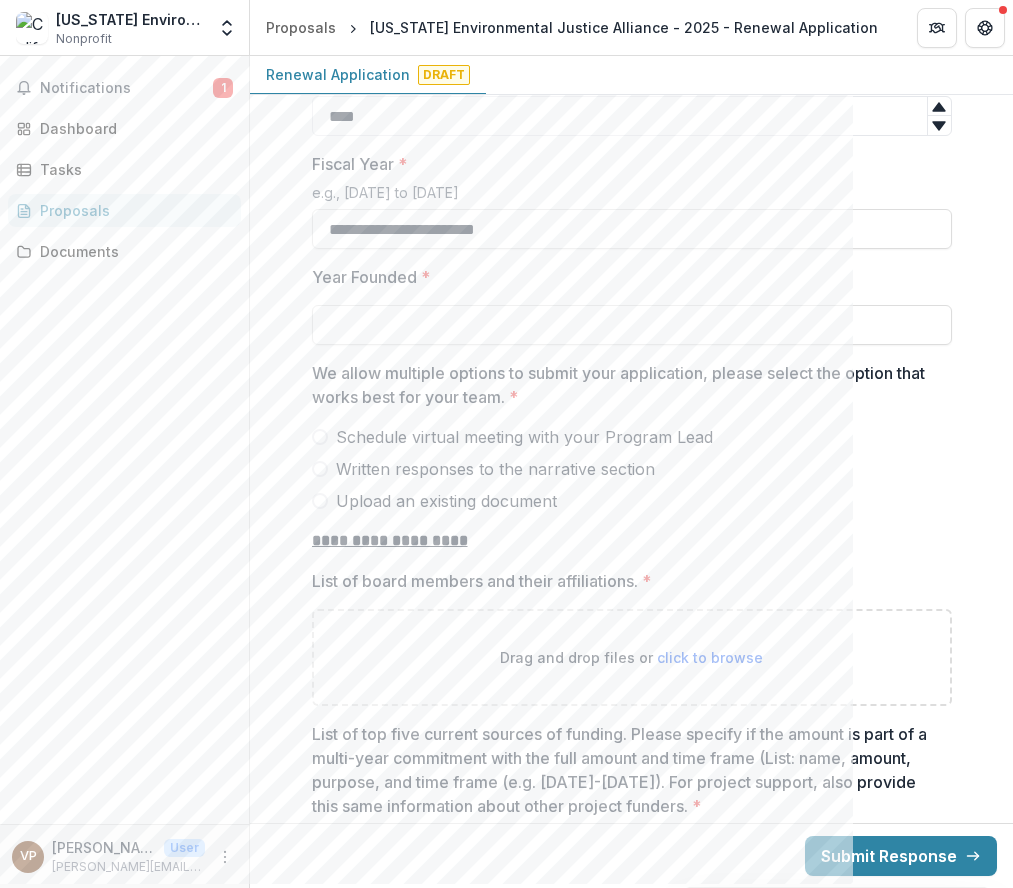 type on "****" 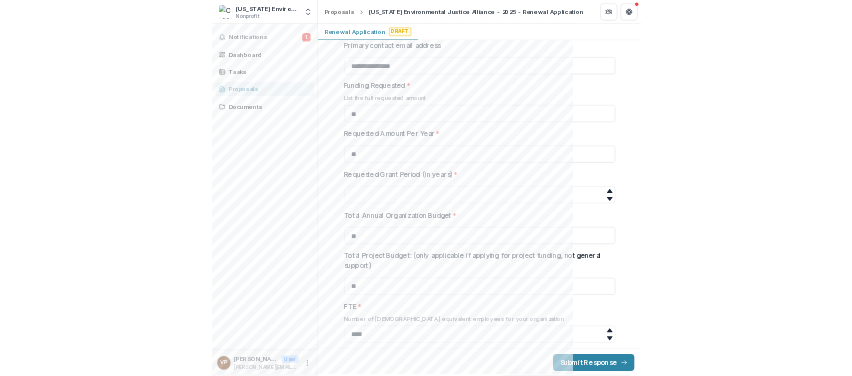 scroll, scrollTop: 471, scrollLeft: 0, axis: vertical 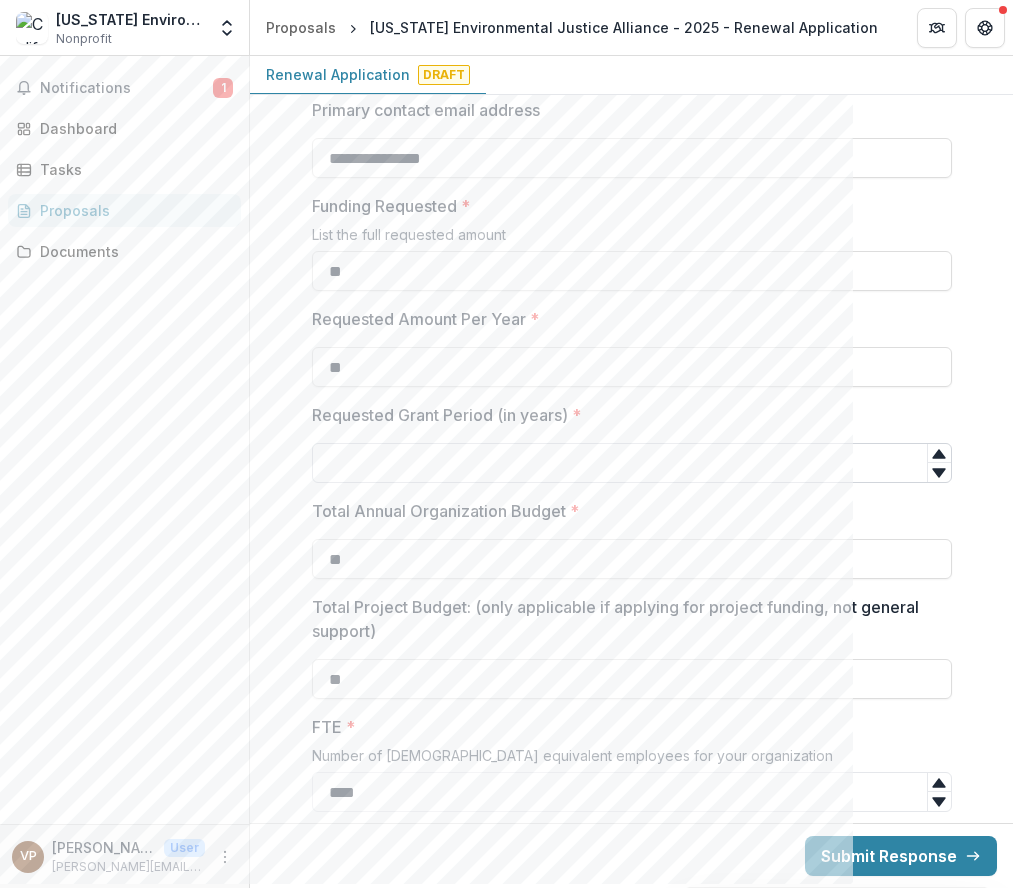click on "Requested Grant Period (in years) *" at bounding box center [632, 463] 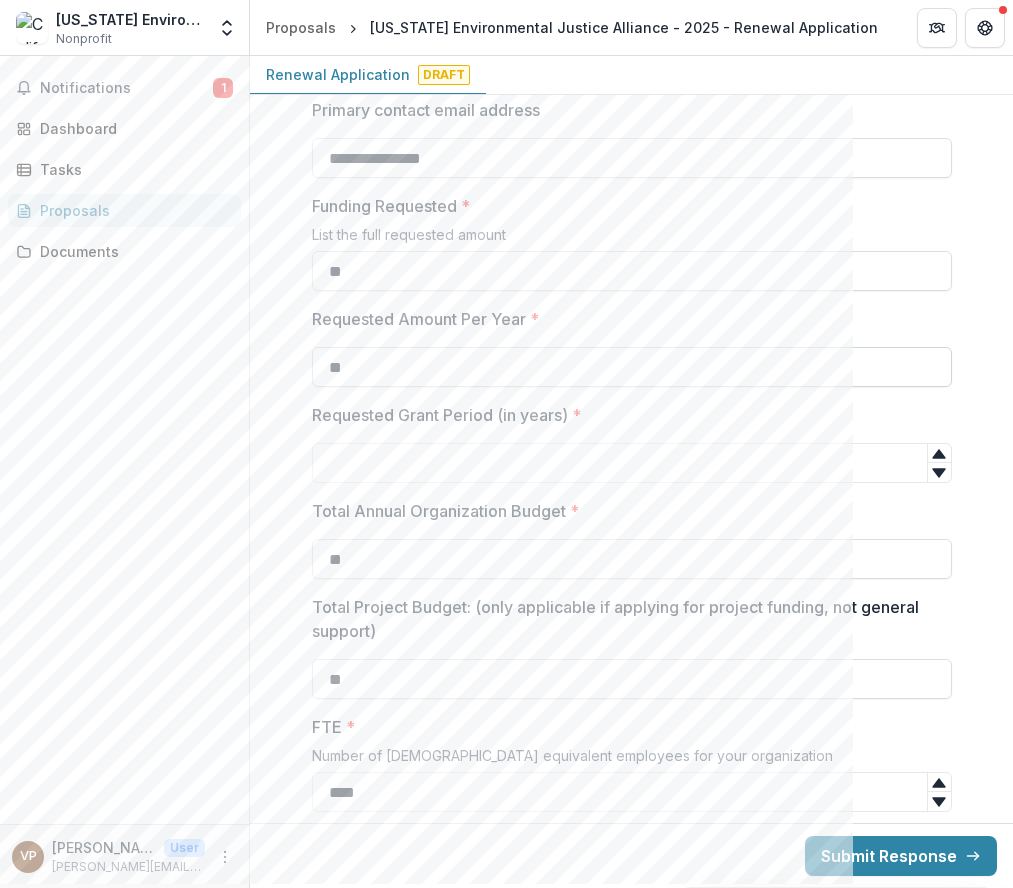 click on "**" at bounding box center [632, 367] 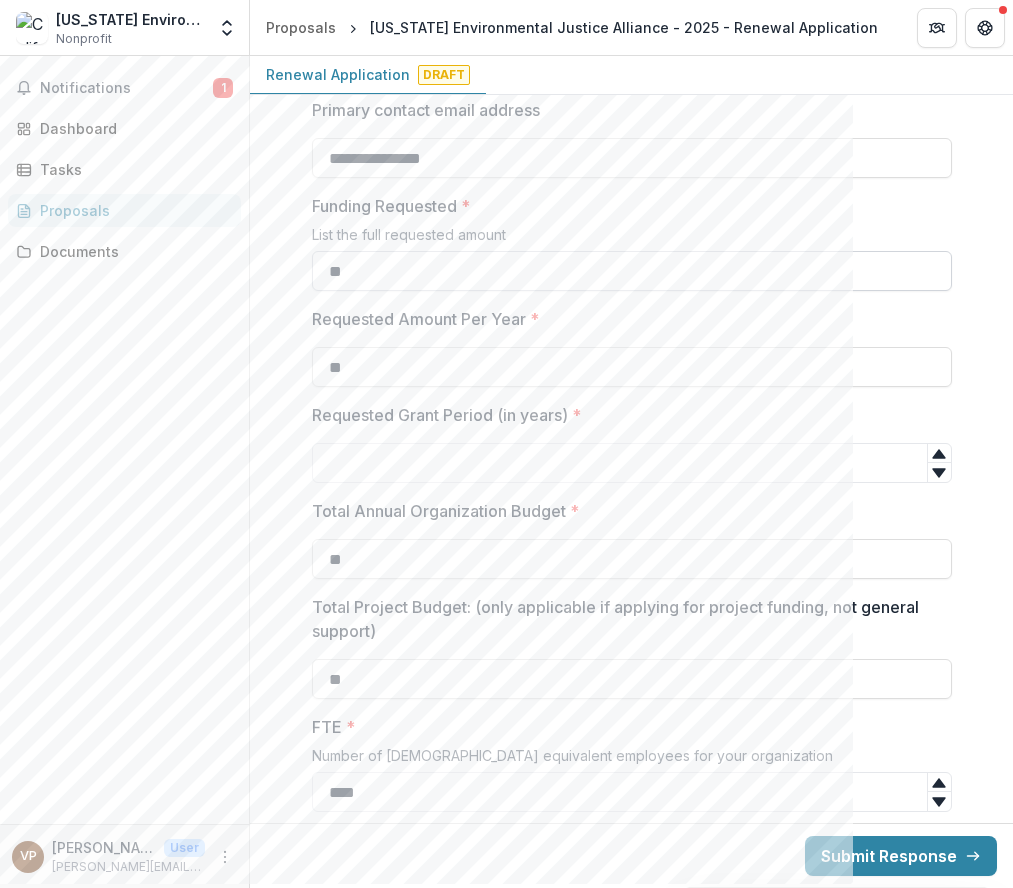click on "**" at bounding box center [632, 271] 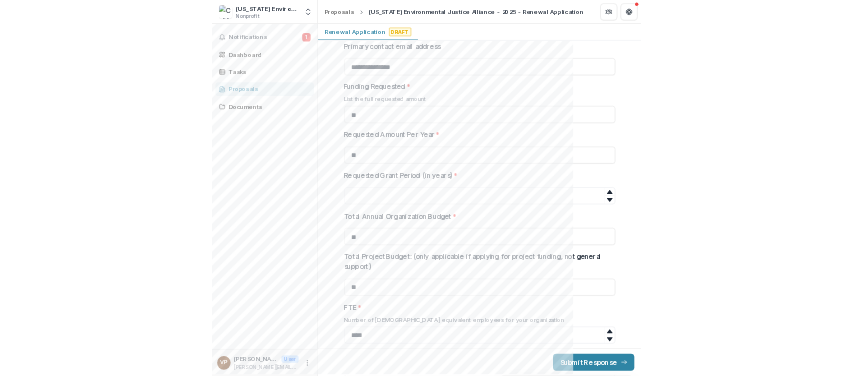 scroll, scrollTop: 511, scrollLeft: 0, axis: vertical 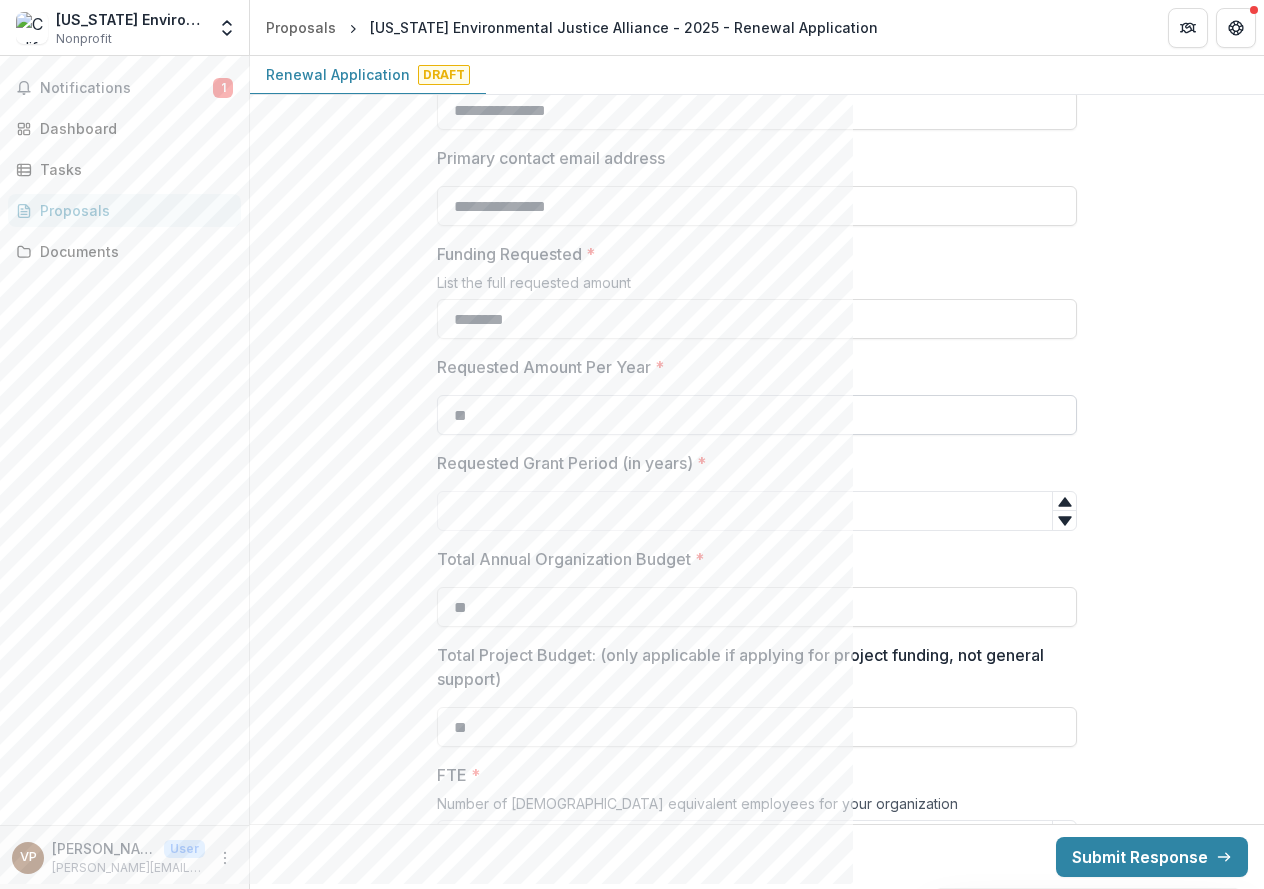 type on "********" 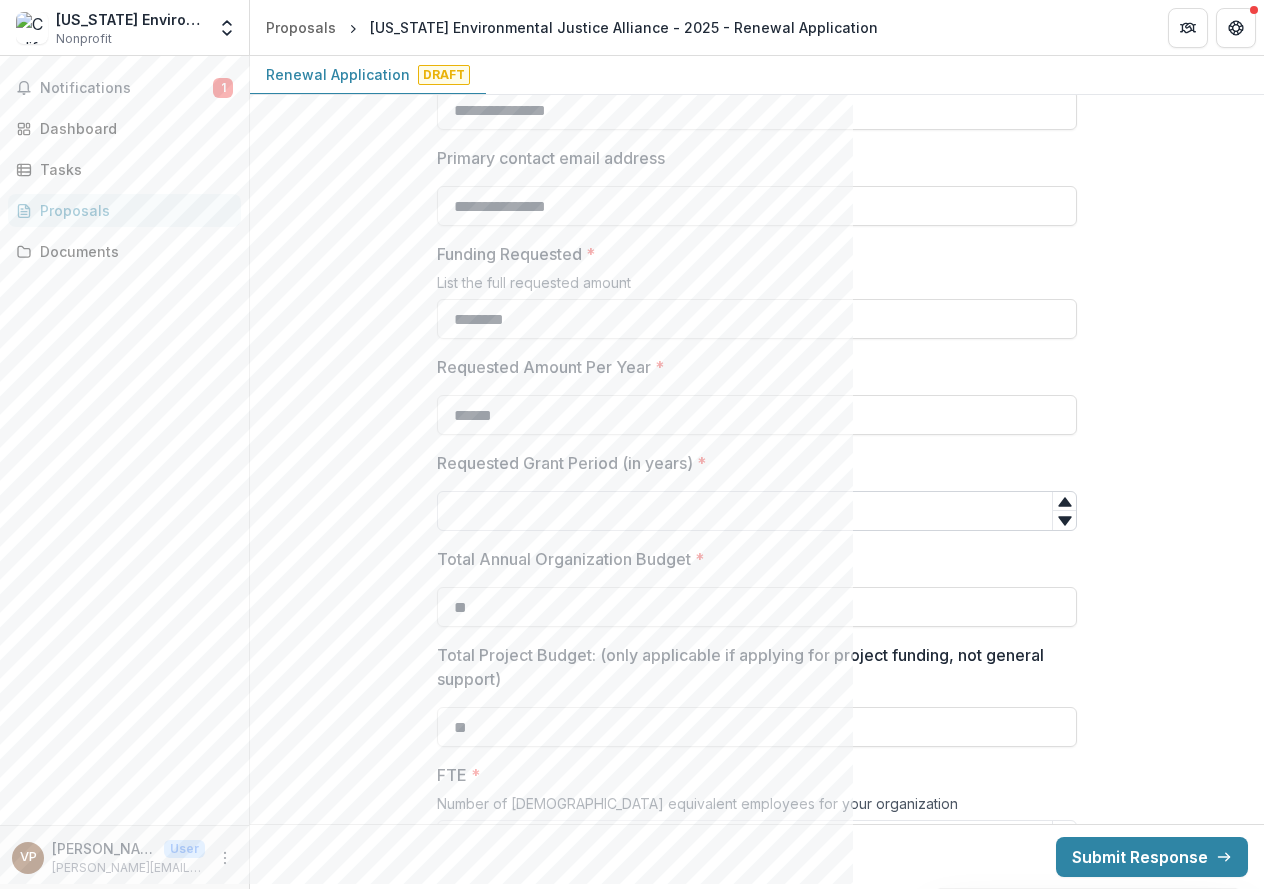 type on "******" 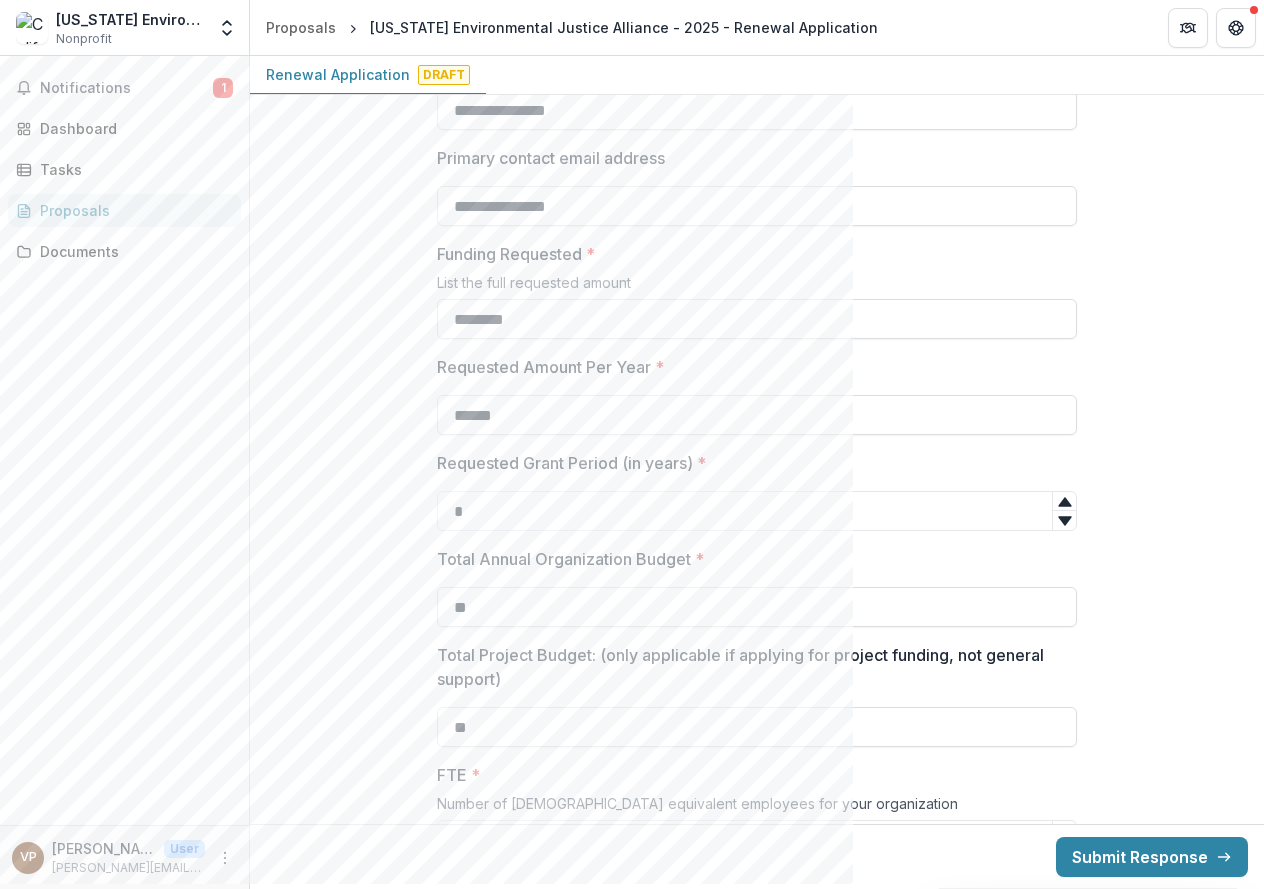 click 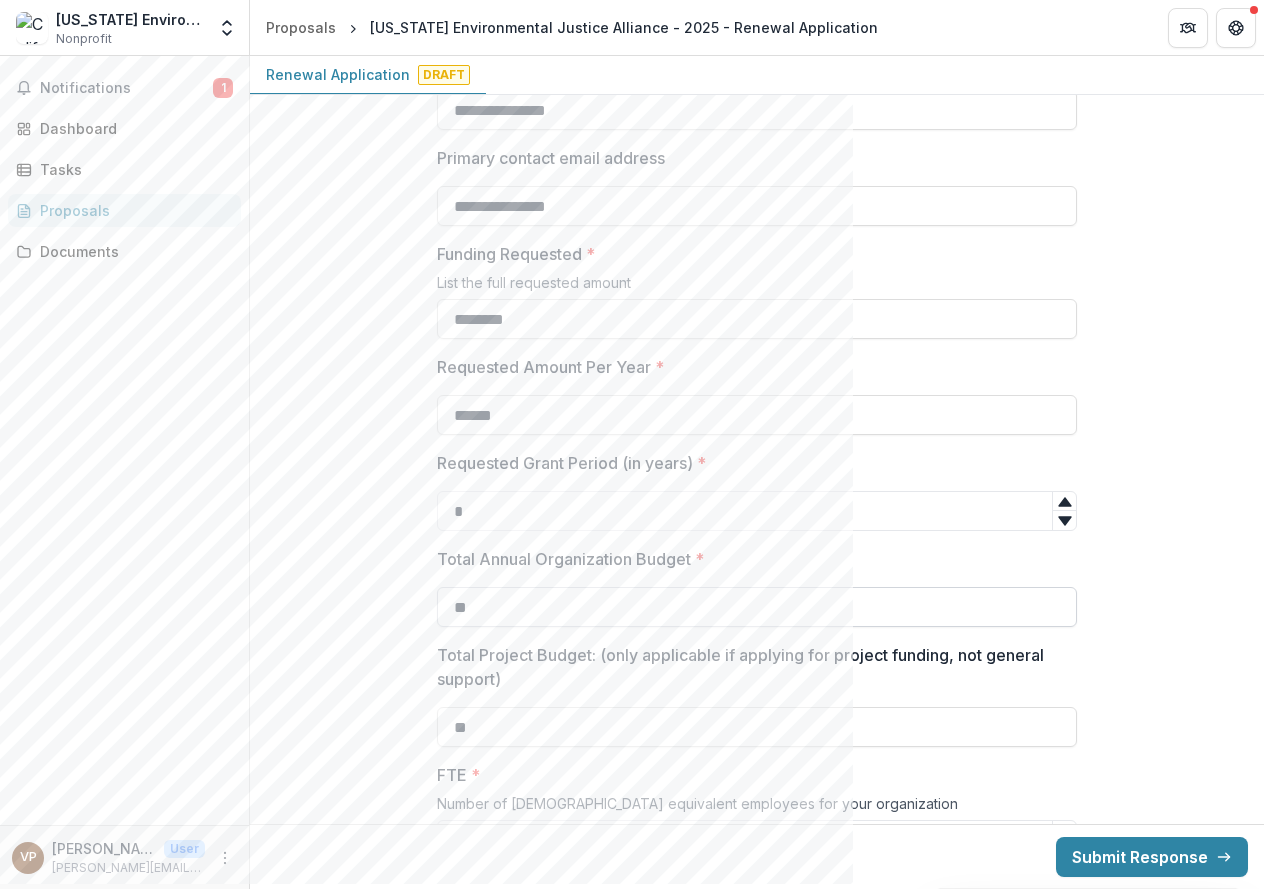 click on "**" at bounding box center [757, 607] 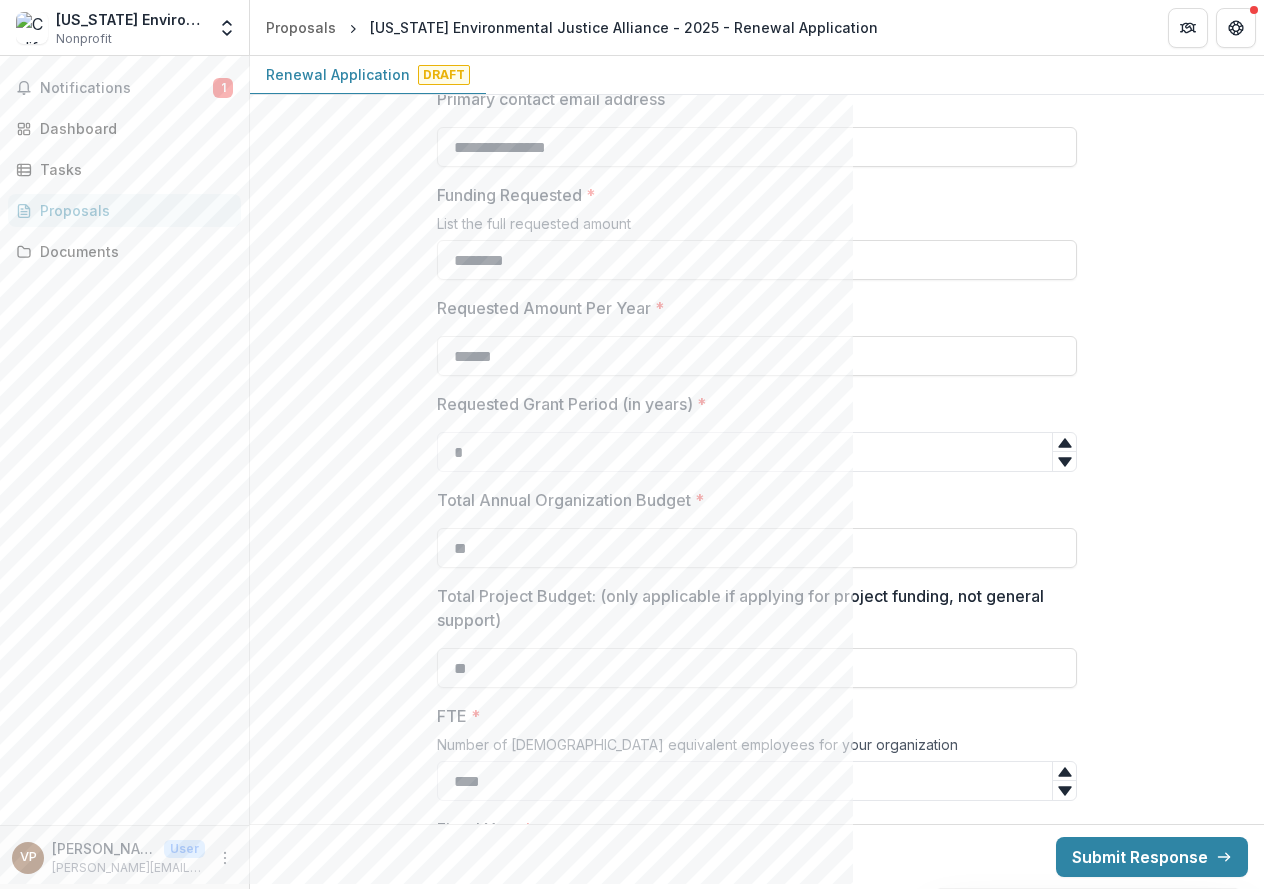scroll, scrollTop: 481, scrollLeft: 0, axis: vertical 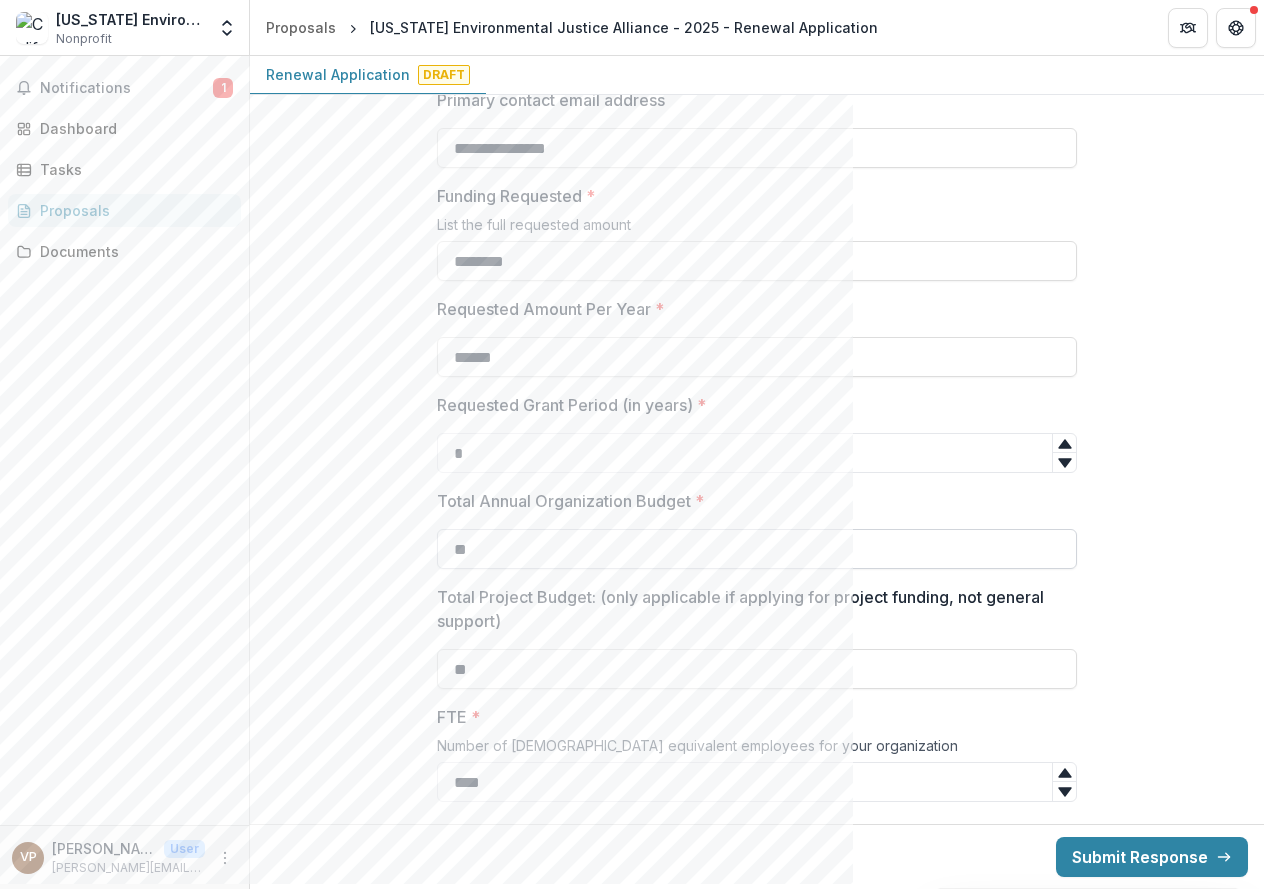 drag, startPoint x: 529, startPoint y: 546, endPoint x: 451, endPoint y: 546, distance: 78 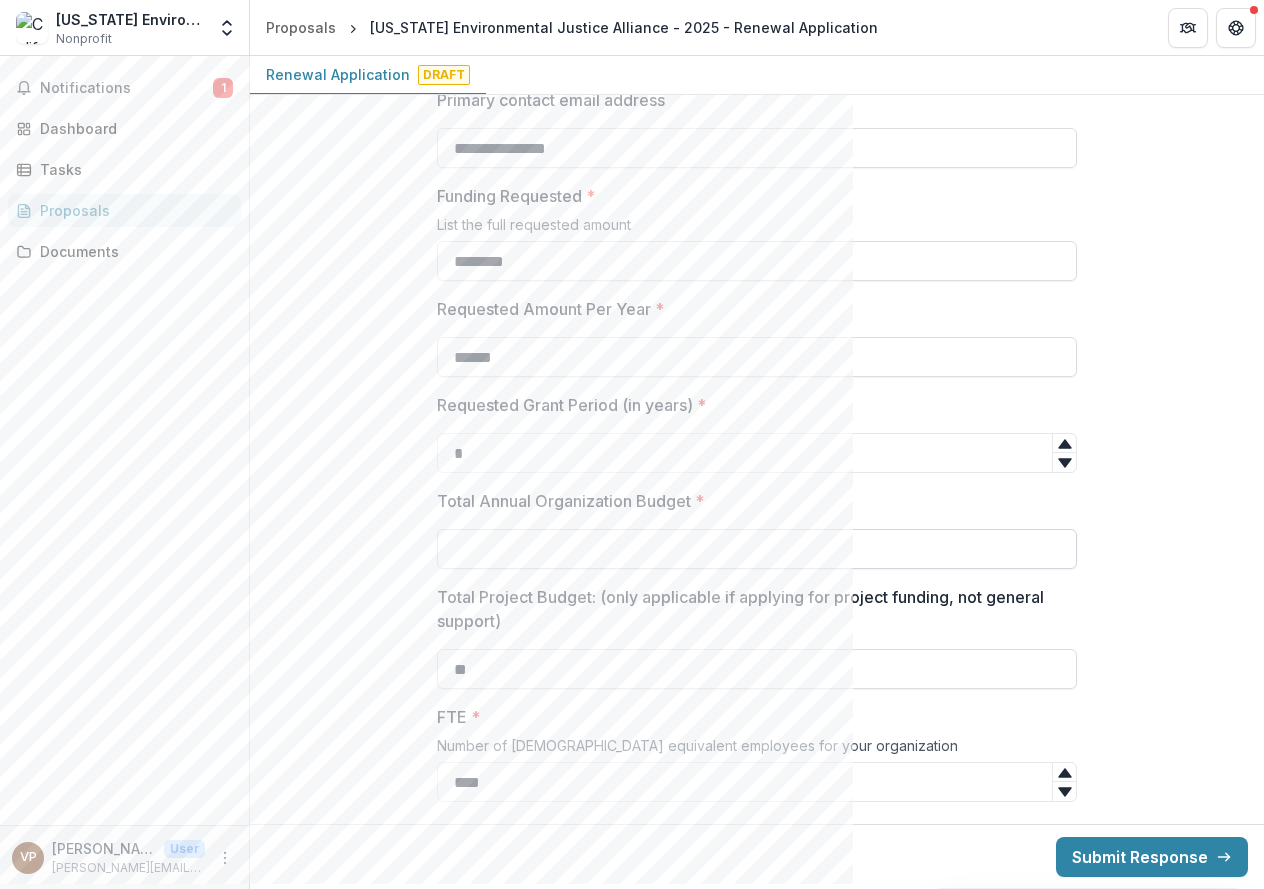 paste on "**********" 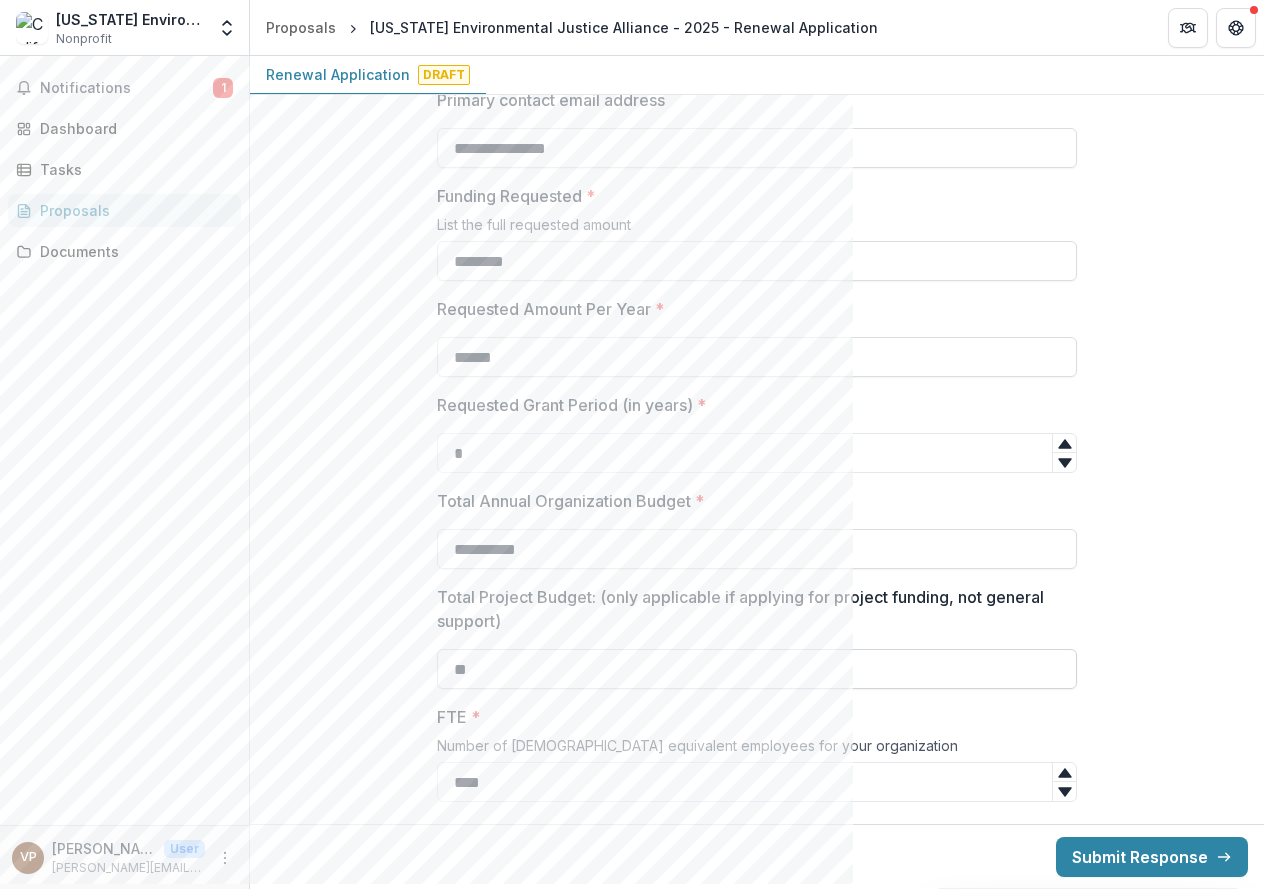 type on "**********" 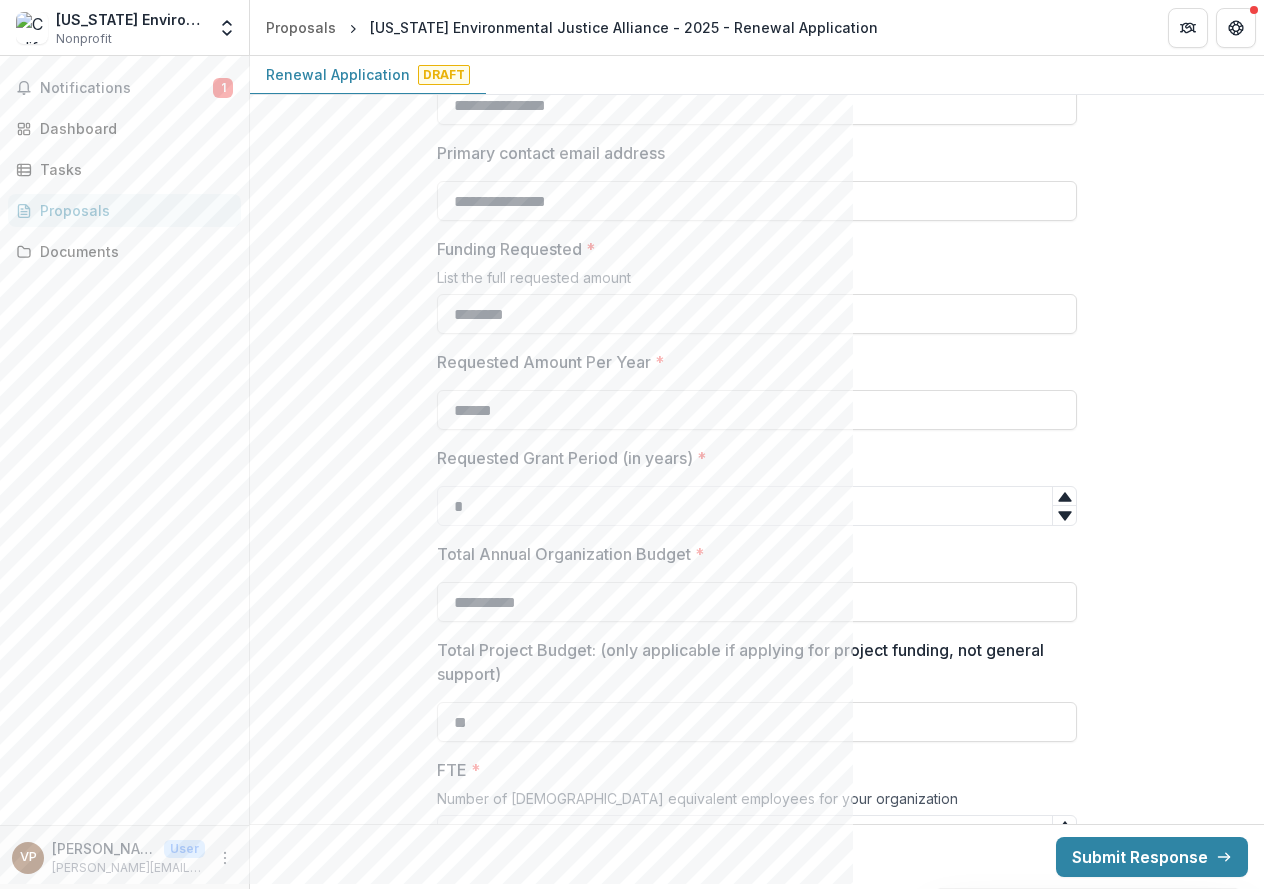 scroll, scrollTop: 426, scrollLeft: 0, axis: vertical 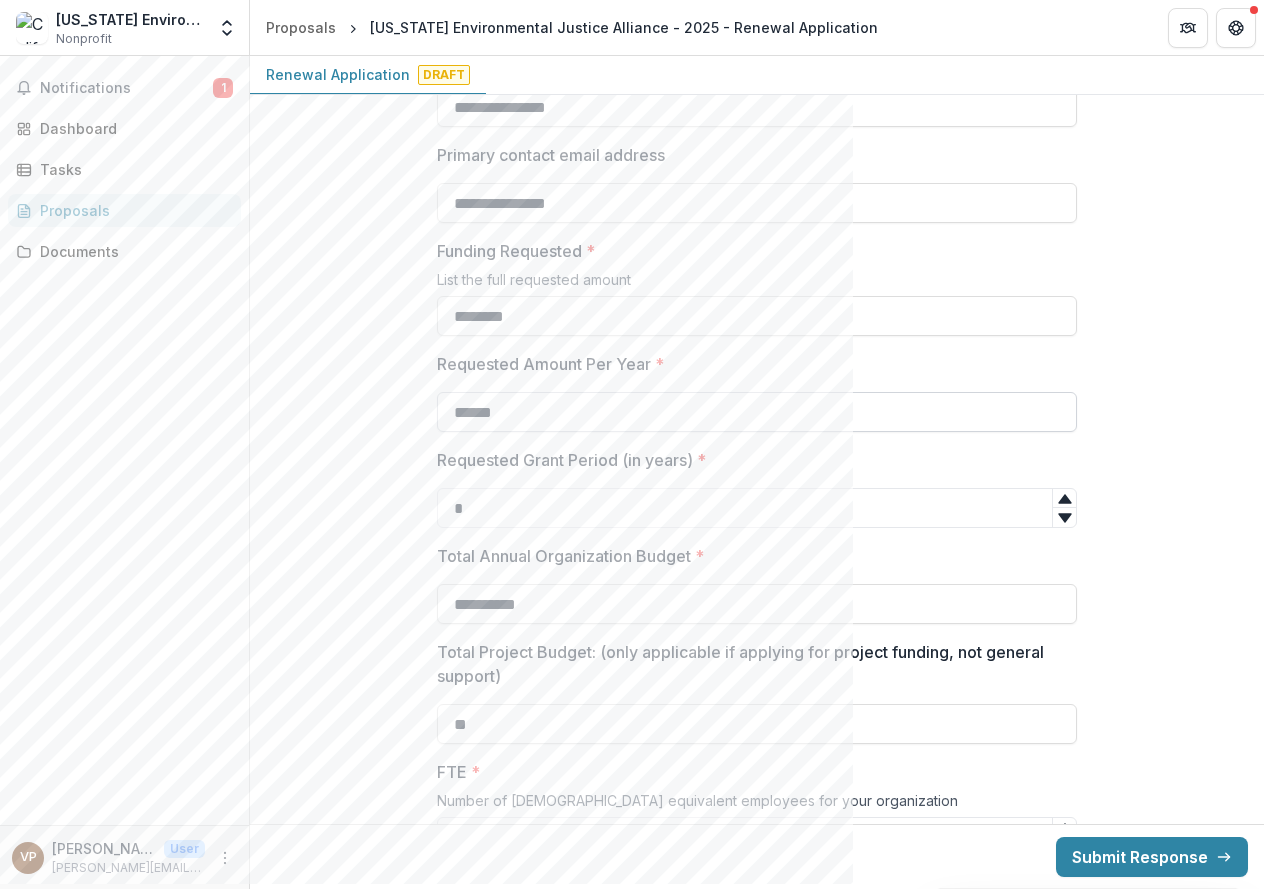 click on "******" at bounding box center [757, 412] 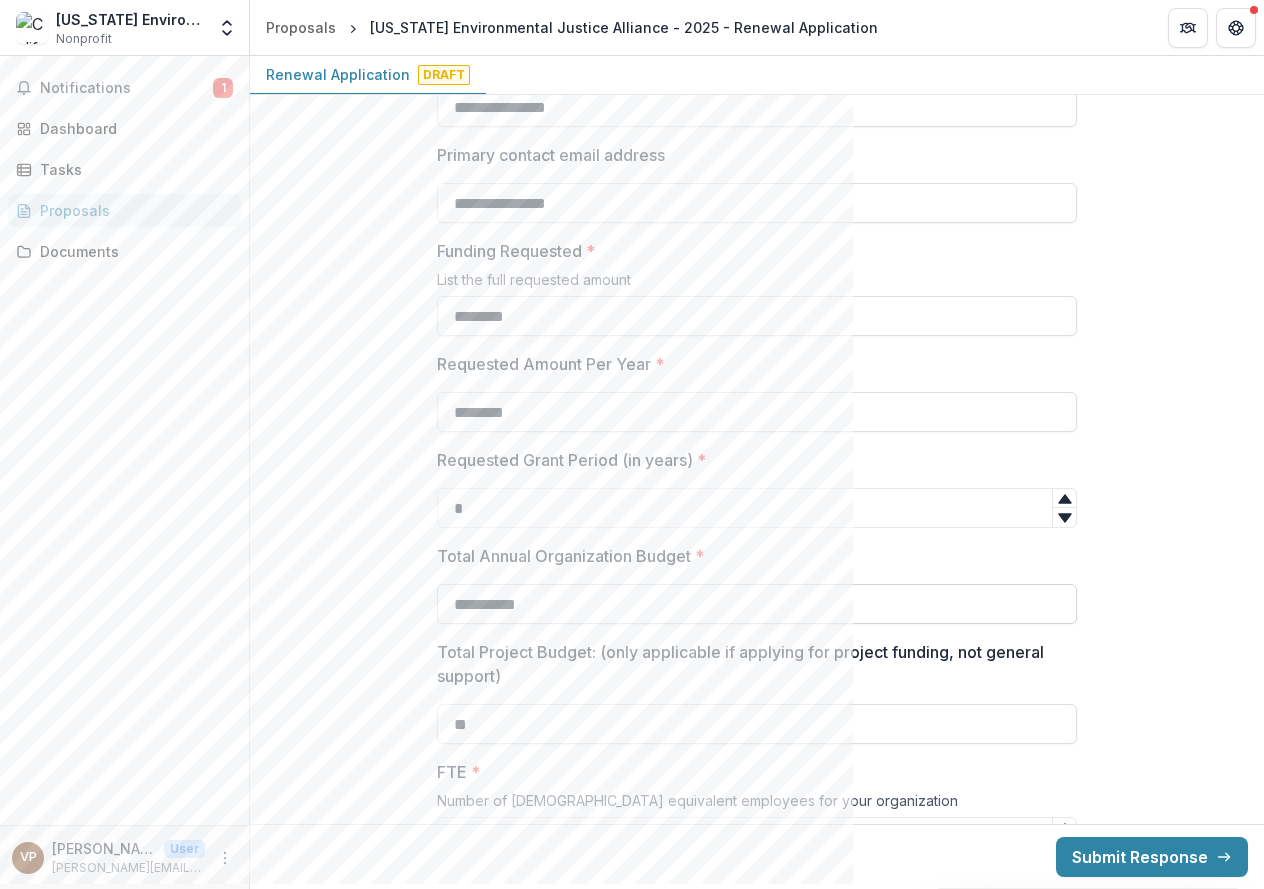 type on "********" 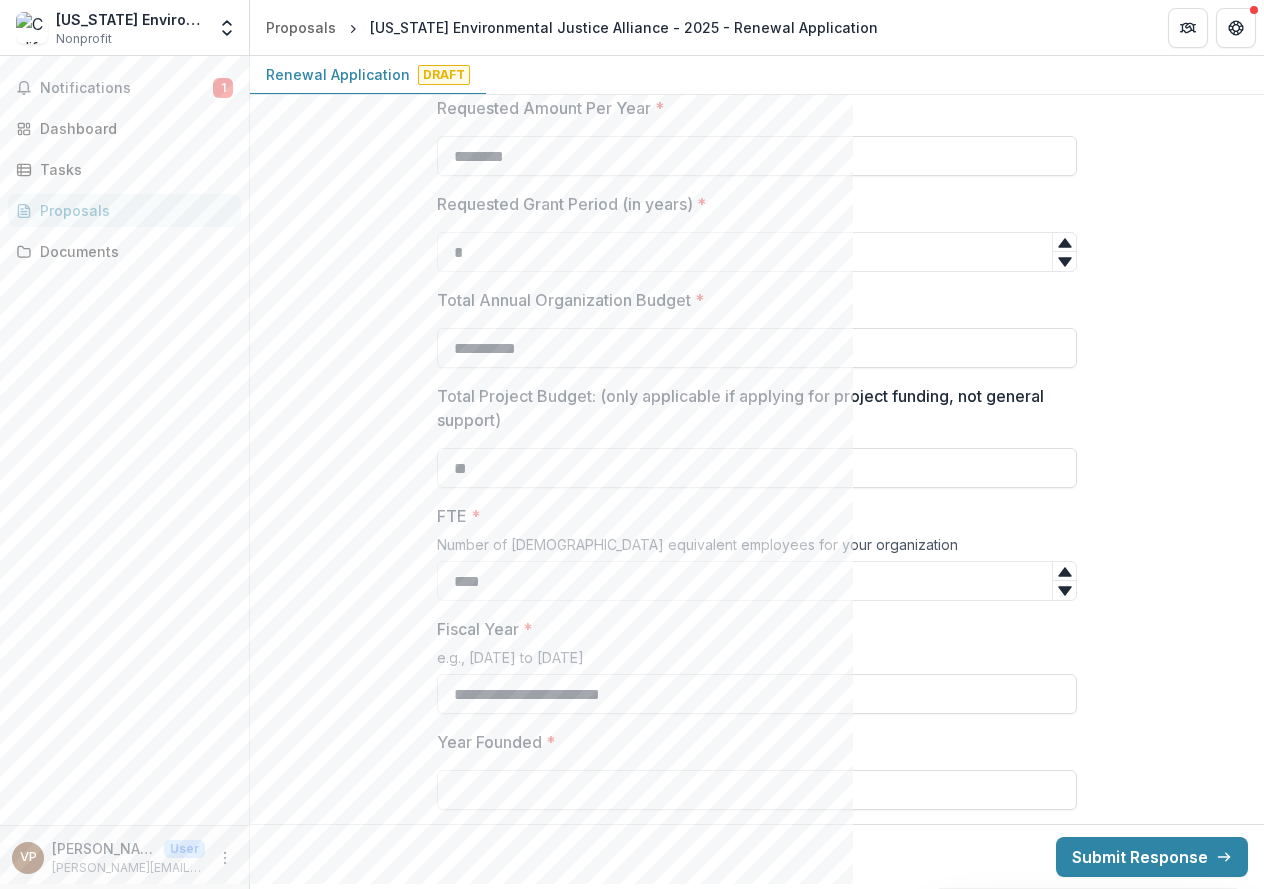 scroll, scrollTop: 706, scrollLeft: 0, axis: vertical 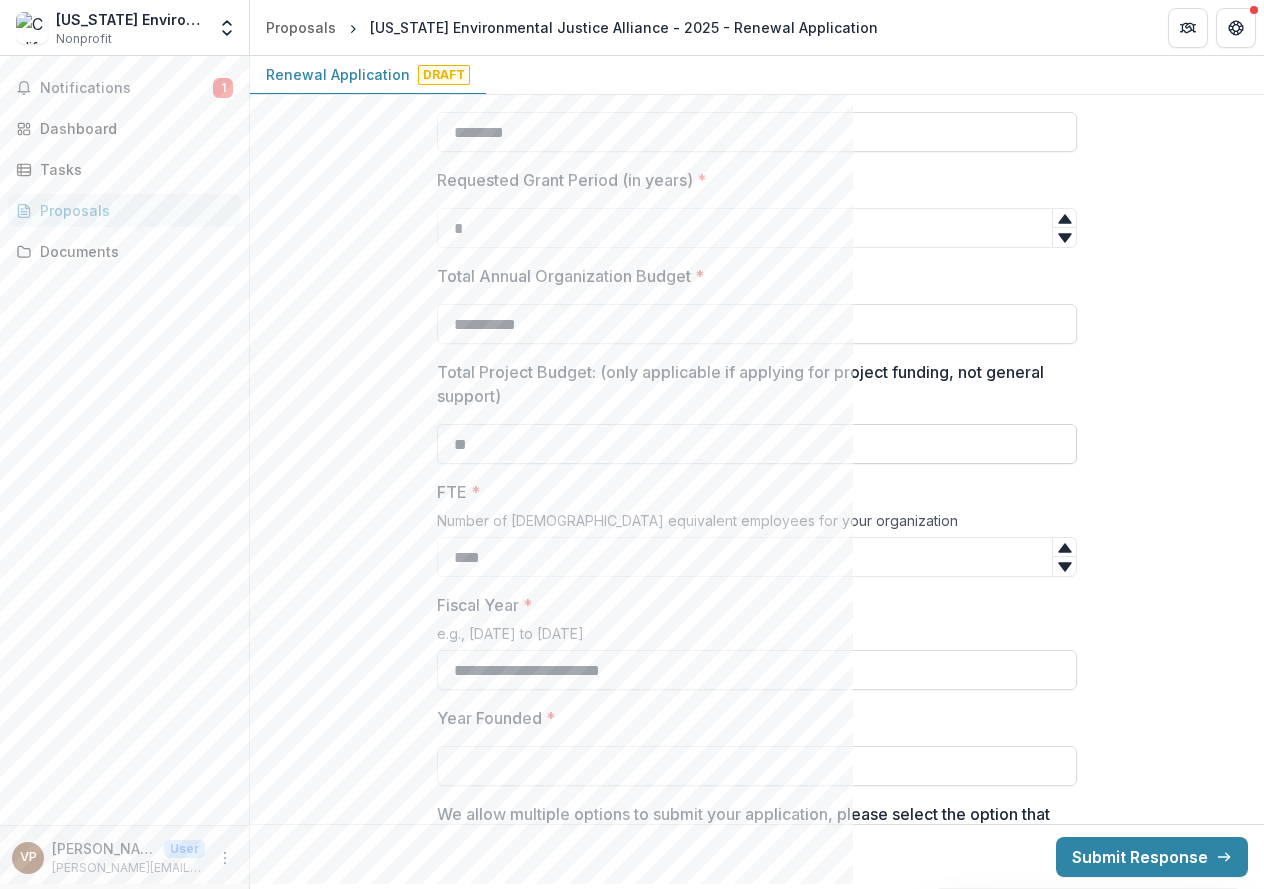 click on "**" at bounding box center (757, 444) 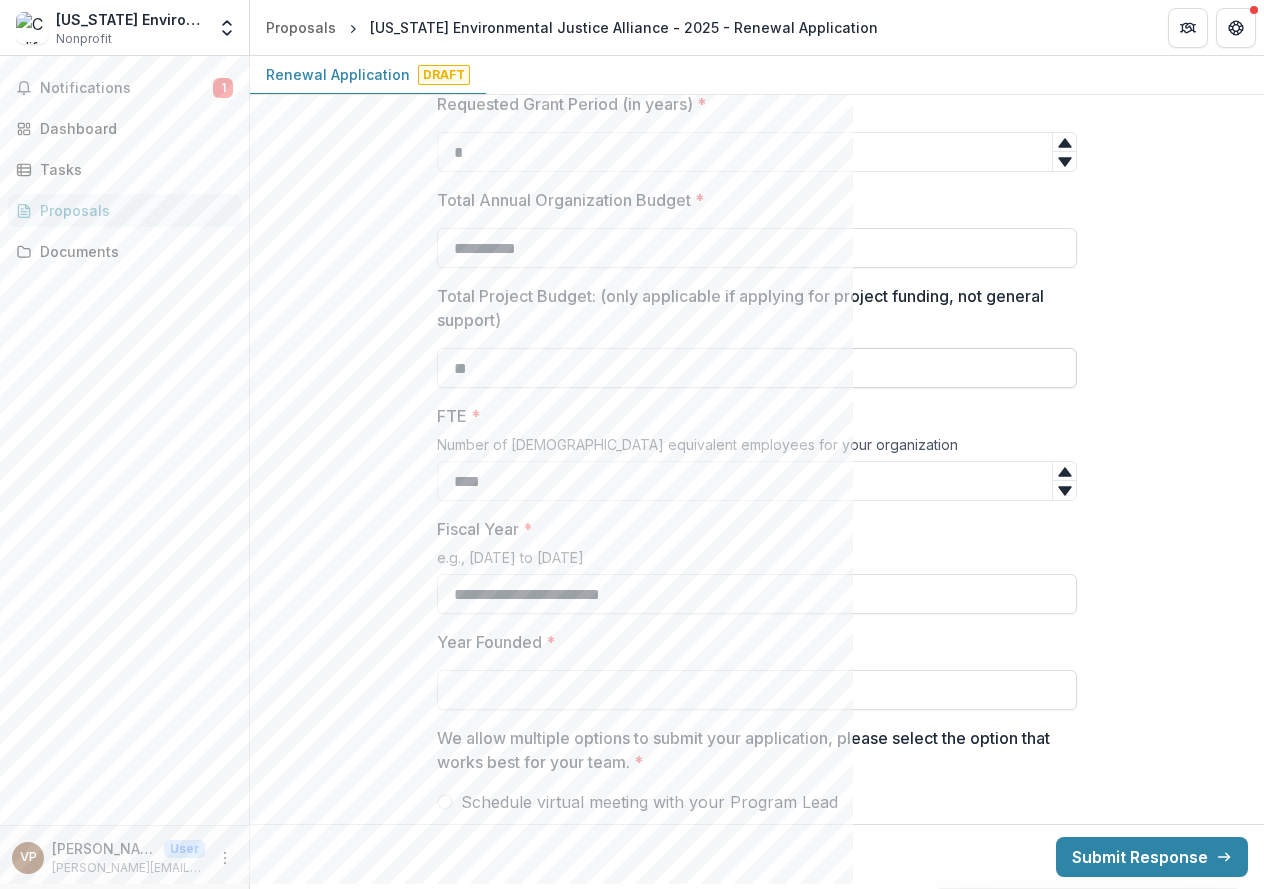 scroll, scrollTop: 779, scrollLeft: 0, axis: vertical 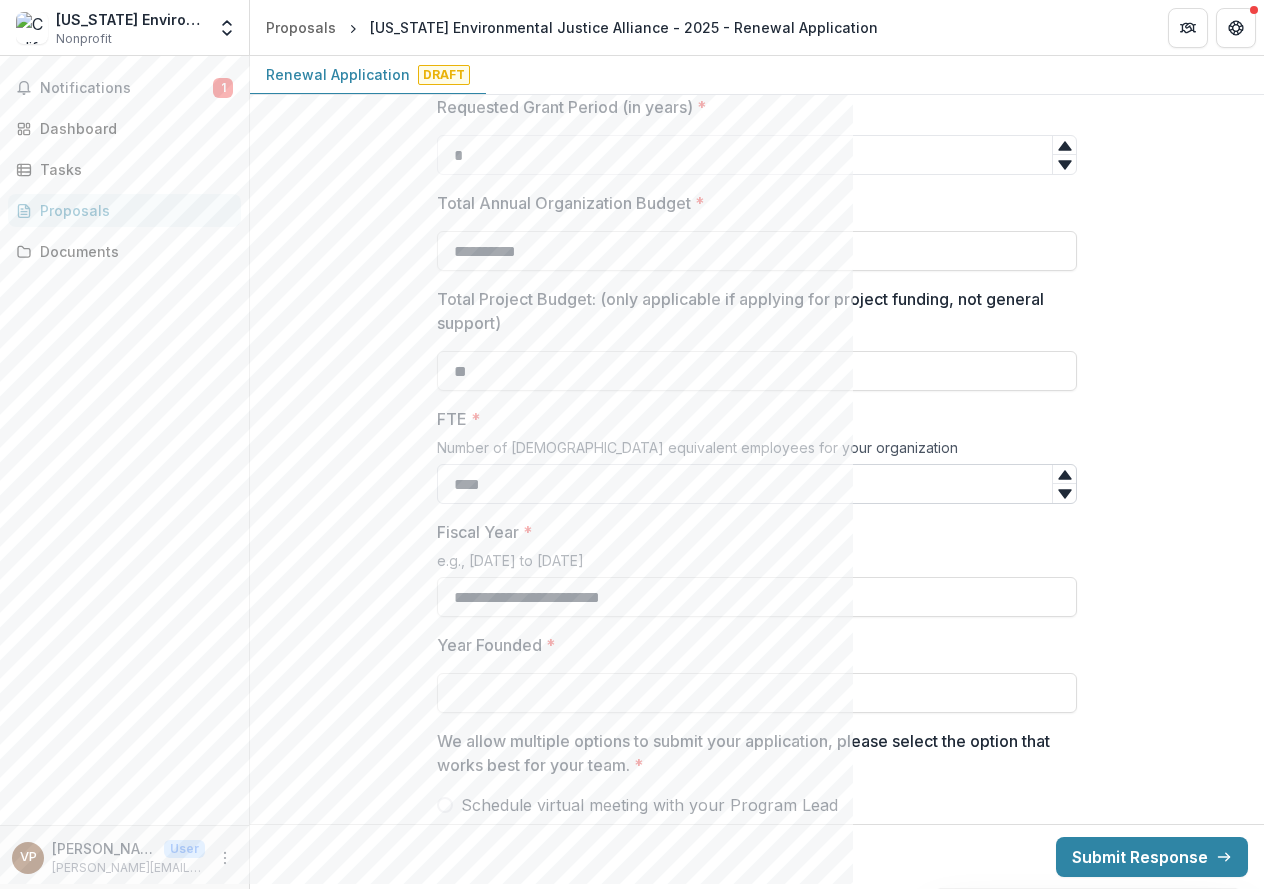 click on "****" at bounding box center [757, 484] 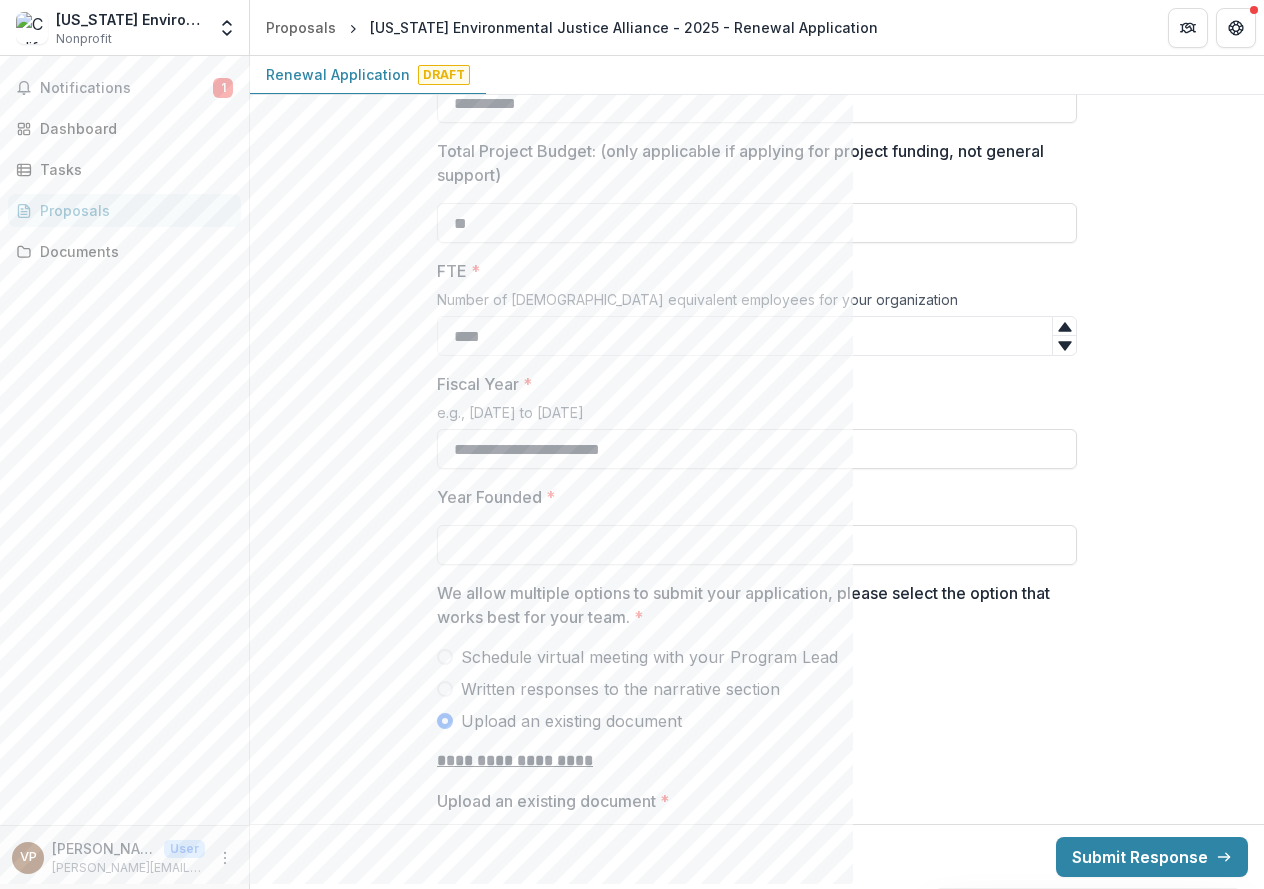 scroll, scrollTop: 976, scrollLeft: 0, axis: vertical 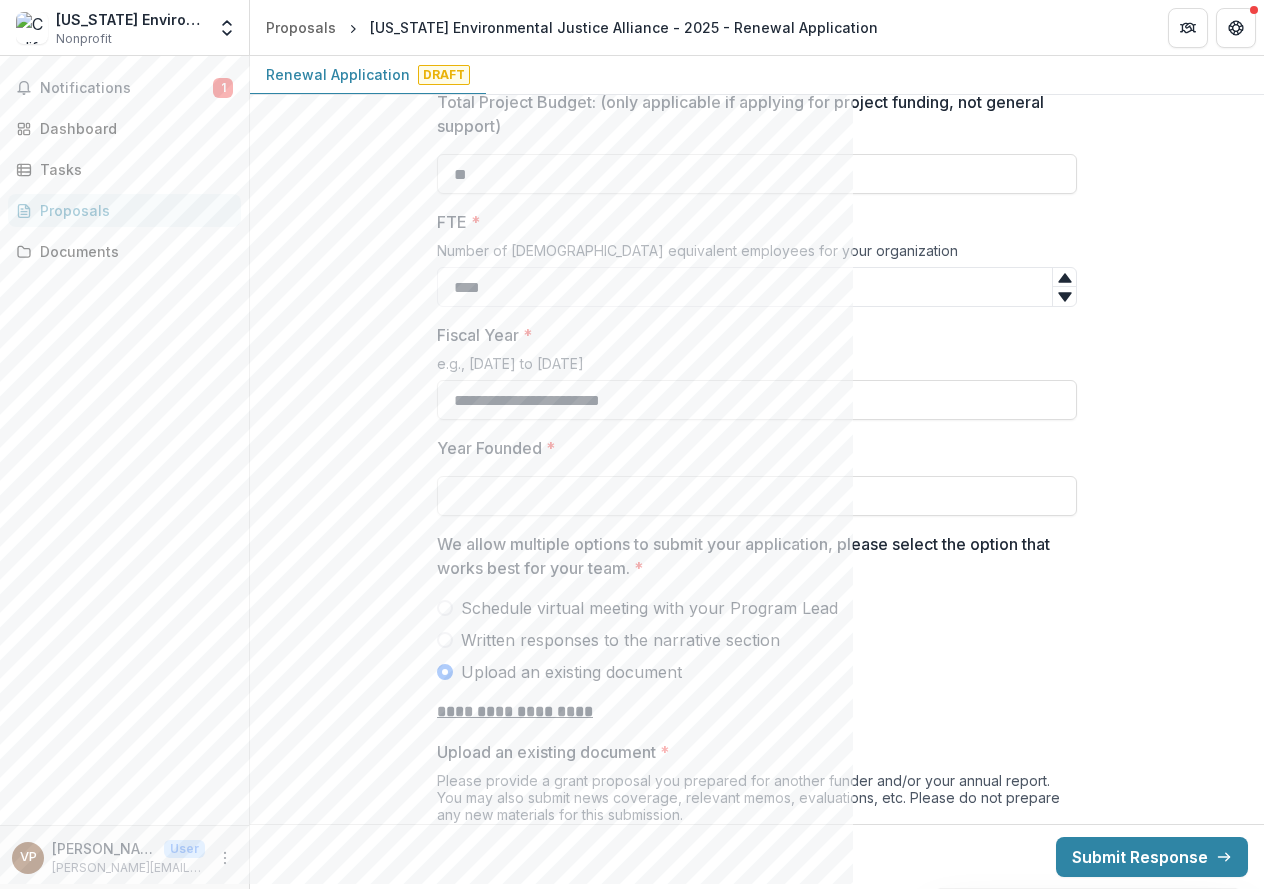 drag, startPoint x: 529, startPoint y: 499, endPoint x: 412, endPoint y: 495, distance: 117.06836 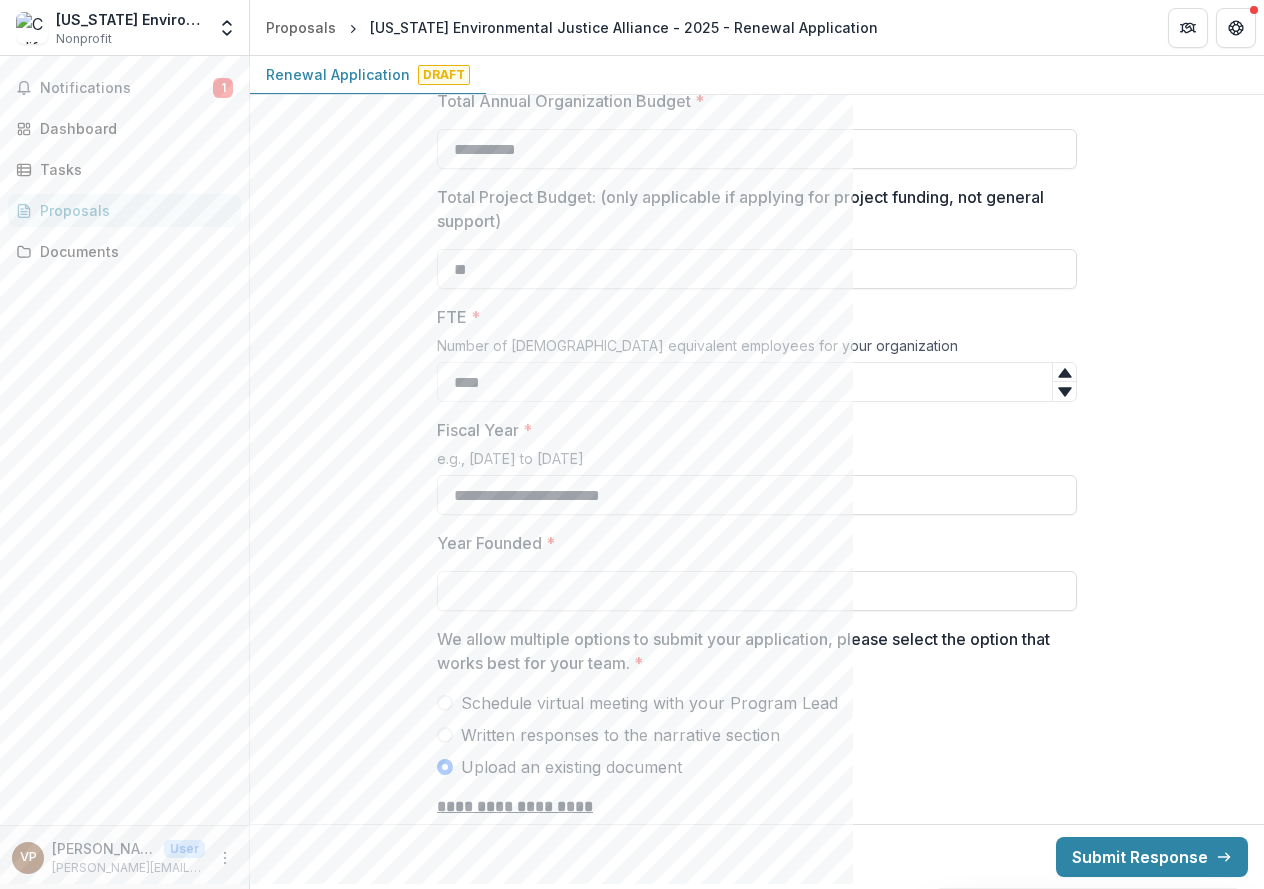 type on "****" 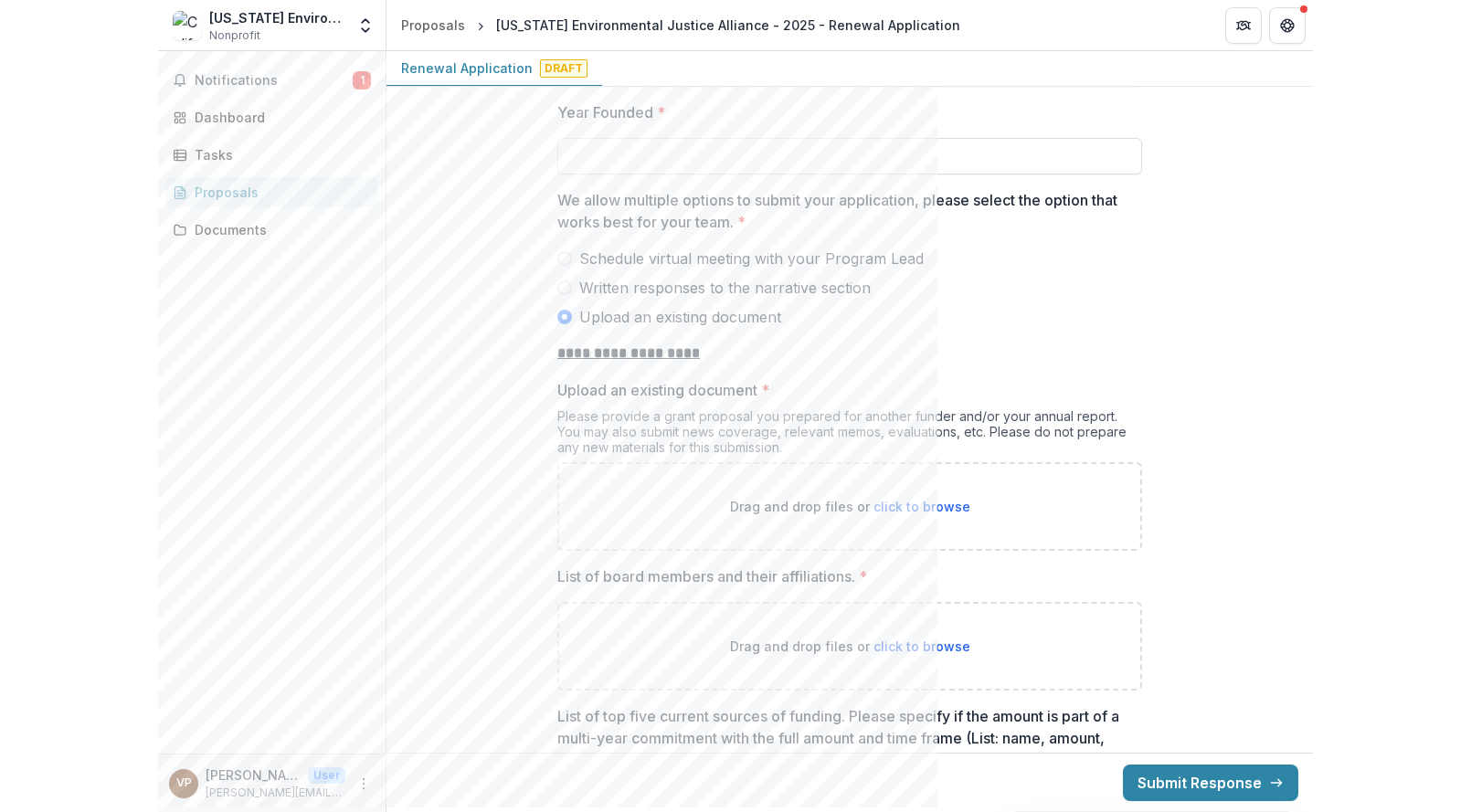 scroll, scrollTop: 1210, scrollLeft: 0, axis: vertical 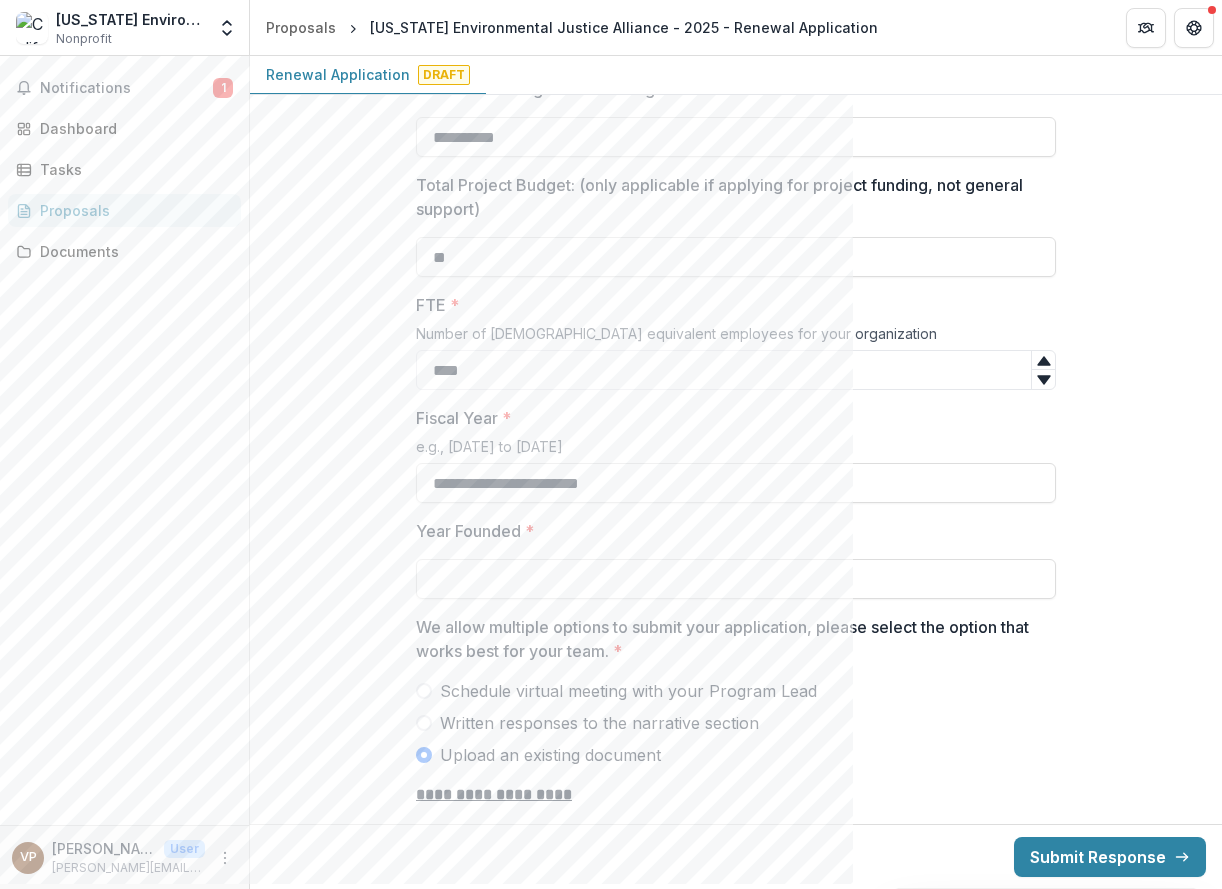 drag, startPoint x: 485, startPoint y: 579, endPoint x: 408, endPoint y: 579, distance: 77 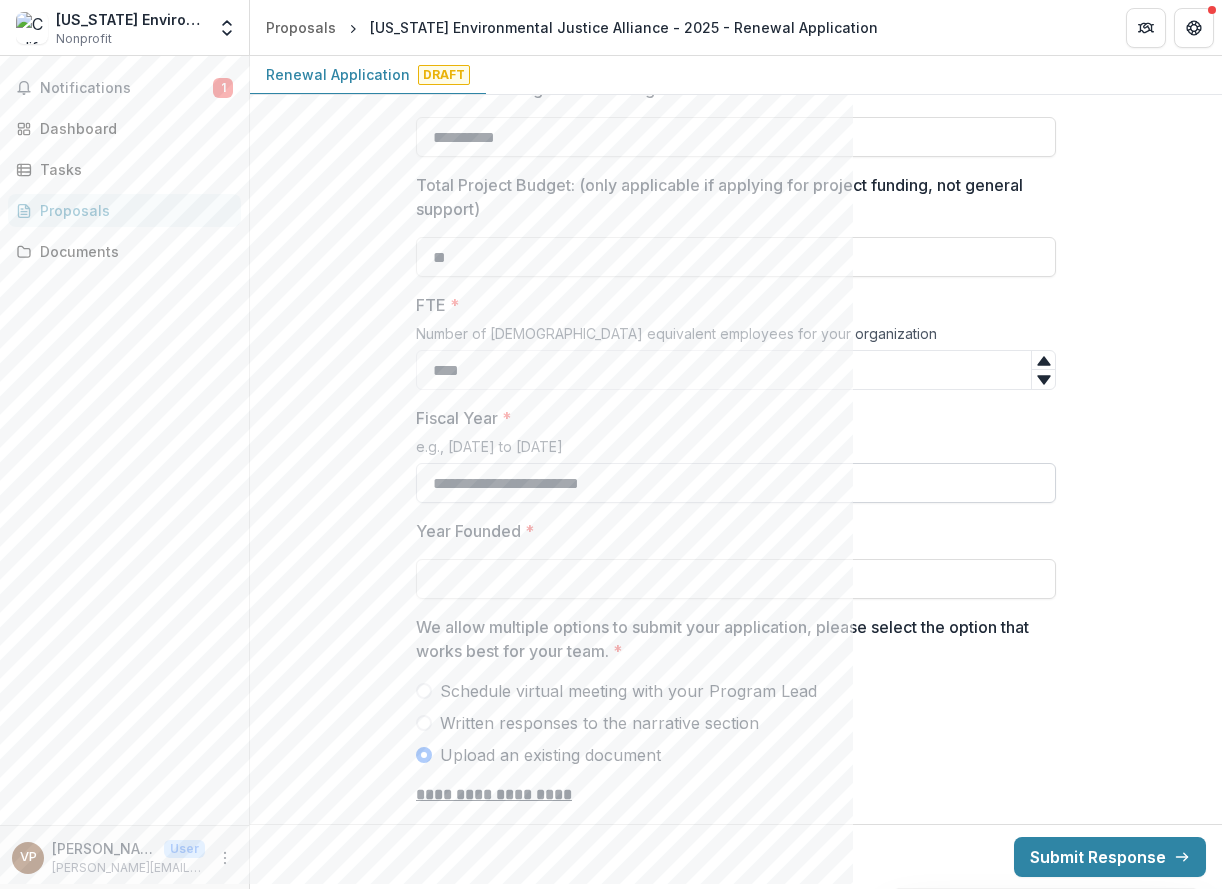 click on "**********" at bounding box center [736, 483] 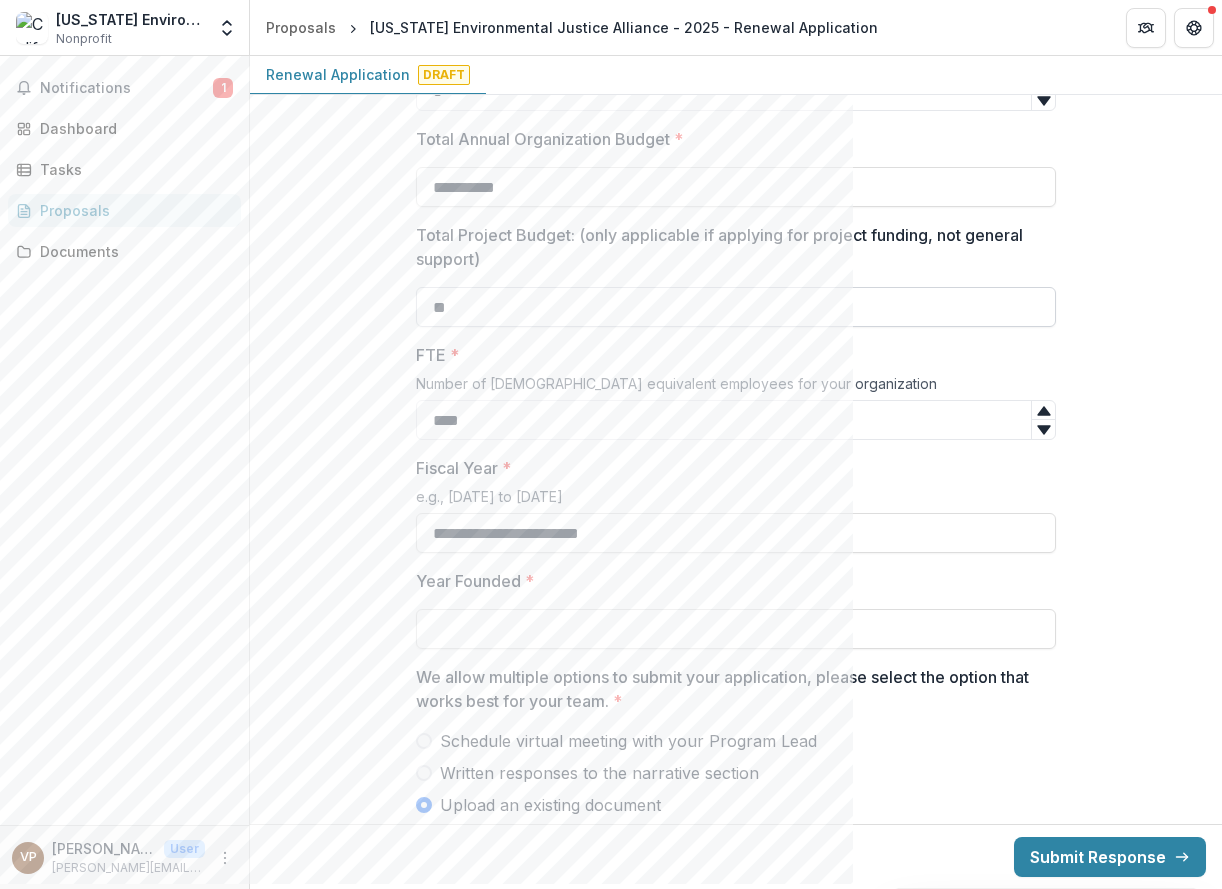 click on "**" at bounding box center (736, 307) 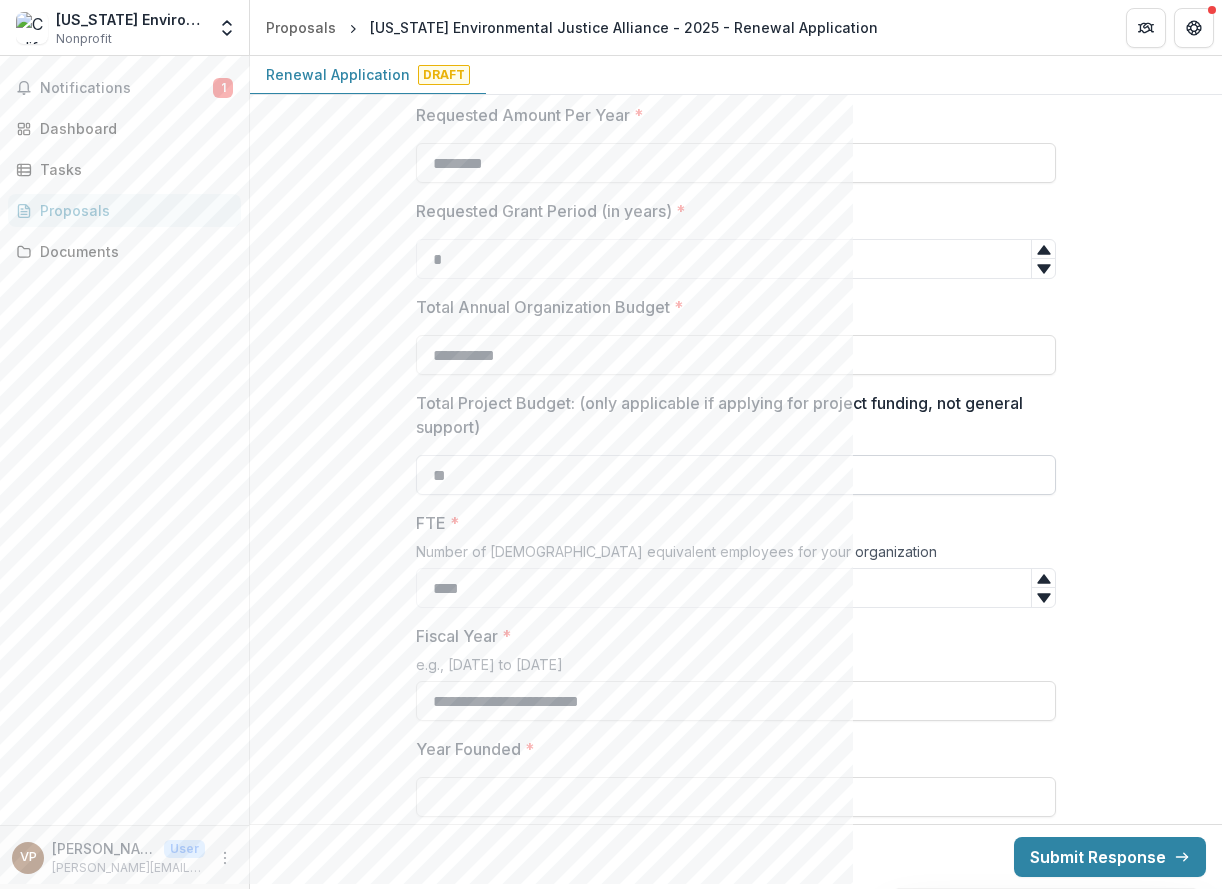 scroll, scrollTop: 669, scrollLeft: 0, axis: vertical 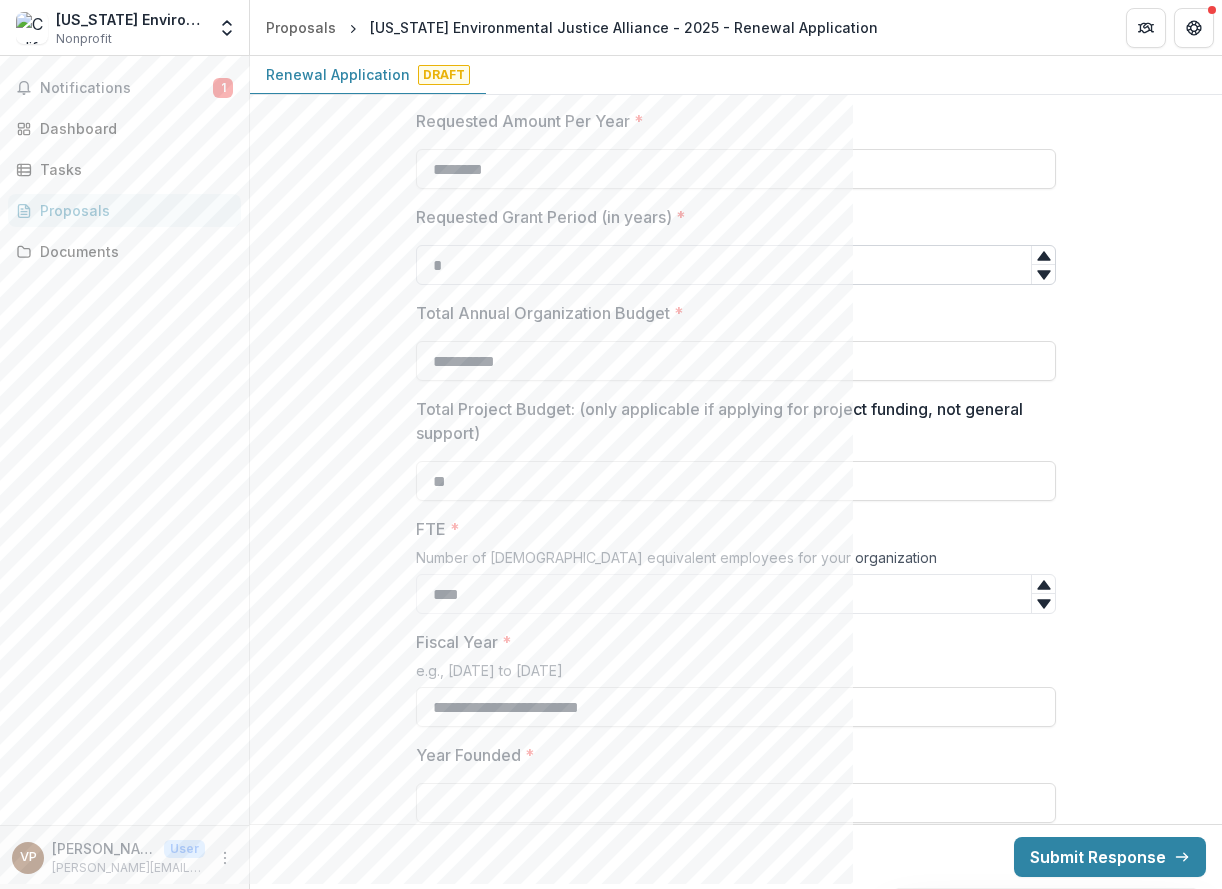 click on "*" at bounding box center (736, 265) 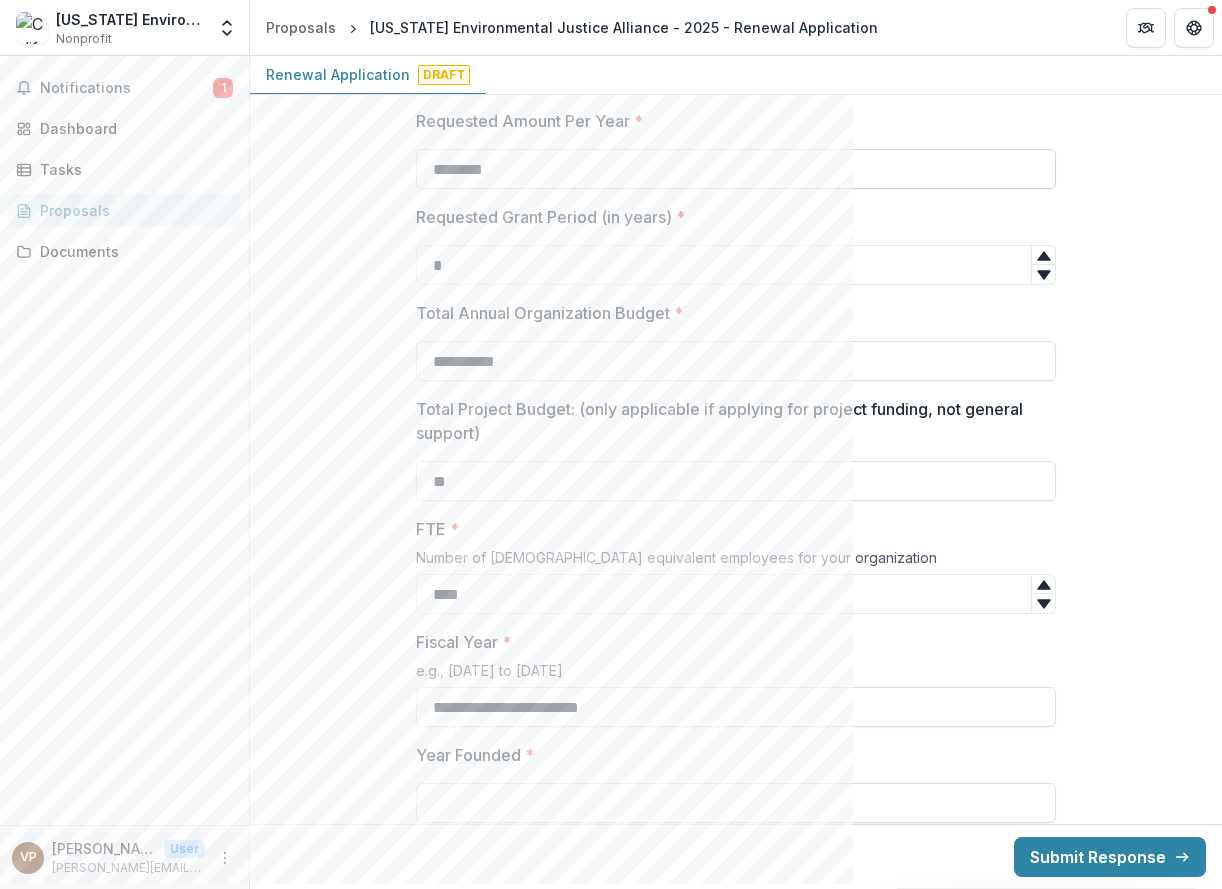 click on "********" at bounding box center (736, 169) 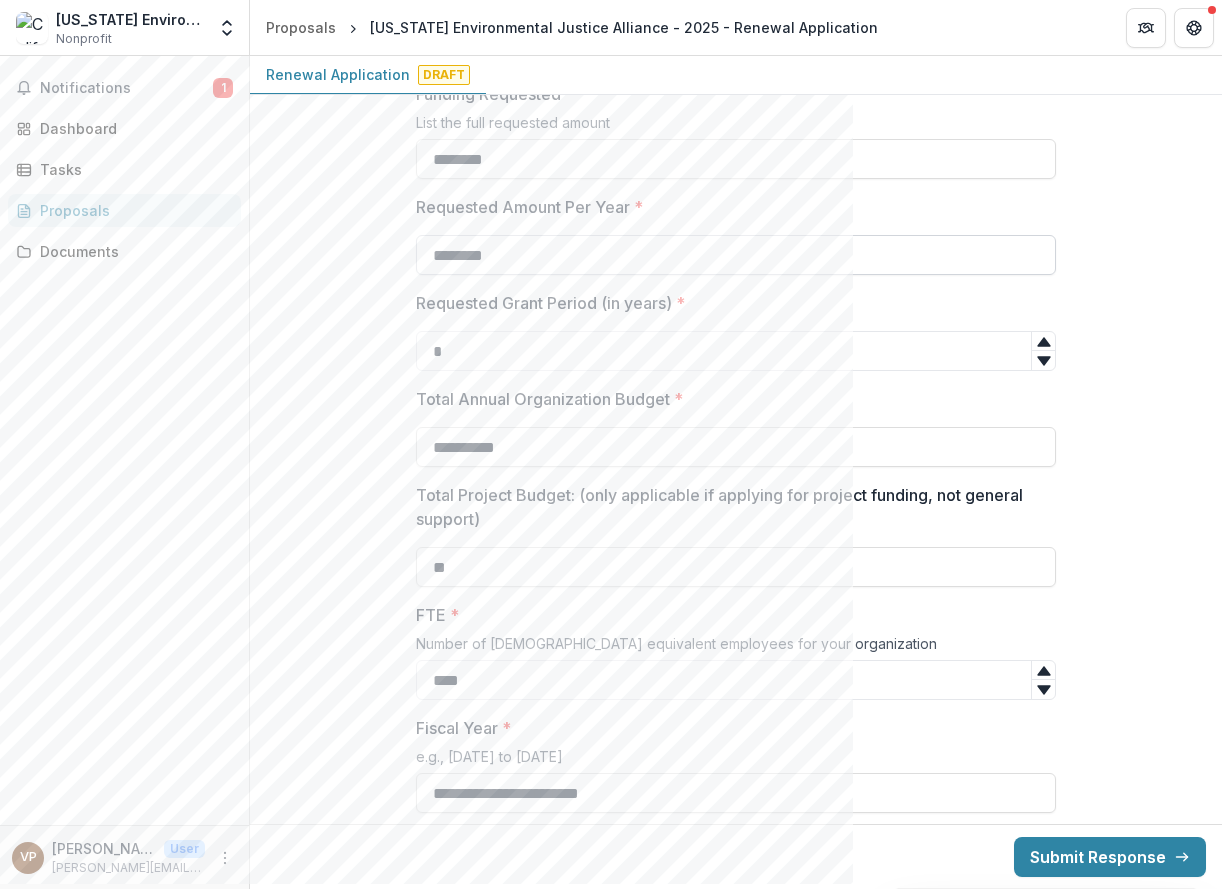 click on "********" at bounding box center [736, 159] 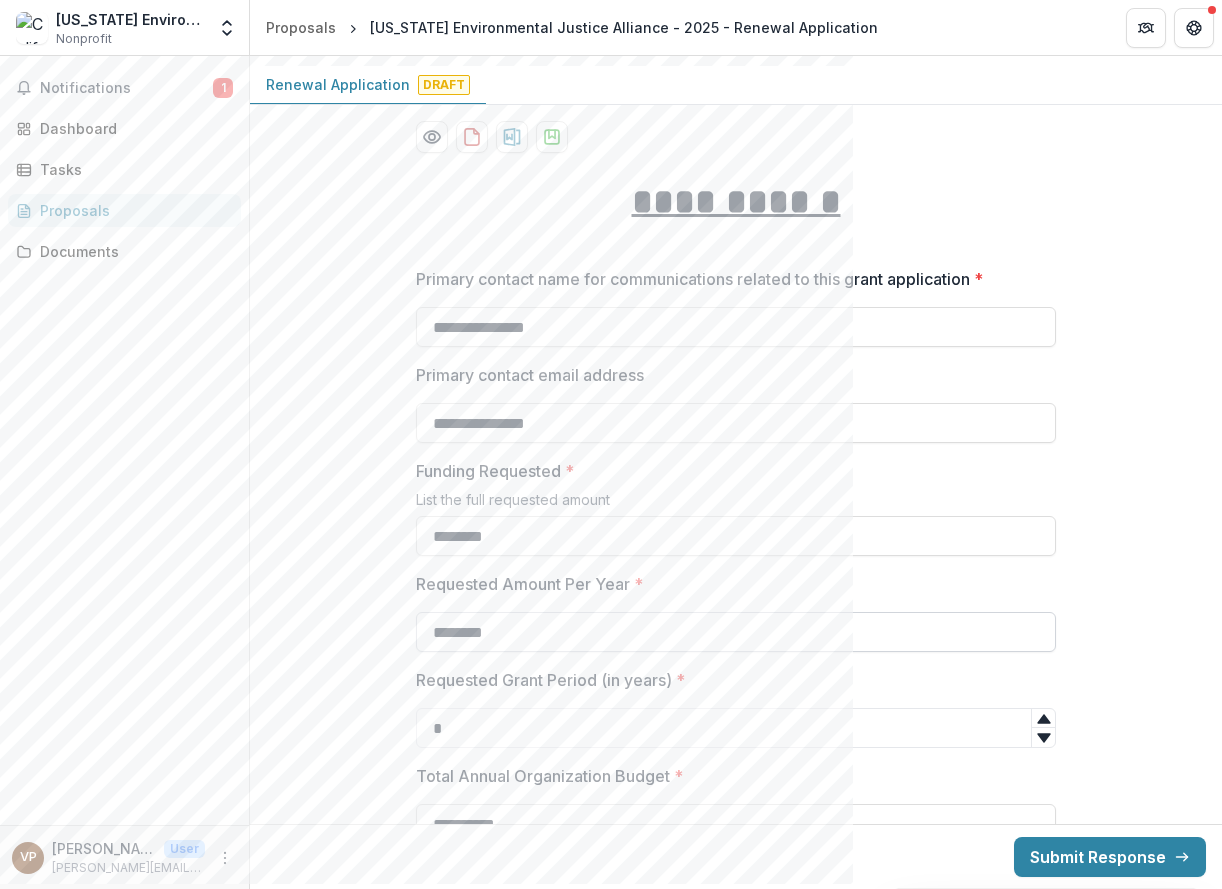 scroll, scrollTop: 114, scrollLeft: 0, axis: vertical 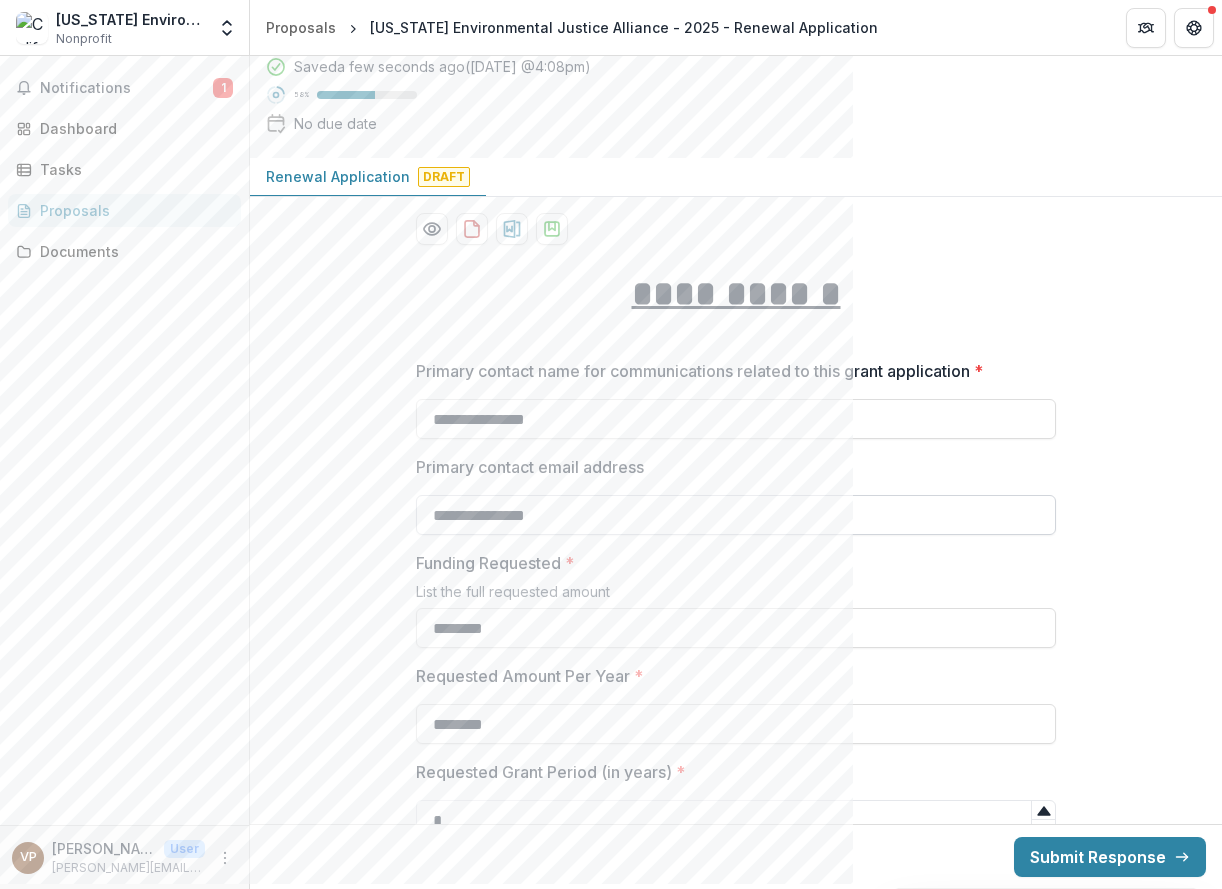 click on "**********" at bounding box center [736, 515] 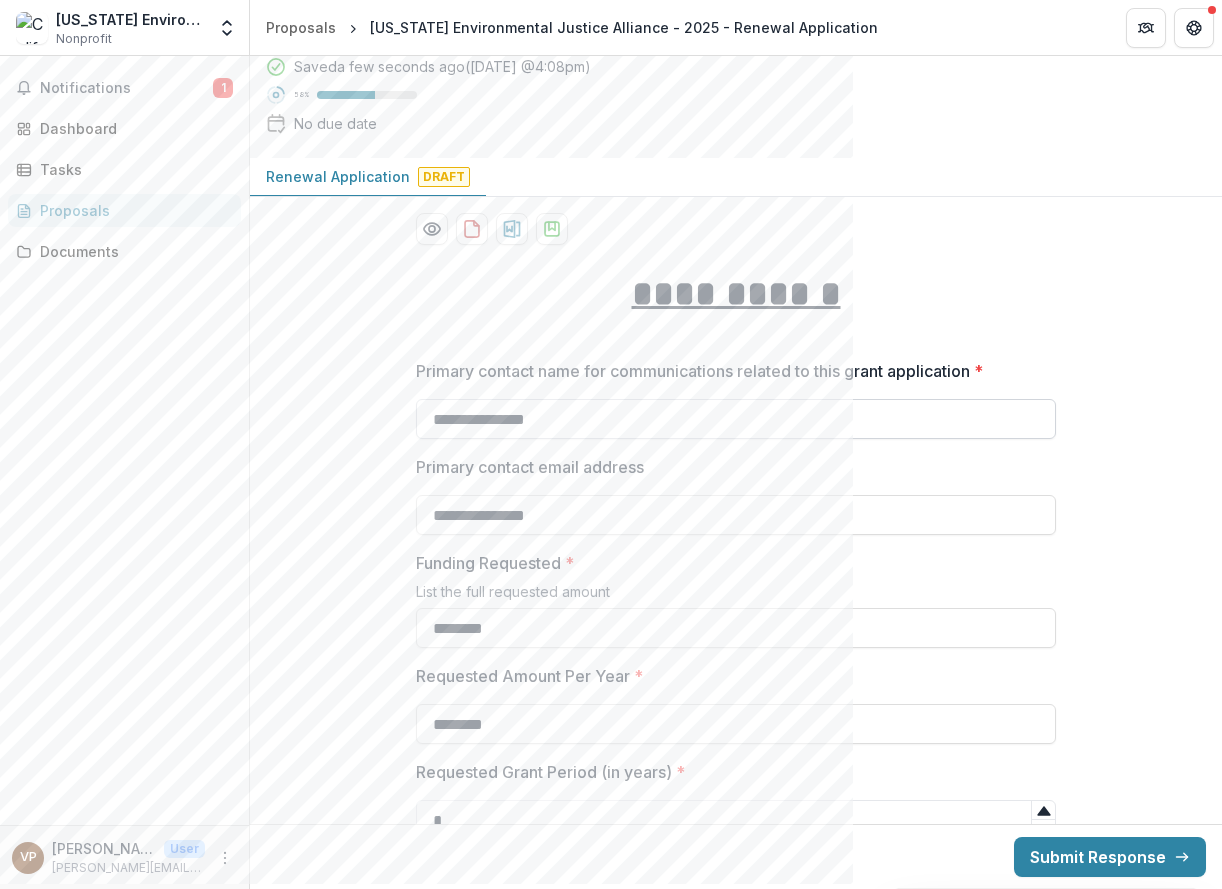 click on "**********" at bounding box center (736, 419) 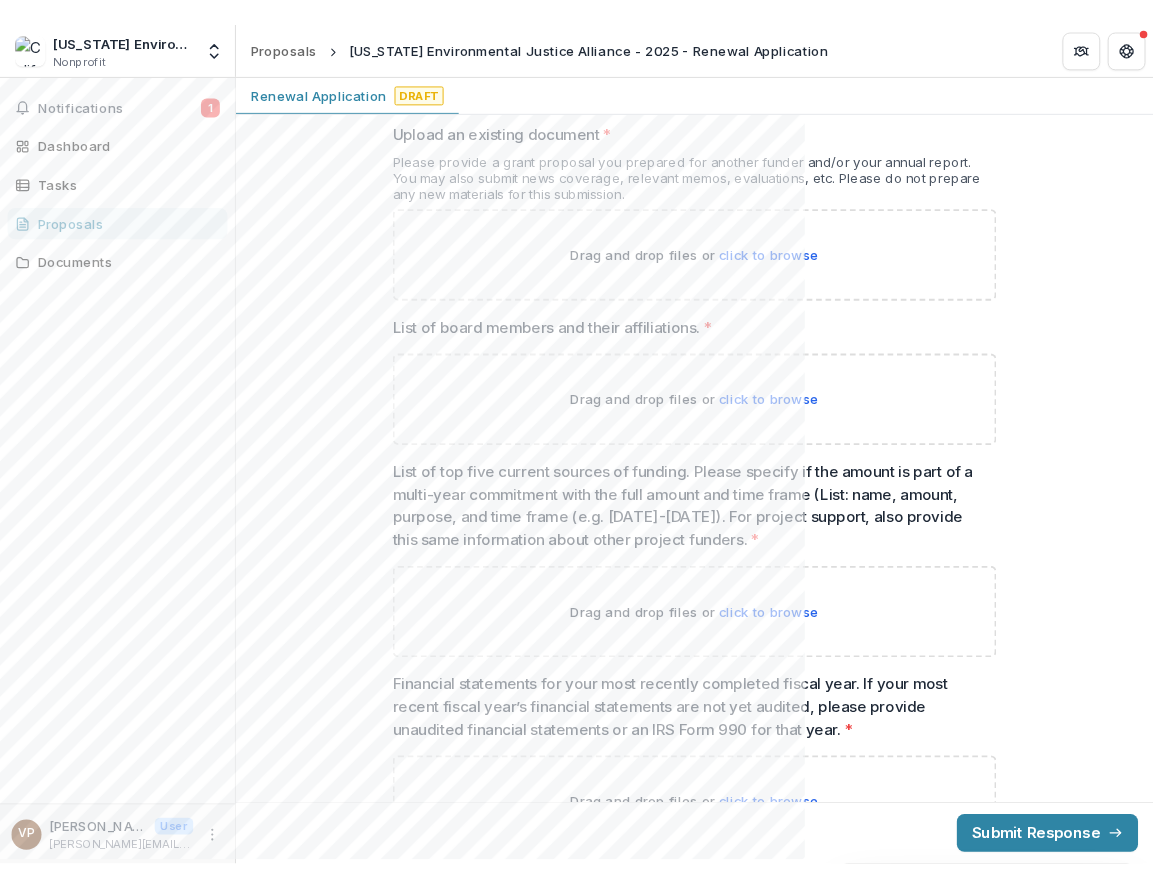 scroll, scrollTop: 1574, scrollLeft: 0, axis: vertical 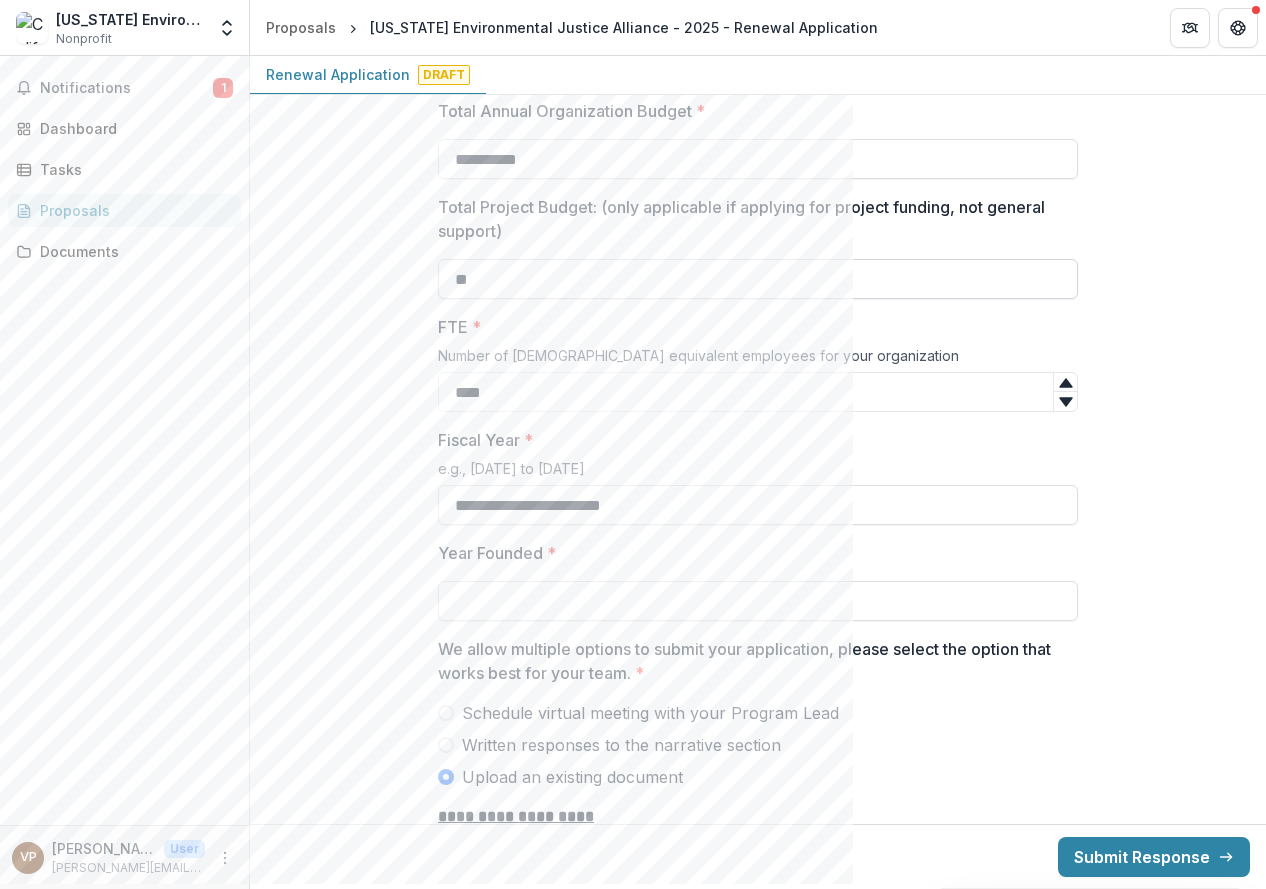 click on "**" at bounding box center [758, 279] 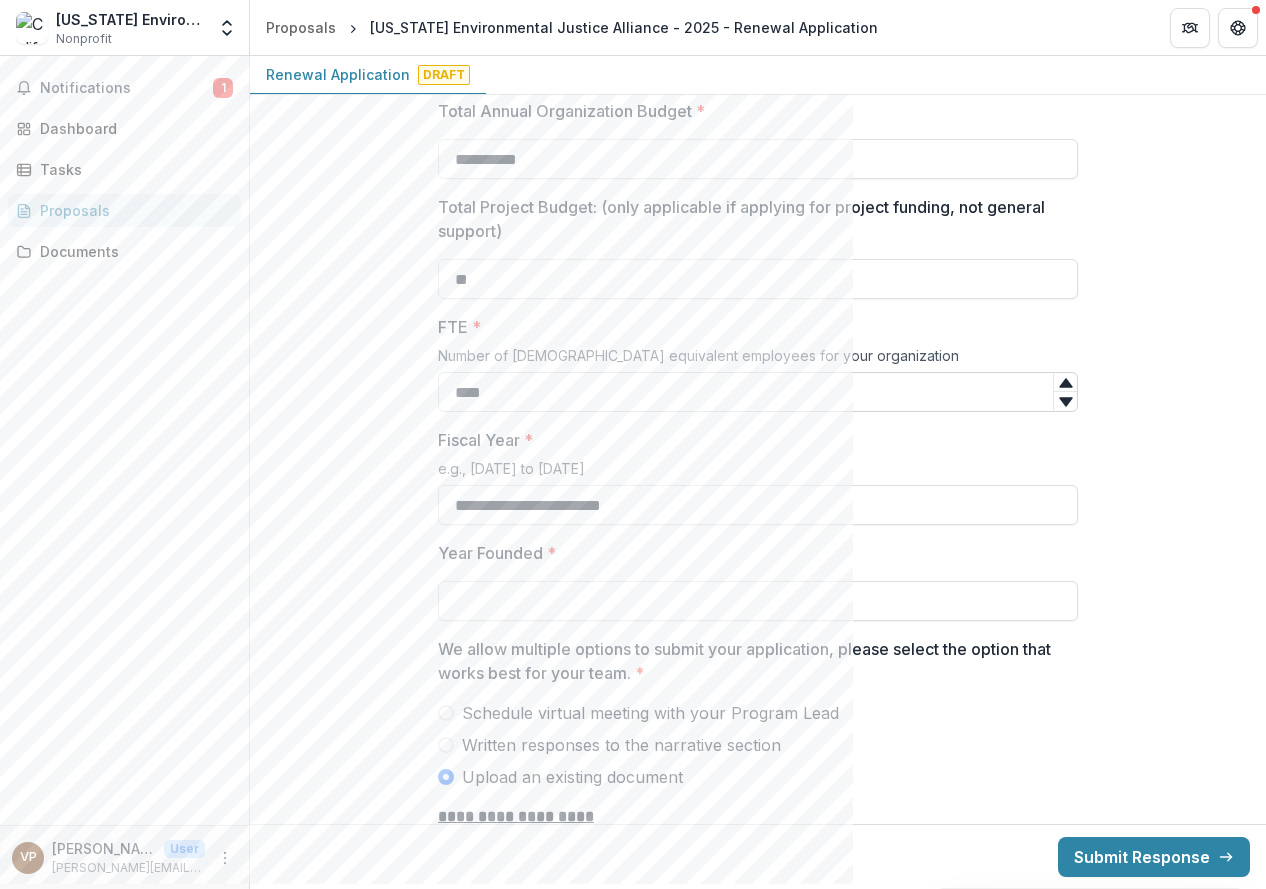 click on "****" at bounding box center (758, 392) 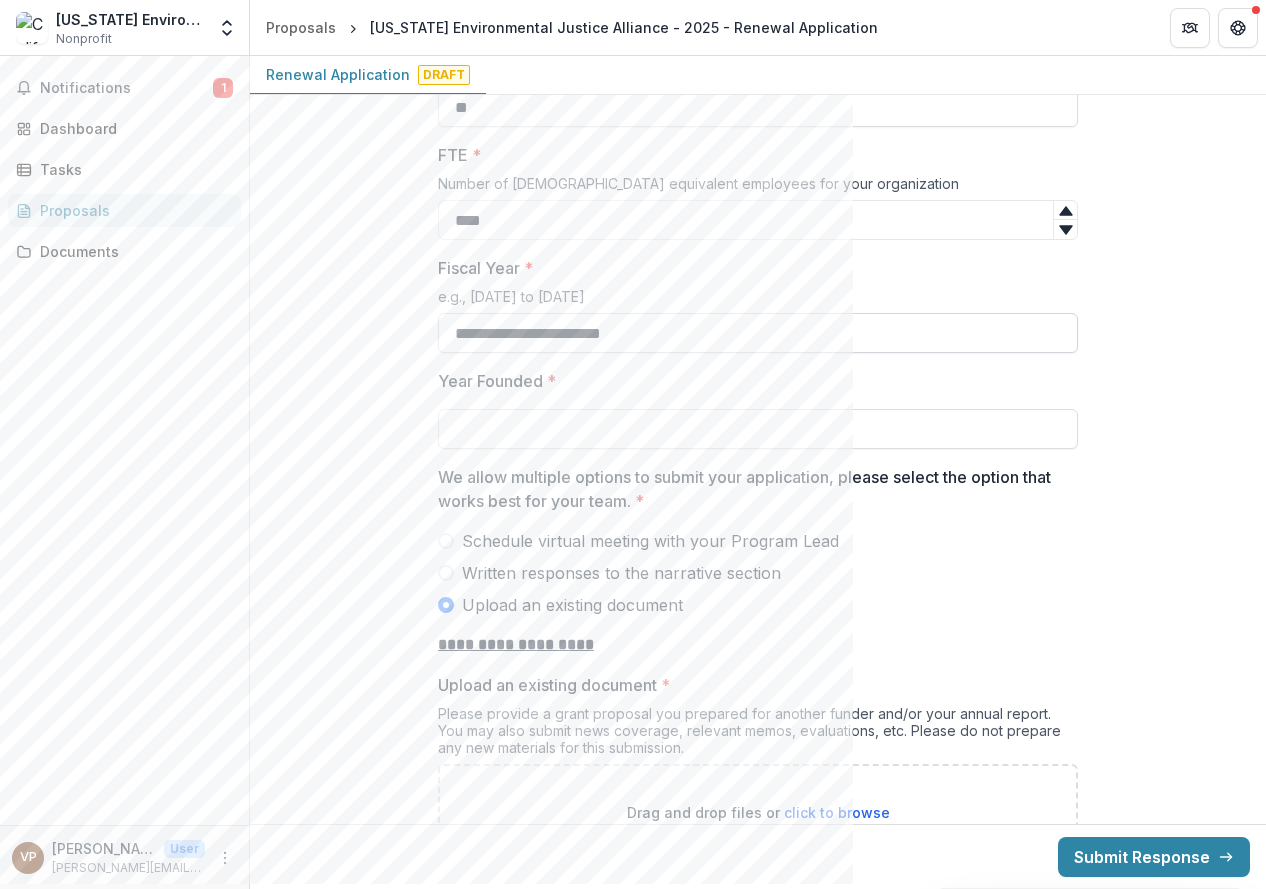 click on "**********" at bounding box center (758, 333) 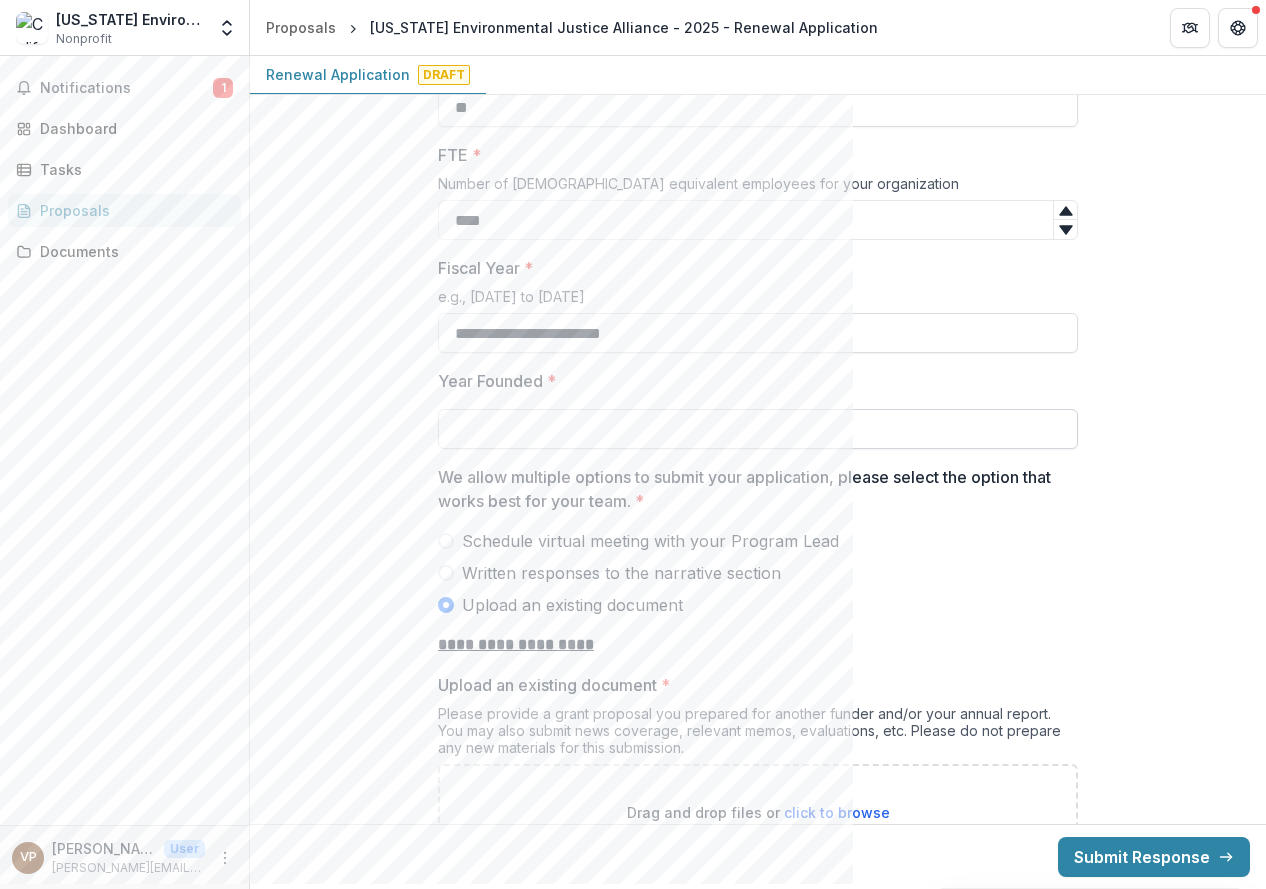 click on "****" at bounding box center (758, 429) 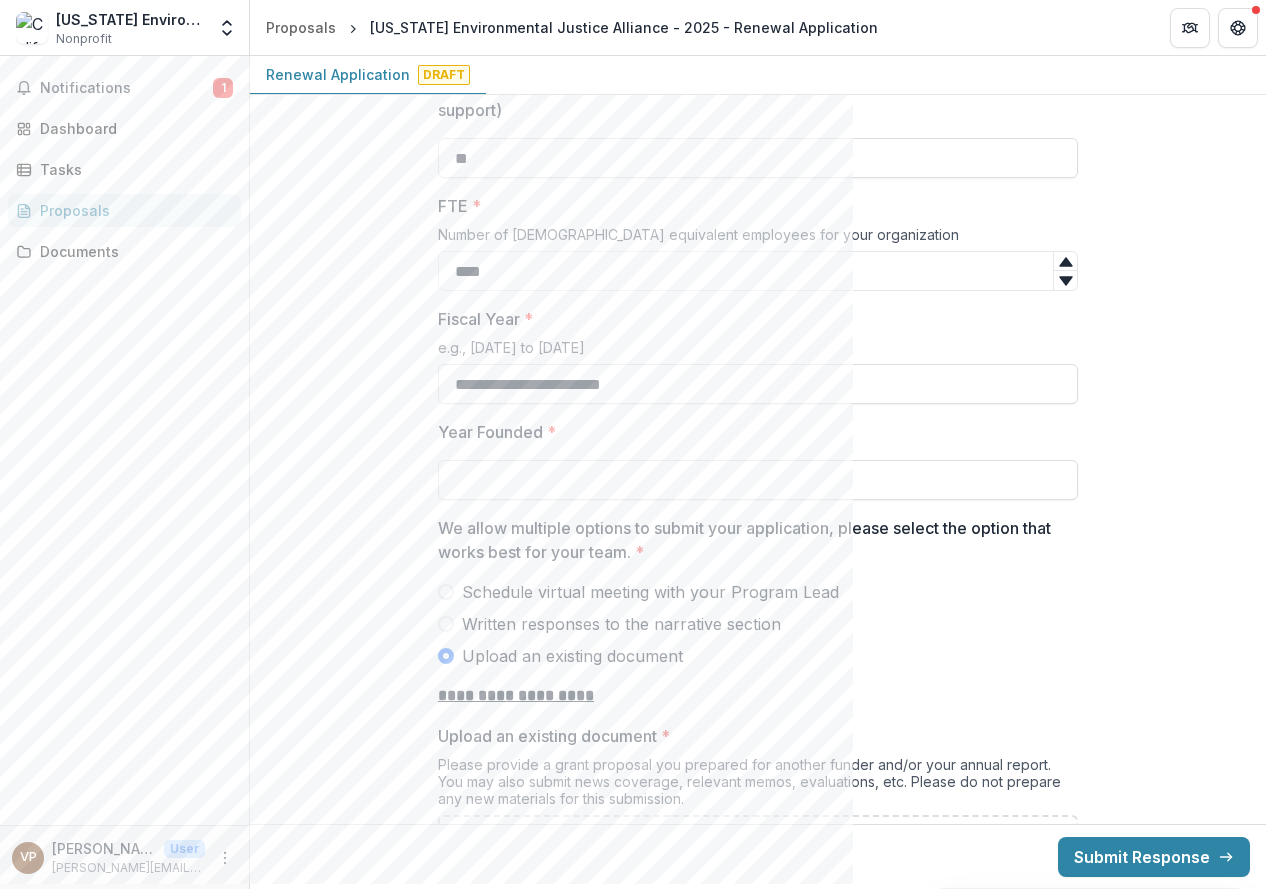 scroll, scrollTop: 1012, scrollLeft: 0, axis: vertical 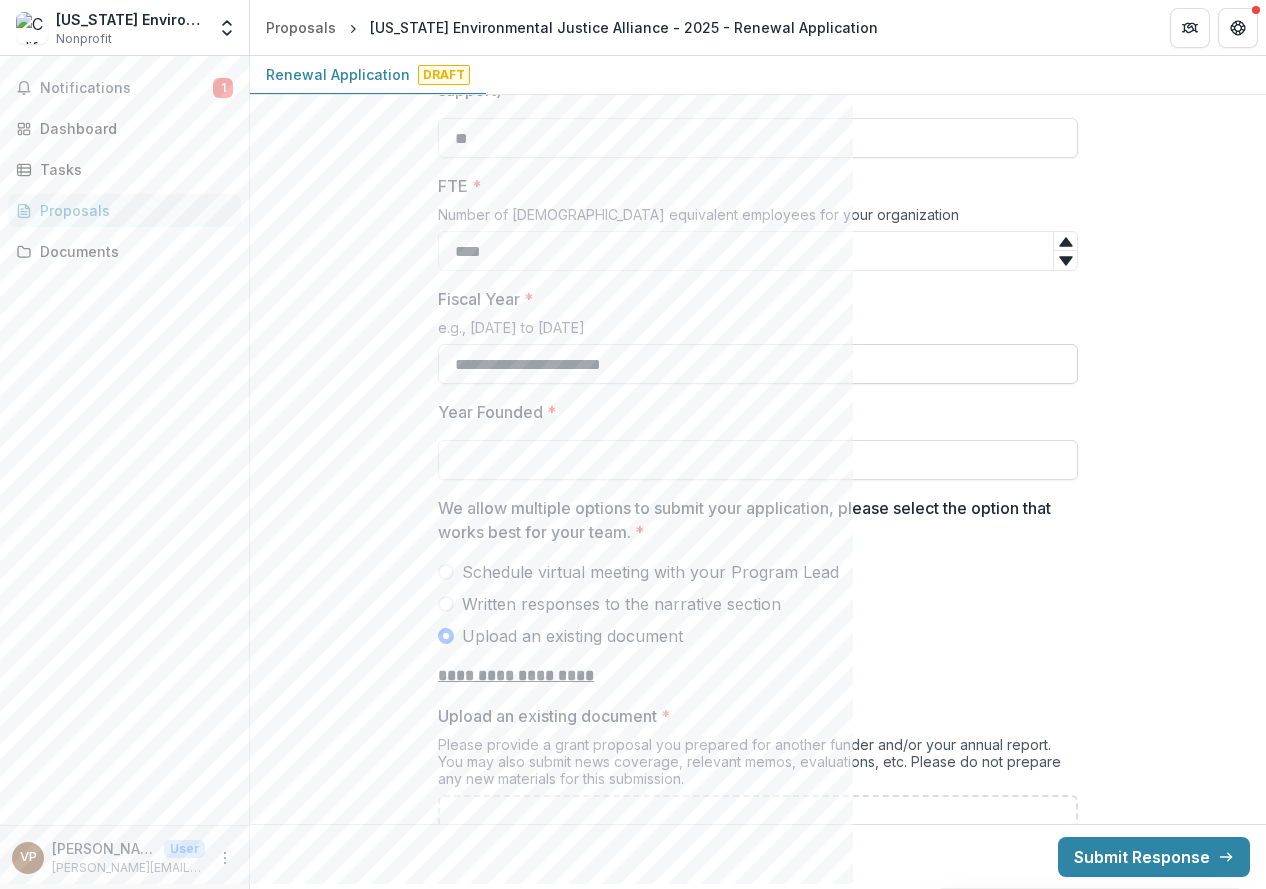 click on "**********" at bounding box center [758, 364] 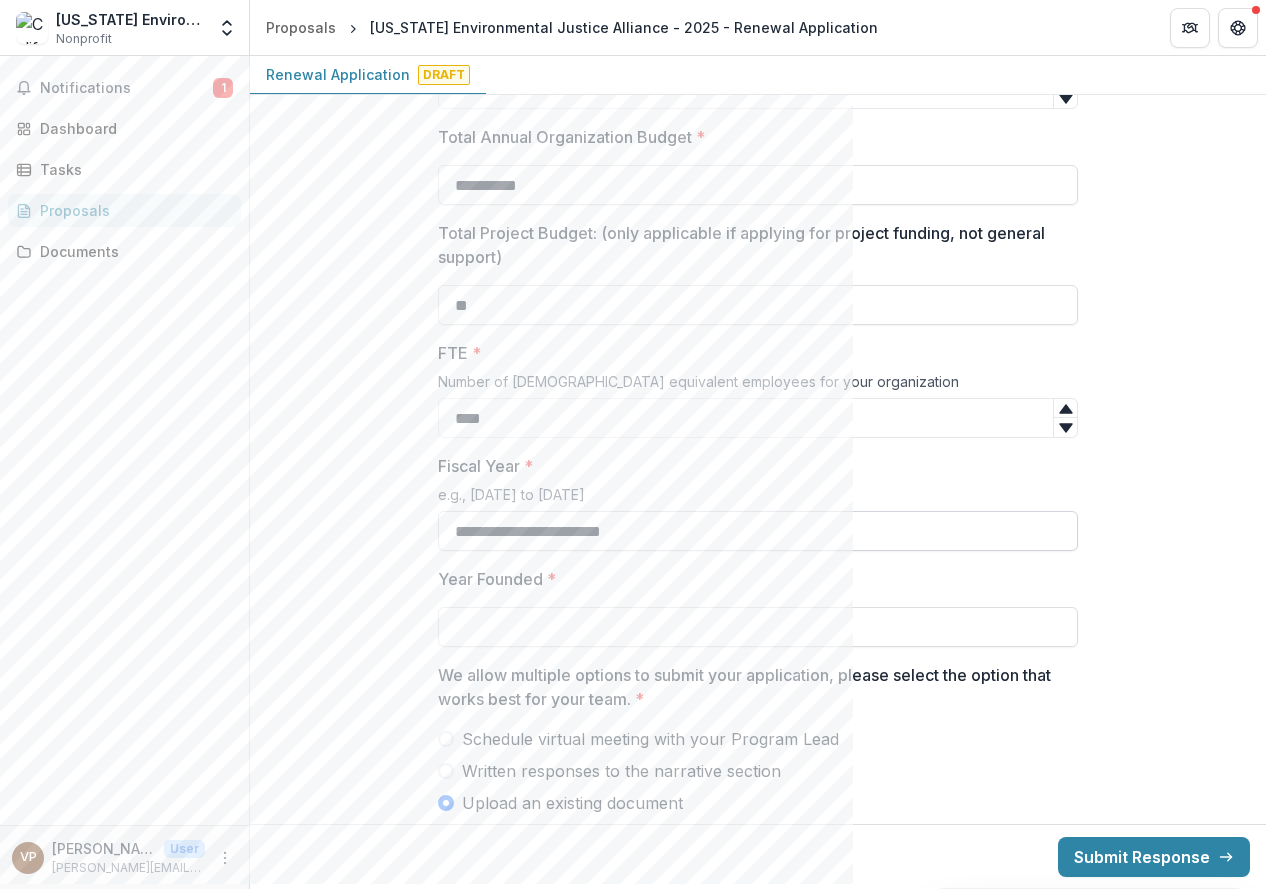 scroll, scrollTop: 841, scrollLeft: 0, axis: vertical 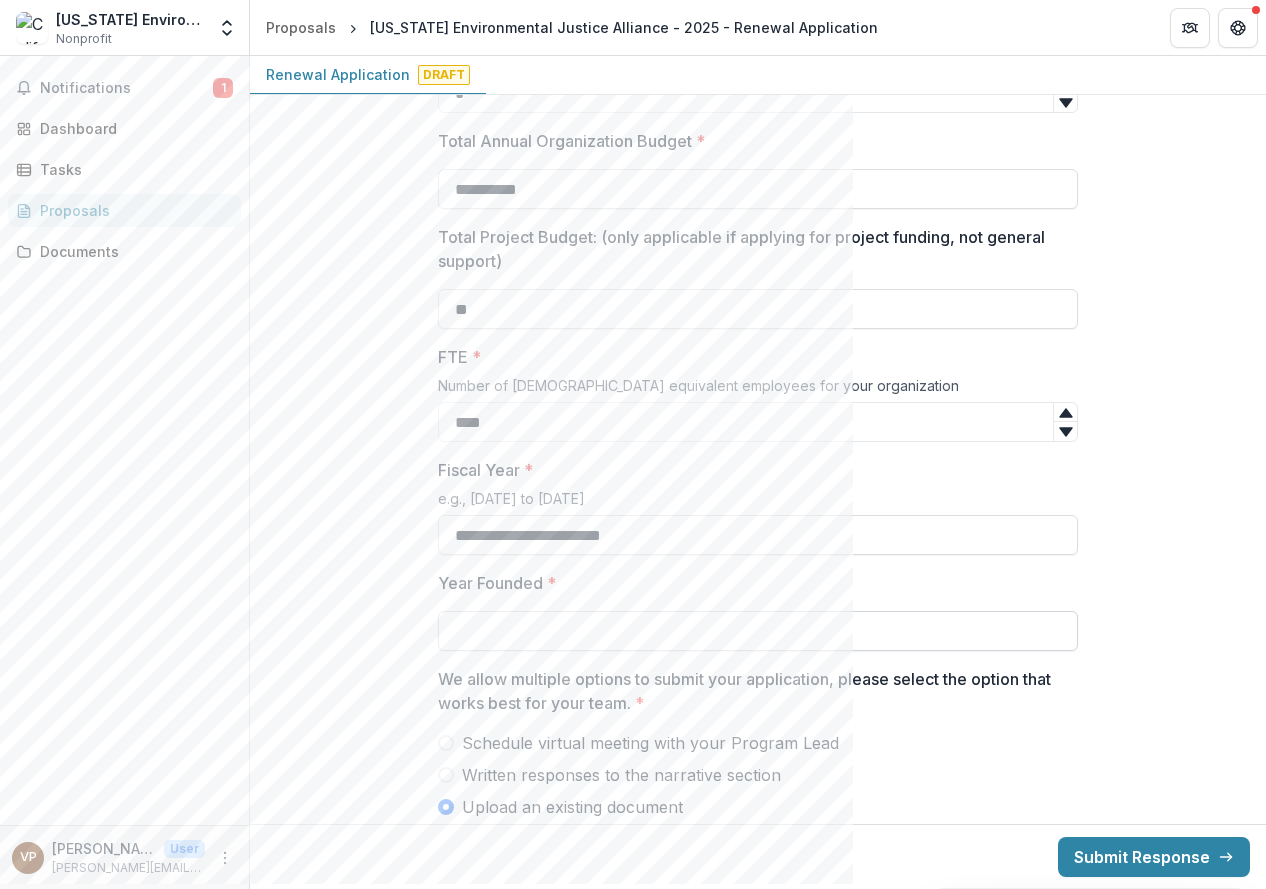 click on "****" at bounding box center [758, 631] 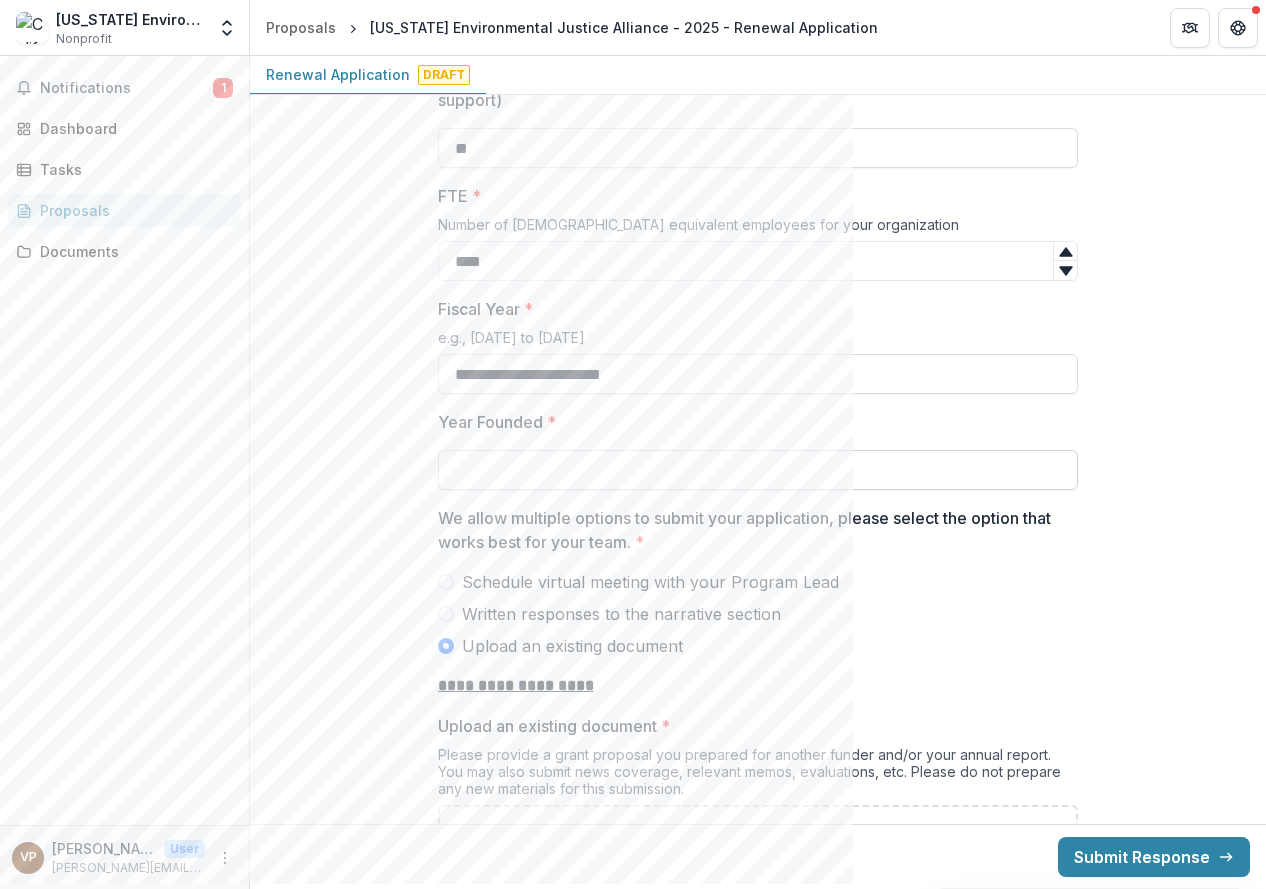 scroll, scrollTop: 1004, scrollLeft: 0, axis: vertical 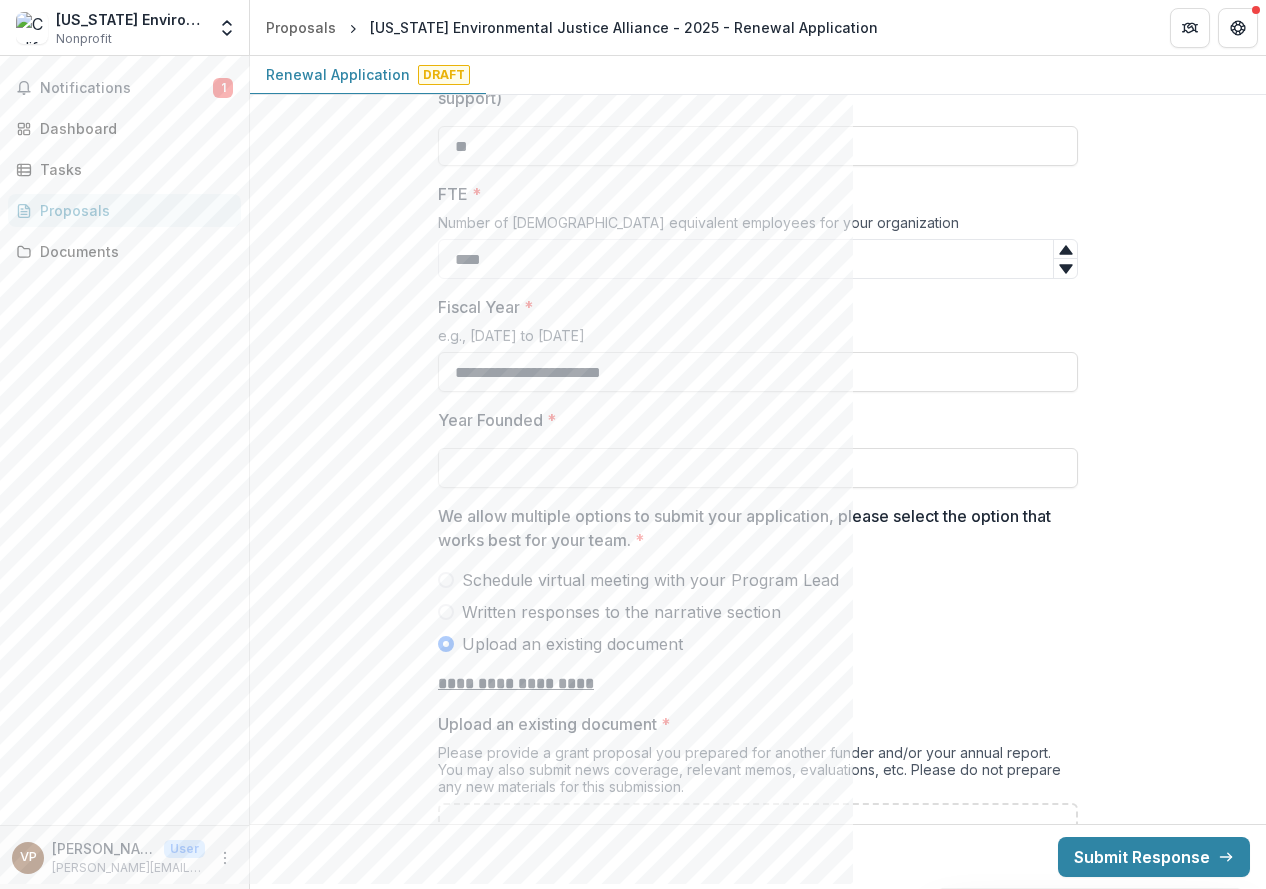 type on "*" 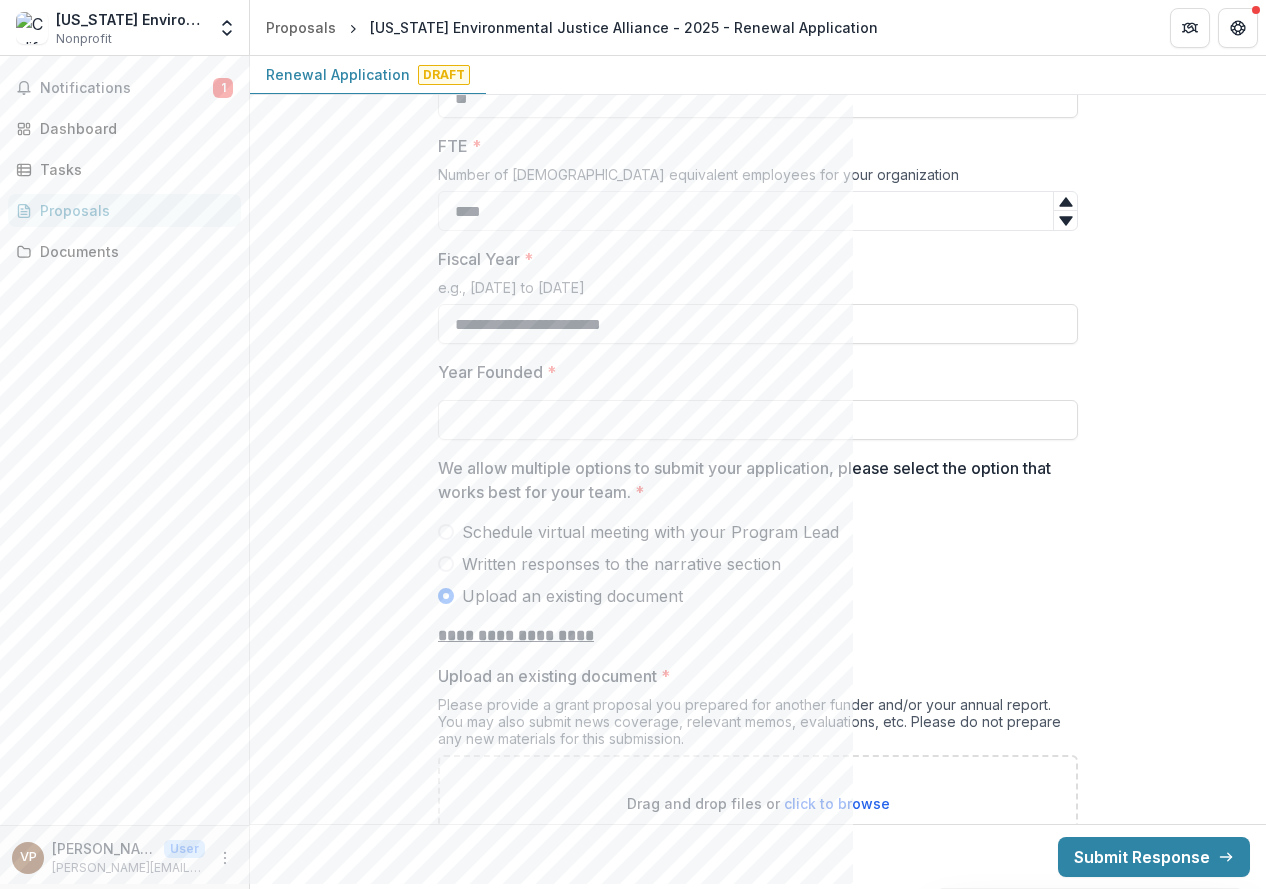 scroll, scrollTop: 1048, scrollLeft: 0, axis: vertical 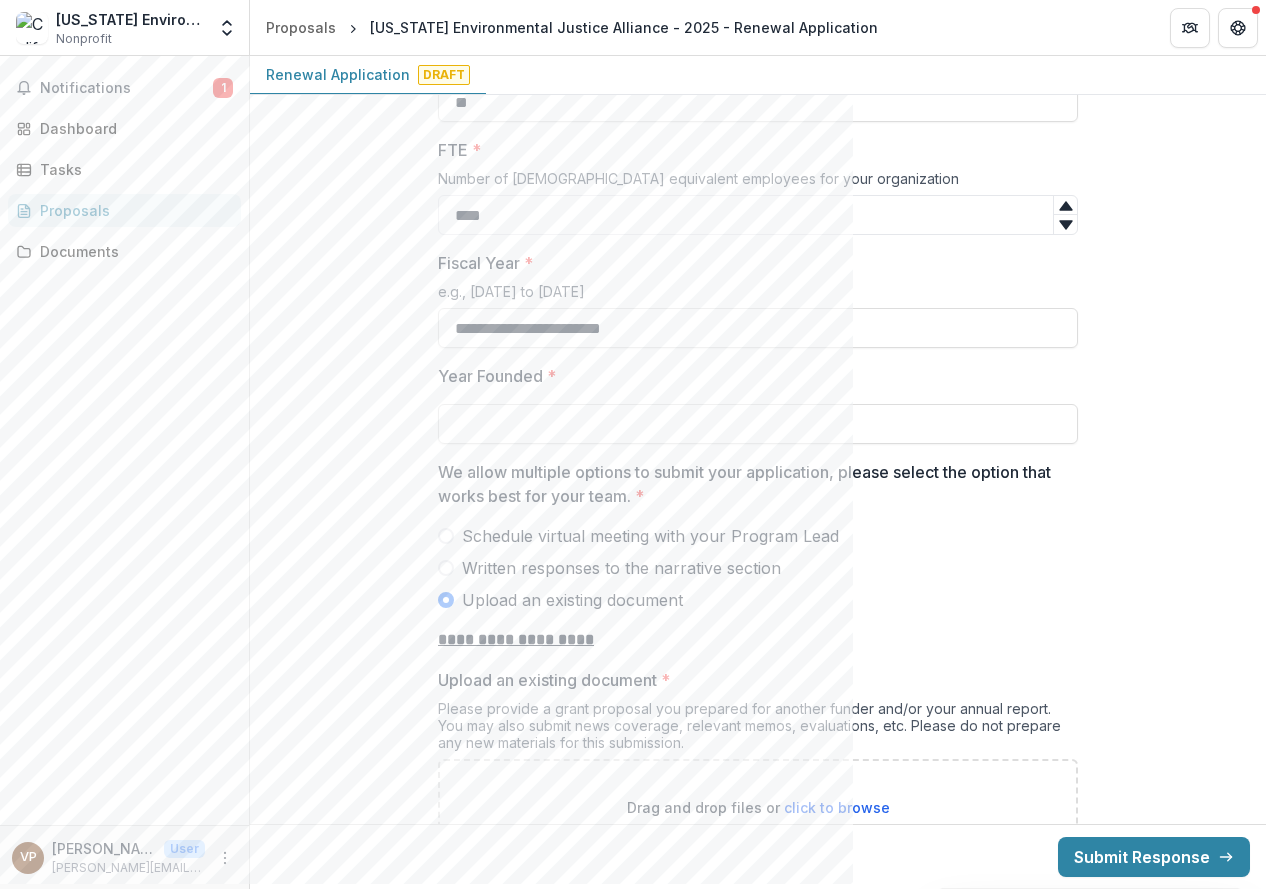 click on "Upload an existing document" at bounding box center [572, 600] 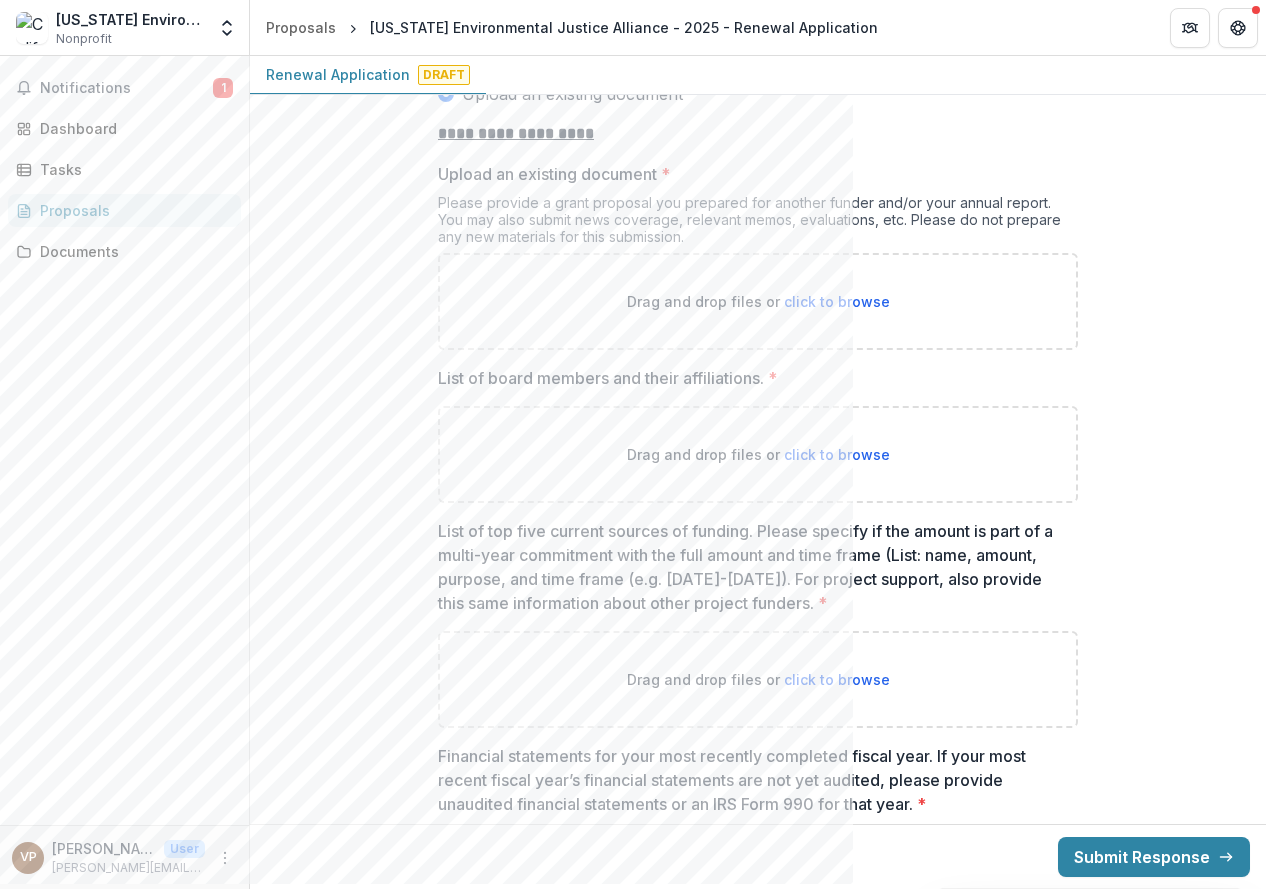scroll, scrollTop: 1547, scrollLeft: 0, axis: vertical 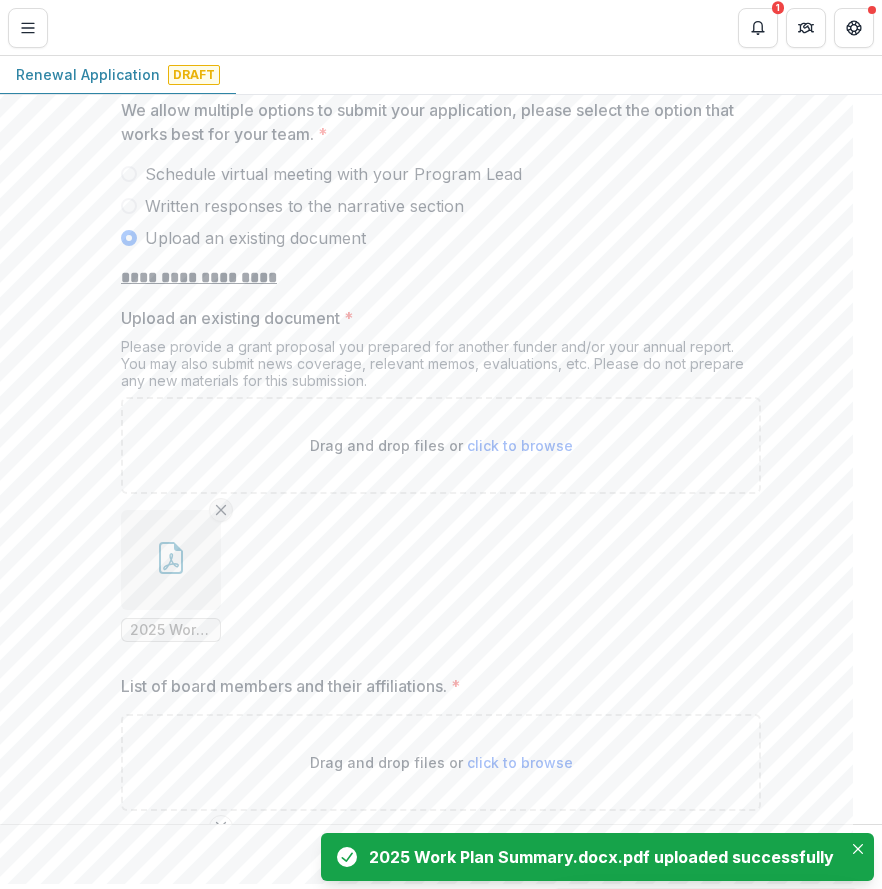 click 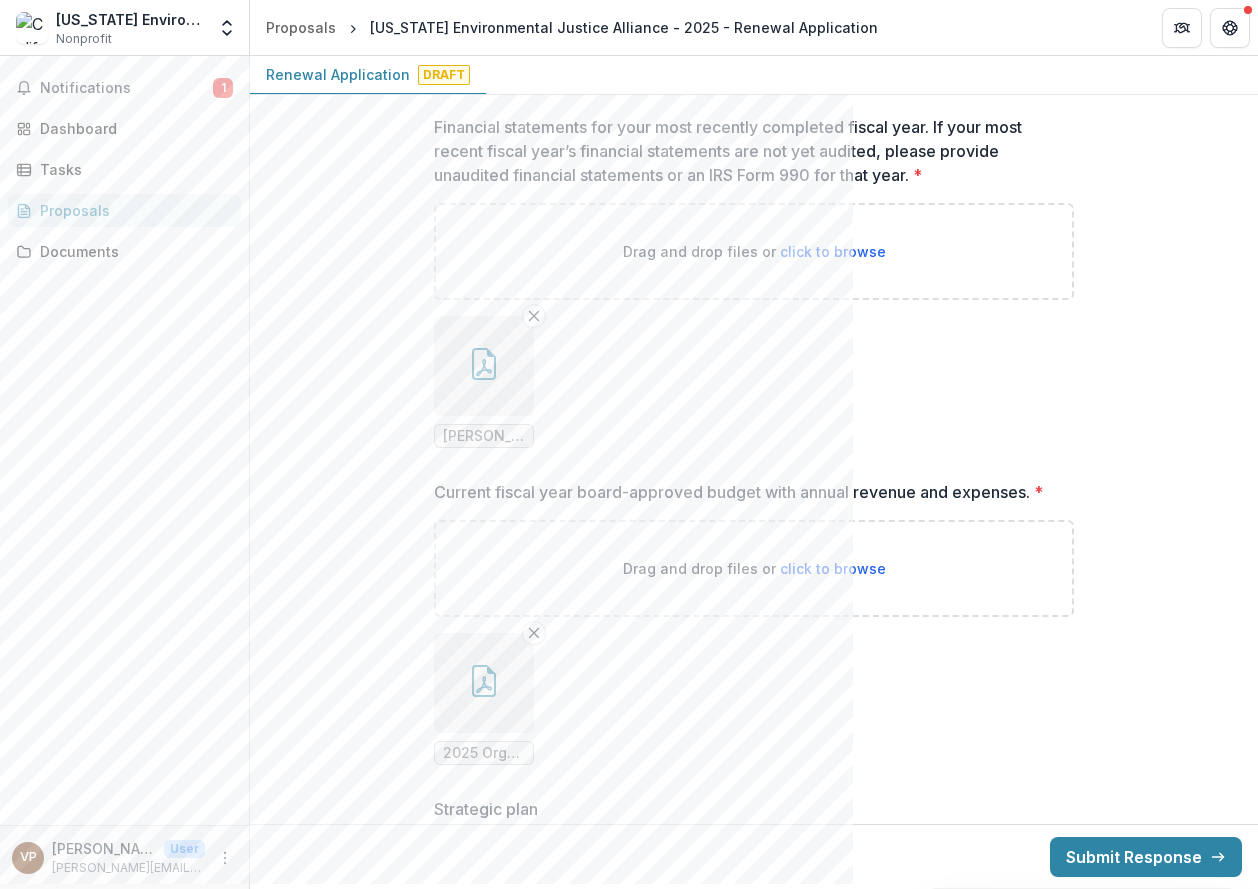 scroll, scrollTop: 3149, scrollLeft: 0, axis: vertical 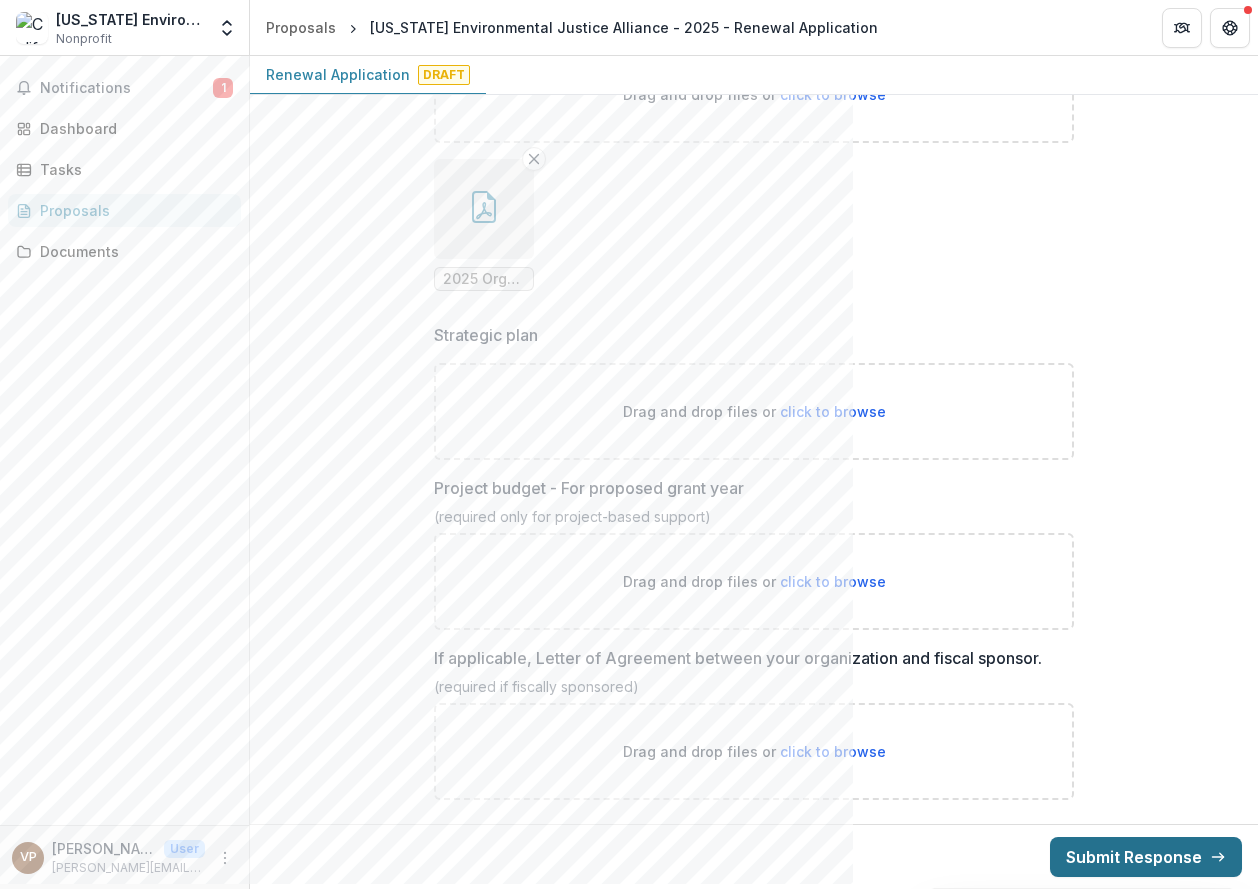 click on "Submit Response" at bounding box center [1146, 857] 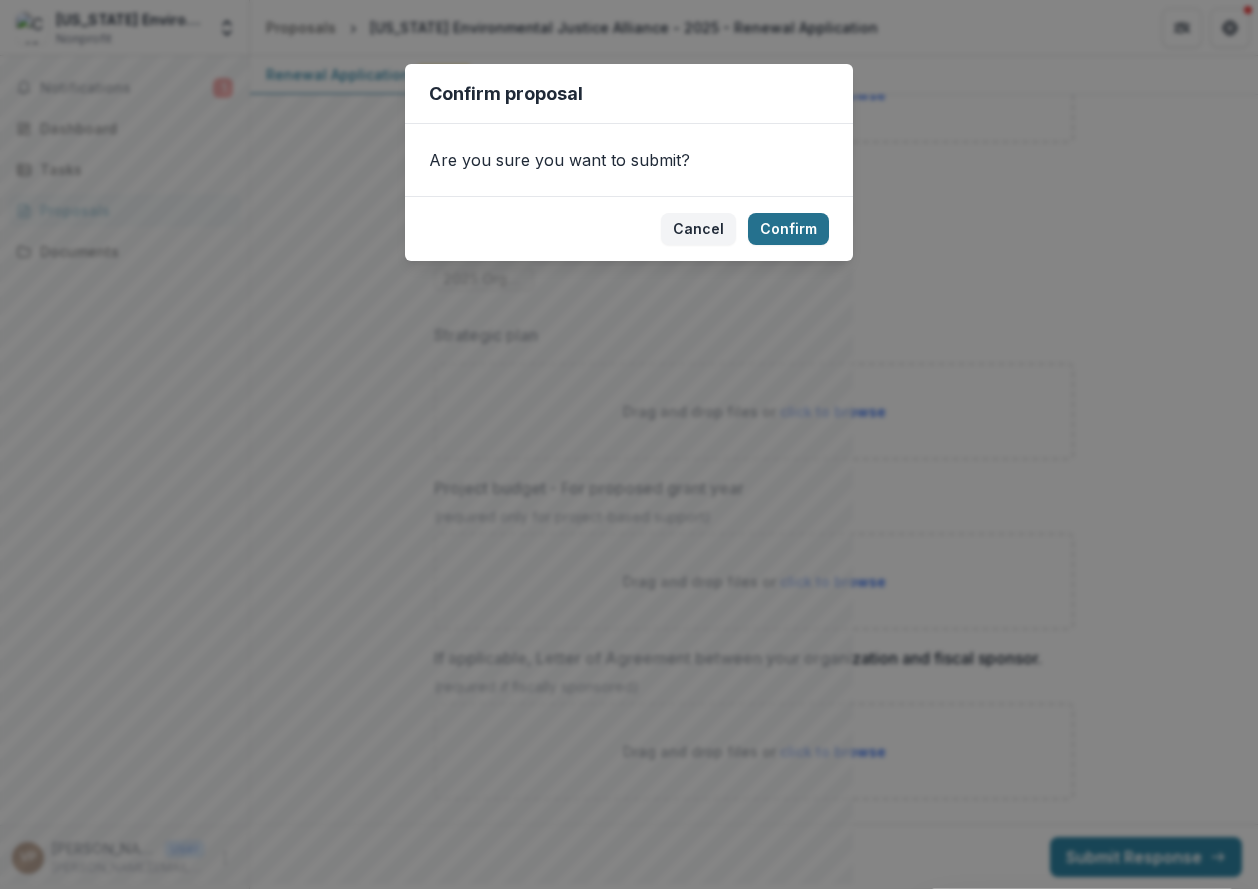 click on "Confirm" at bounding box center (788, 229) 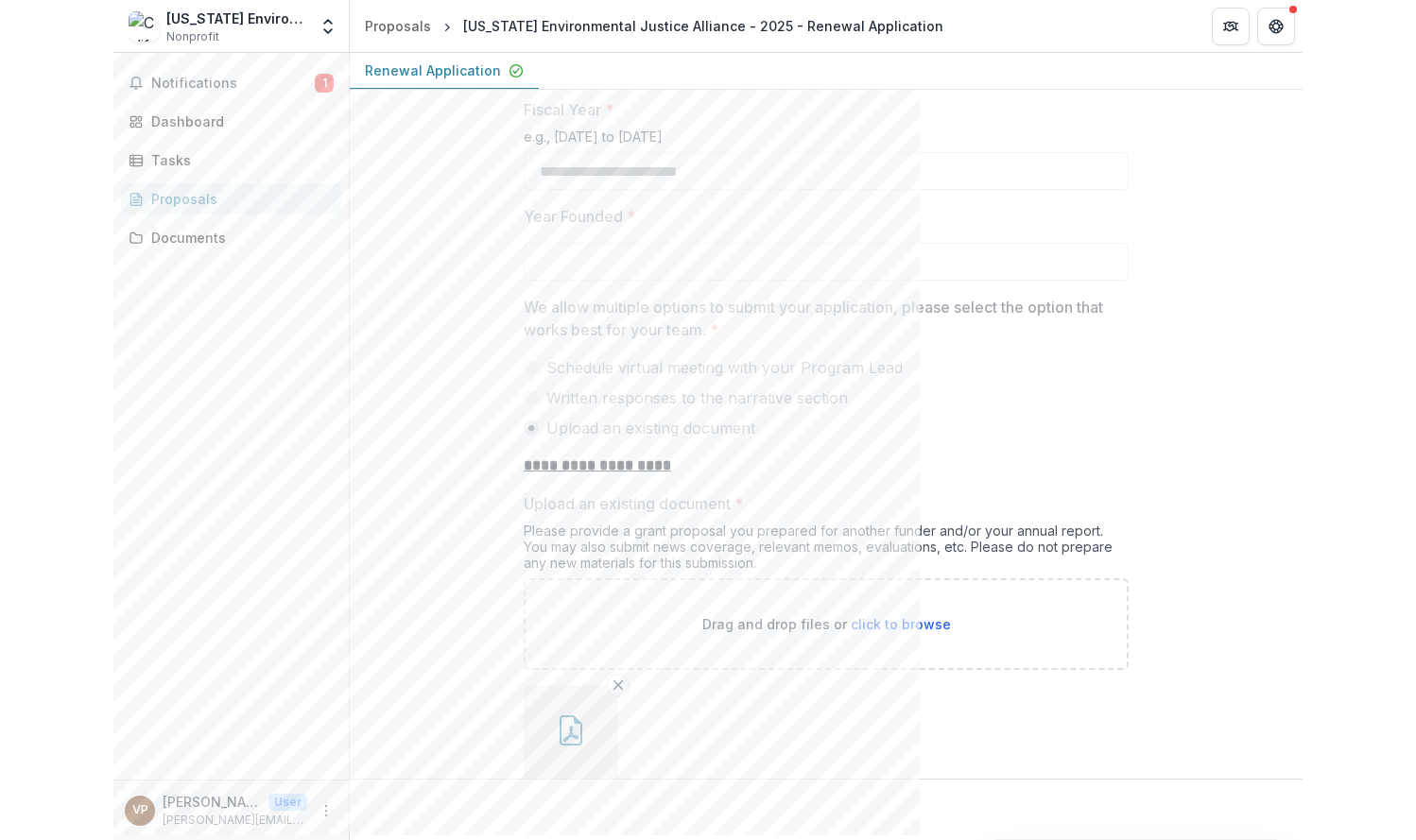 scroll, scrollTop: 0, scrollLeft: 0, axis: both 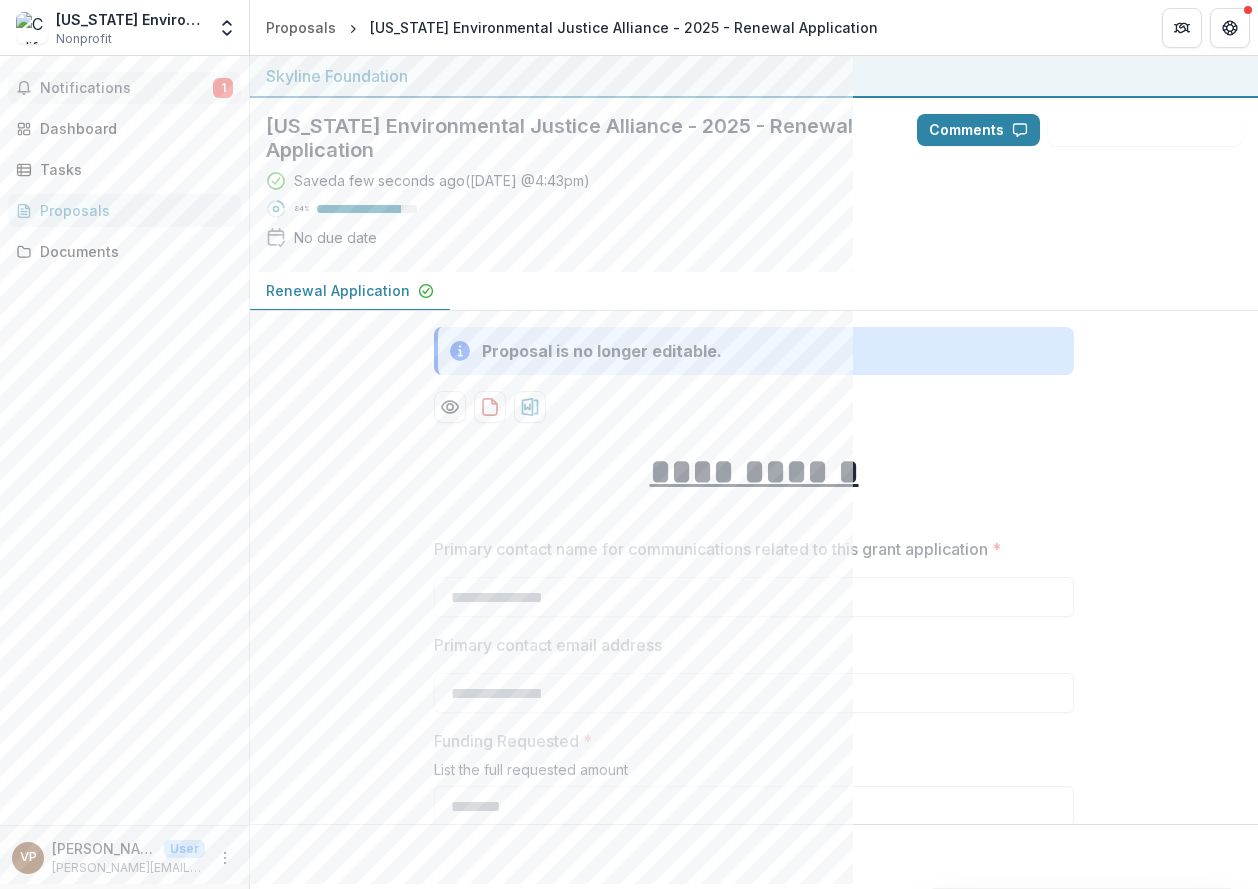 click on "Notifications 1" at bounding box center [124, 88] 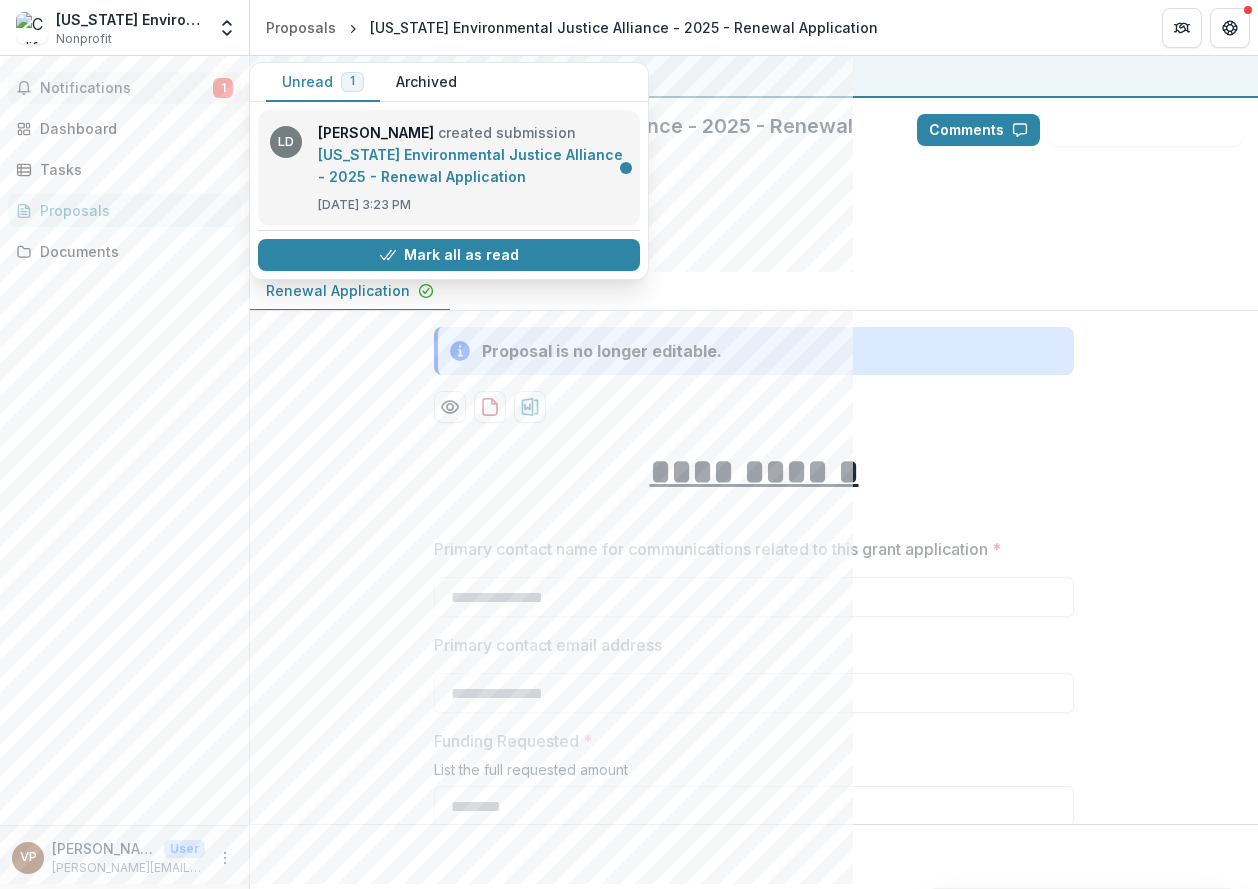 click on "[US_STATE] Environmental Justice Alliance - 2025 - Renewal Application" at bounding box center (470, 165) 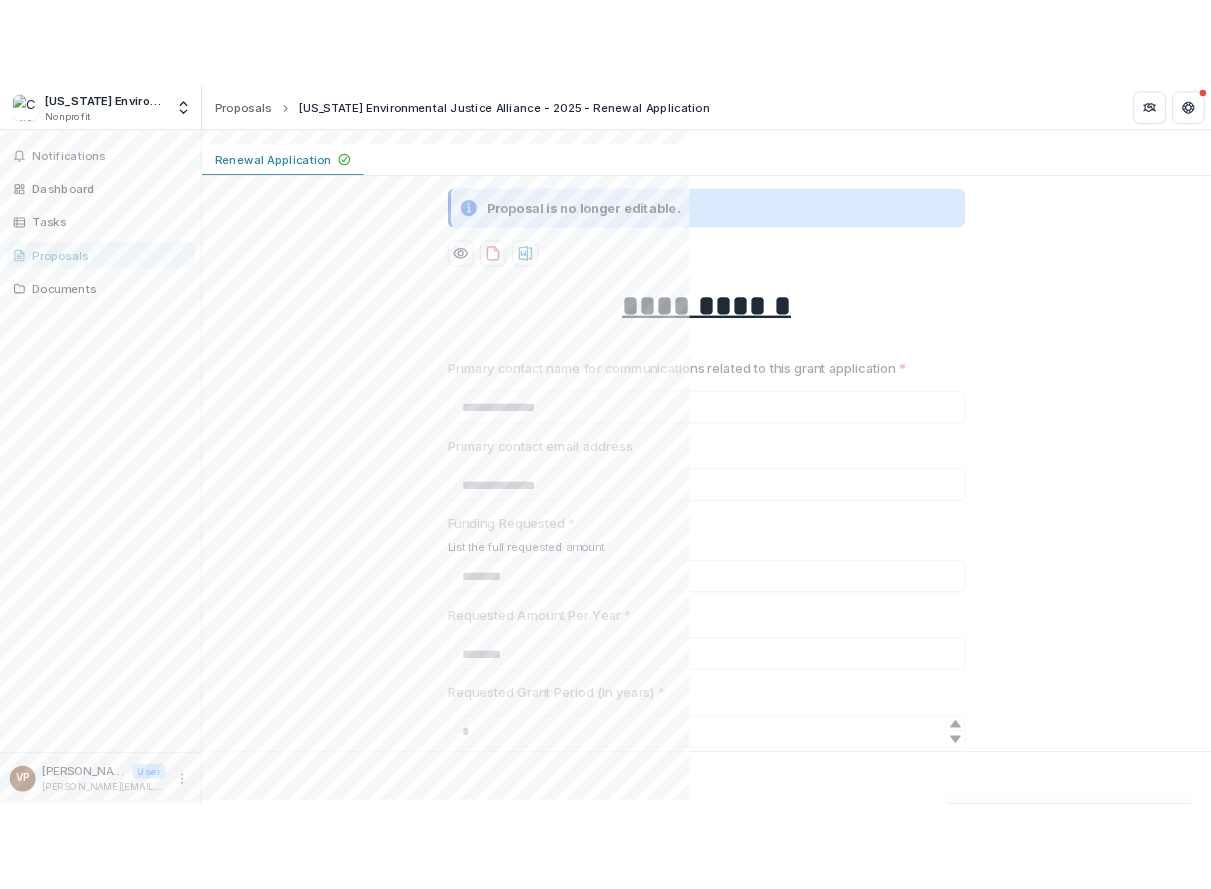scroll, scrollTop: 0, scrollLeft: 0, axis: both 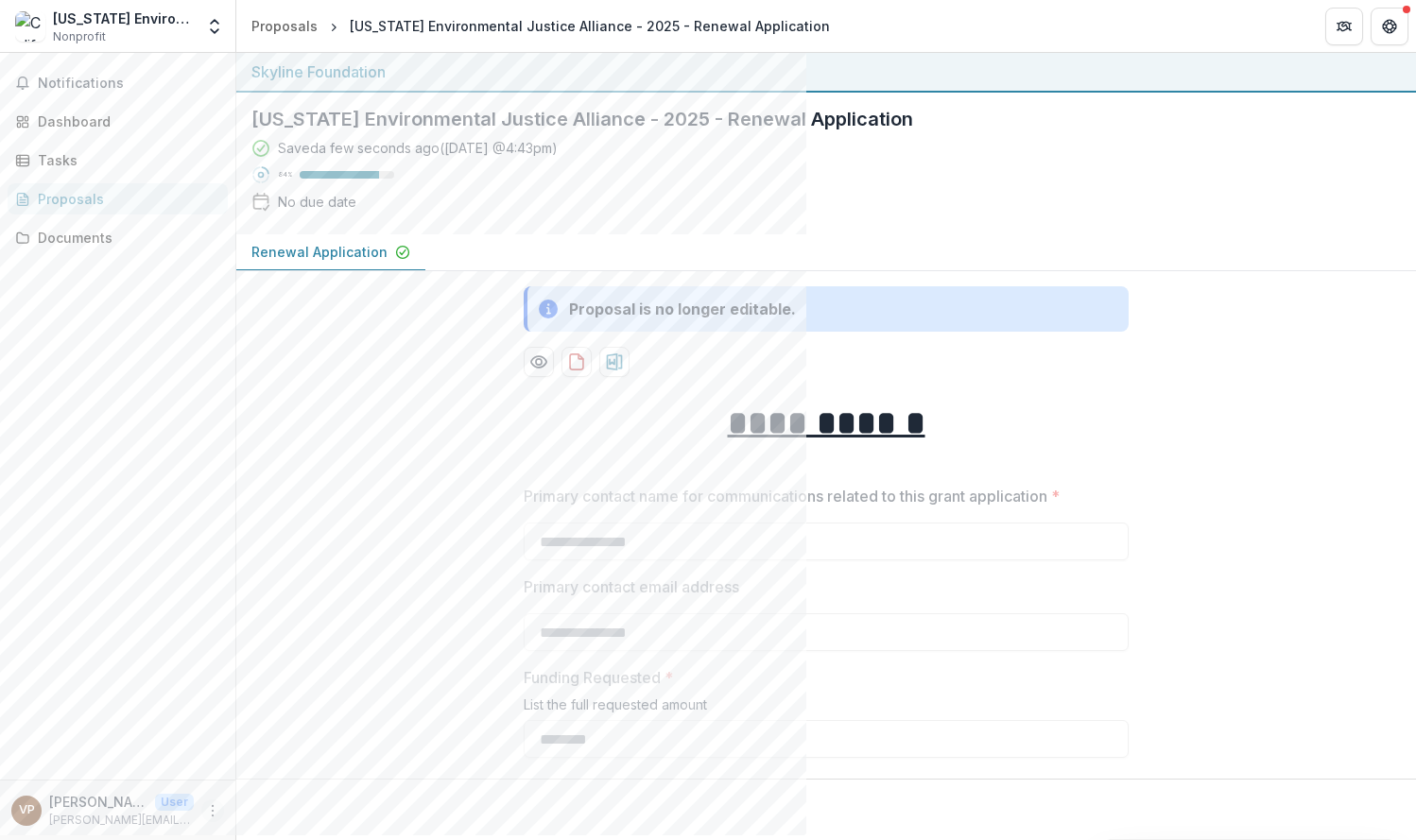 click 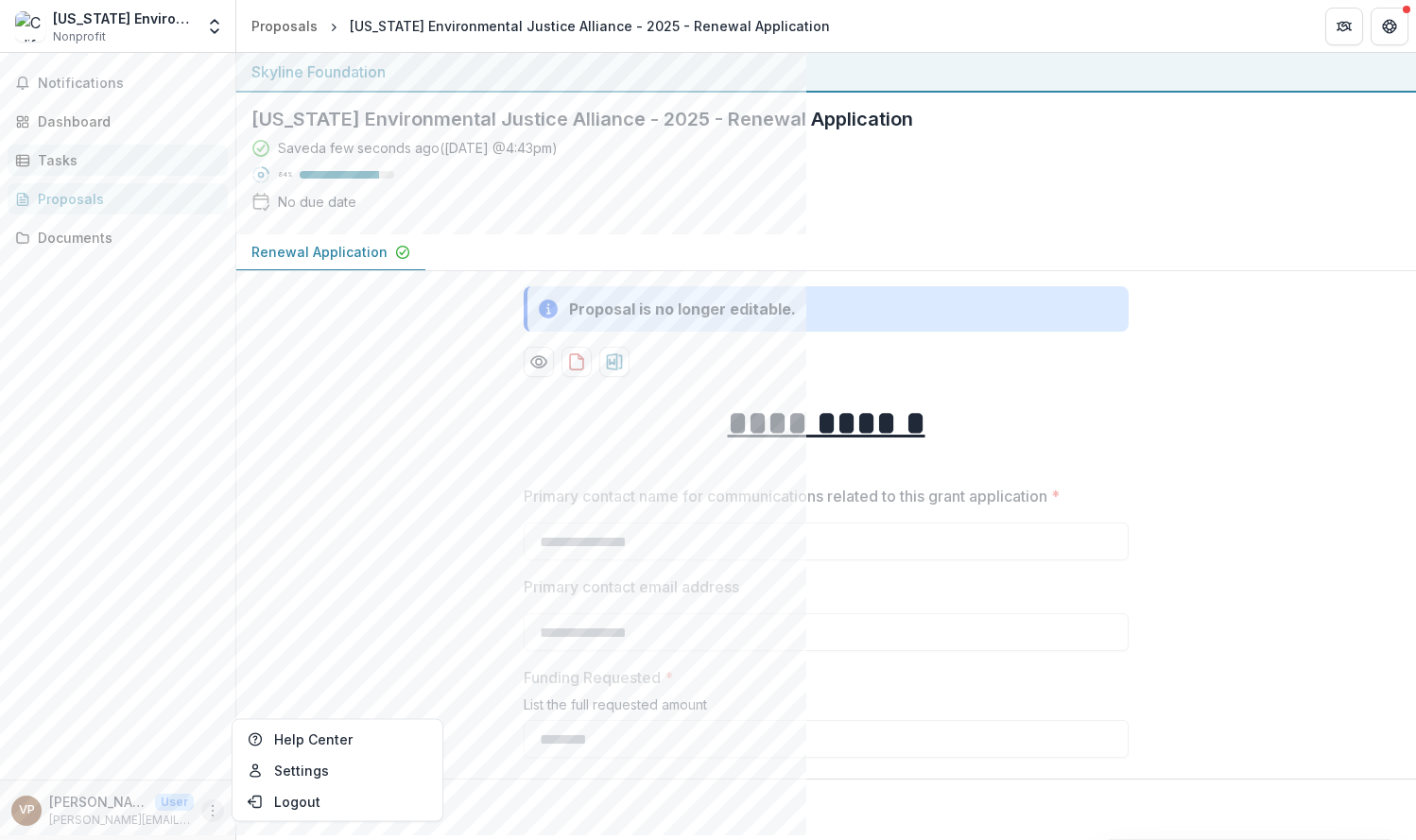 click on "Tasks" at bounding box center (125, 160) 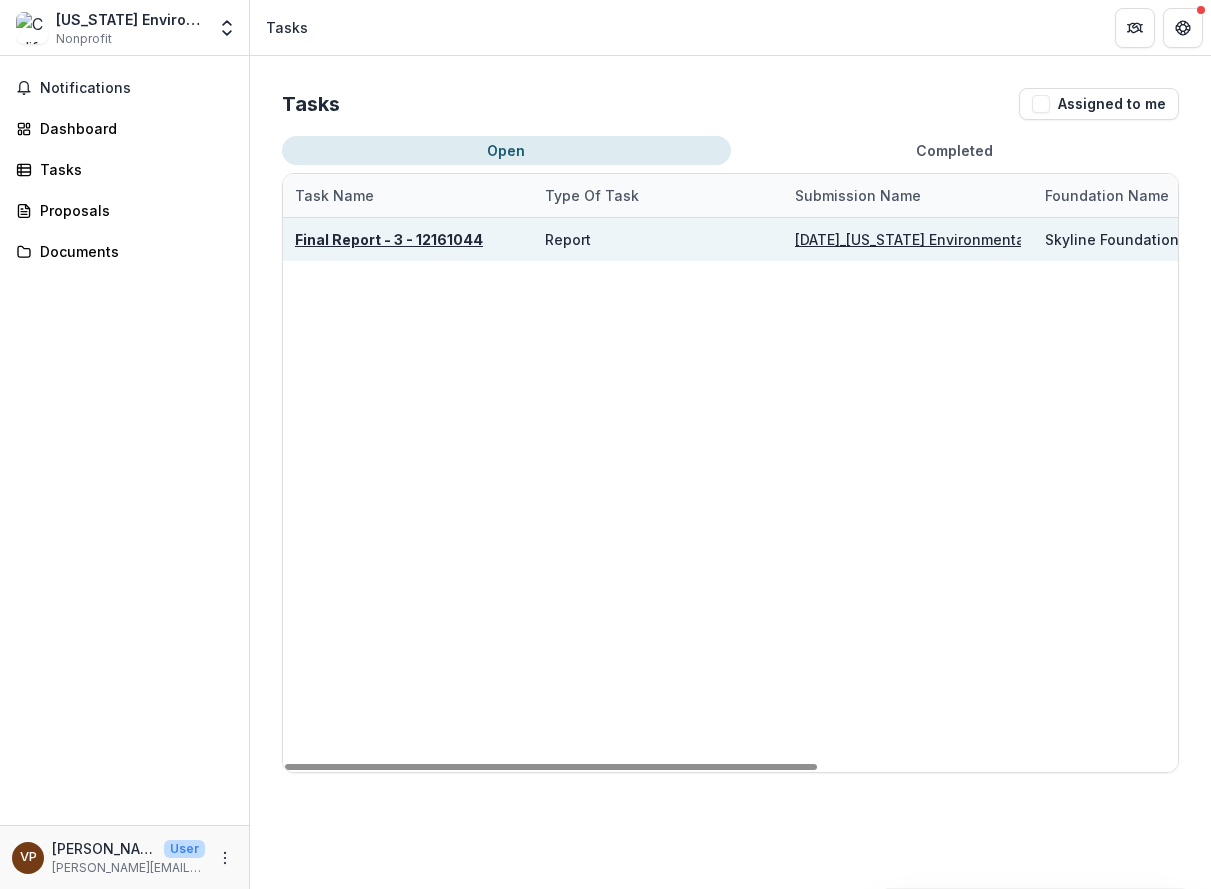 click on "[DATE]_[US_STATE] Environmental Justice Alliance_400000" at bounding box center (1000, 239) 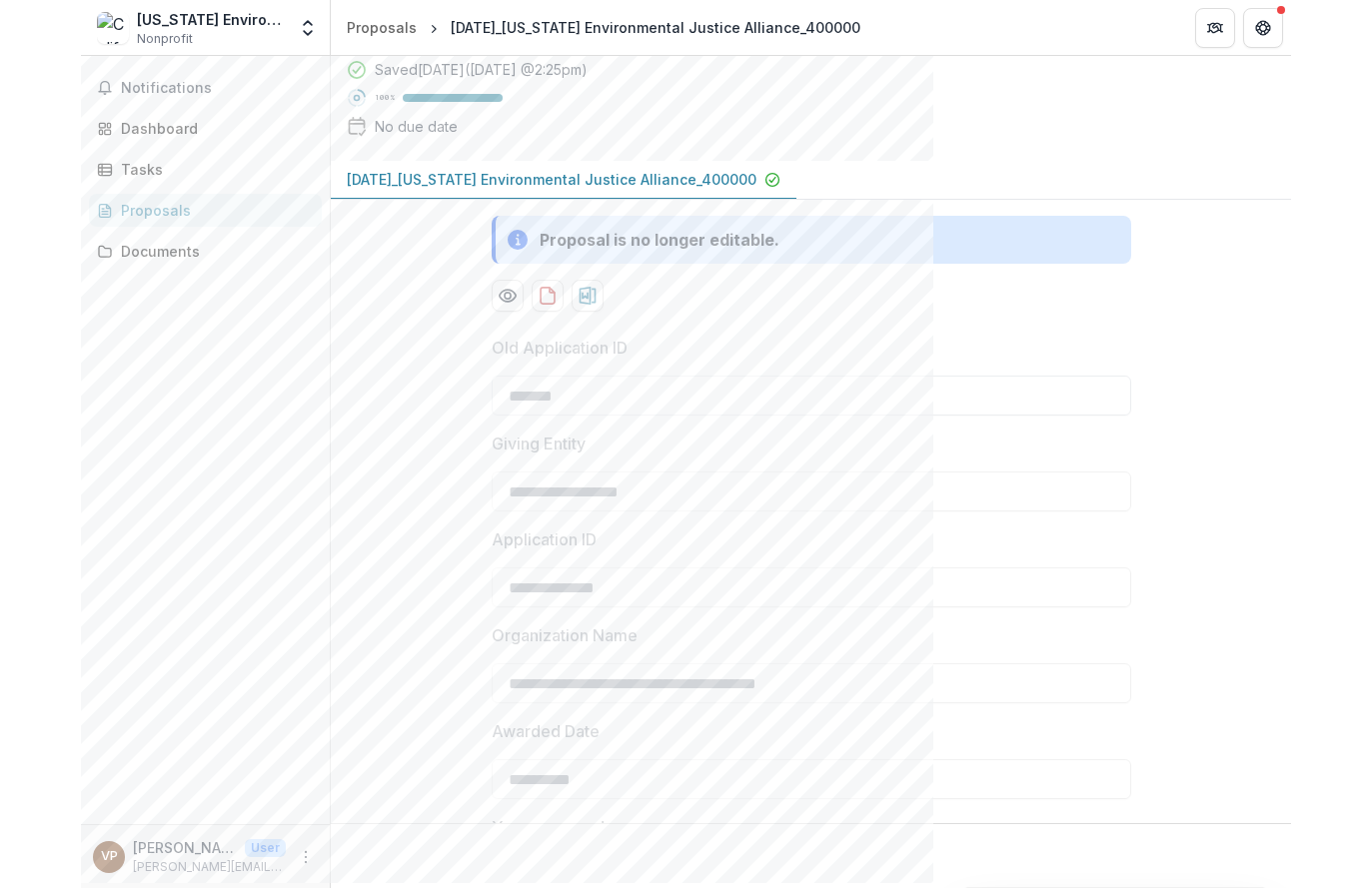 scroll, scrollTop: 0, scrollLeft: 0, axis: both 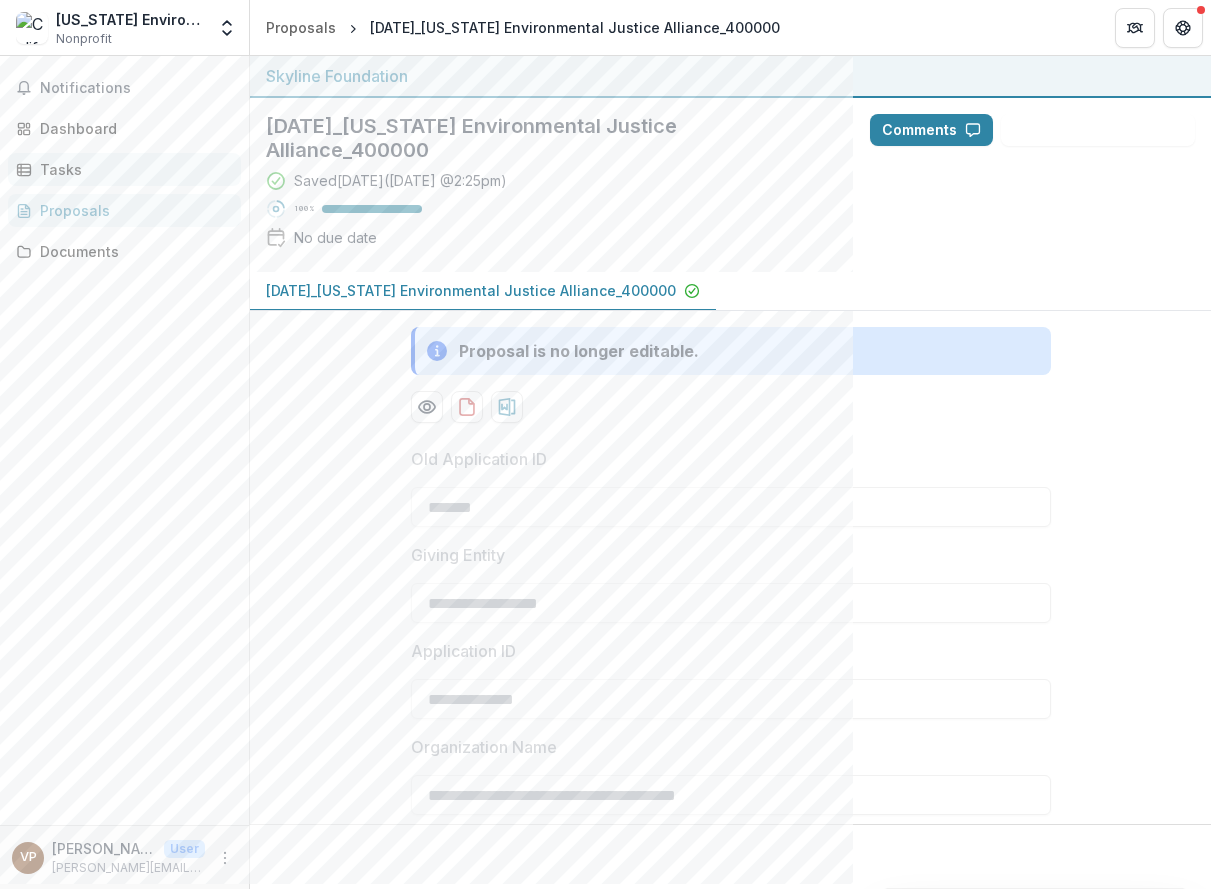 click on "Tasks" at bounding box center [132, 169] 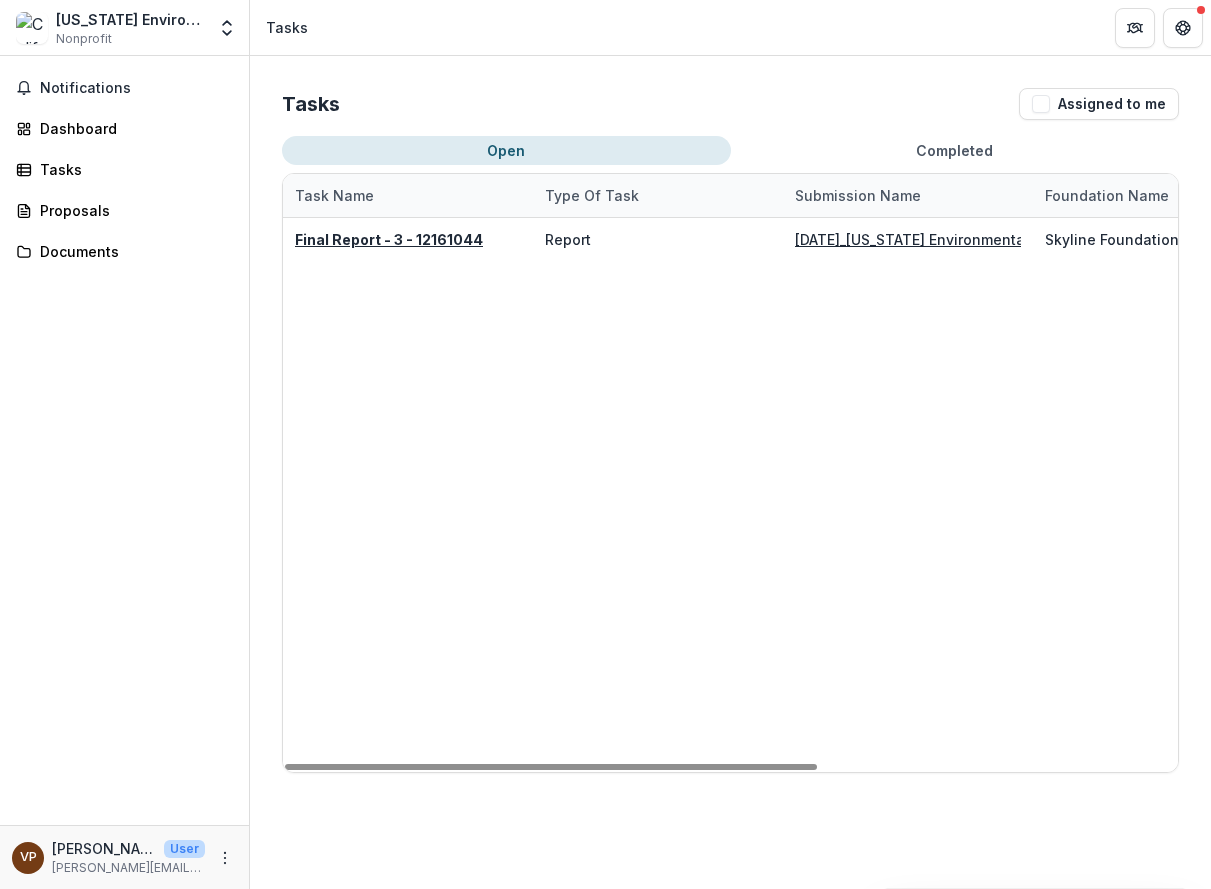 click on "Completed" at bounding box center [955, 150] 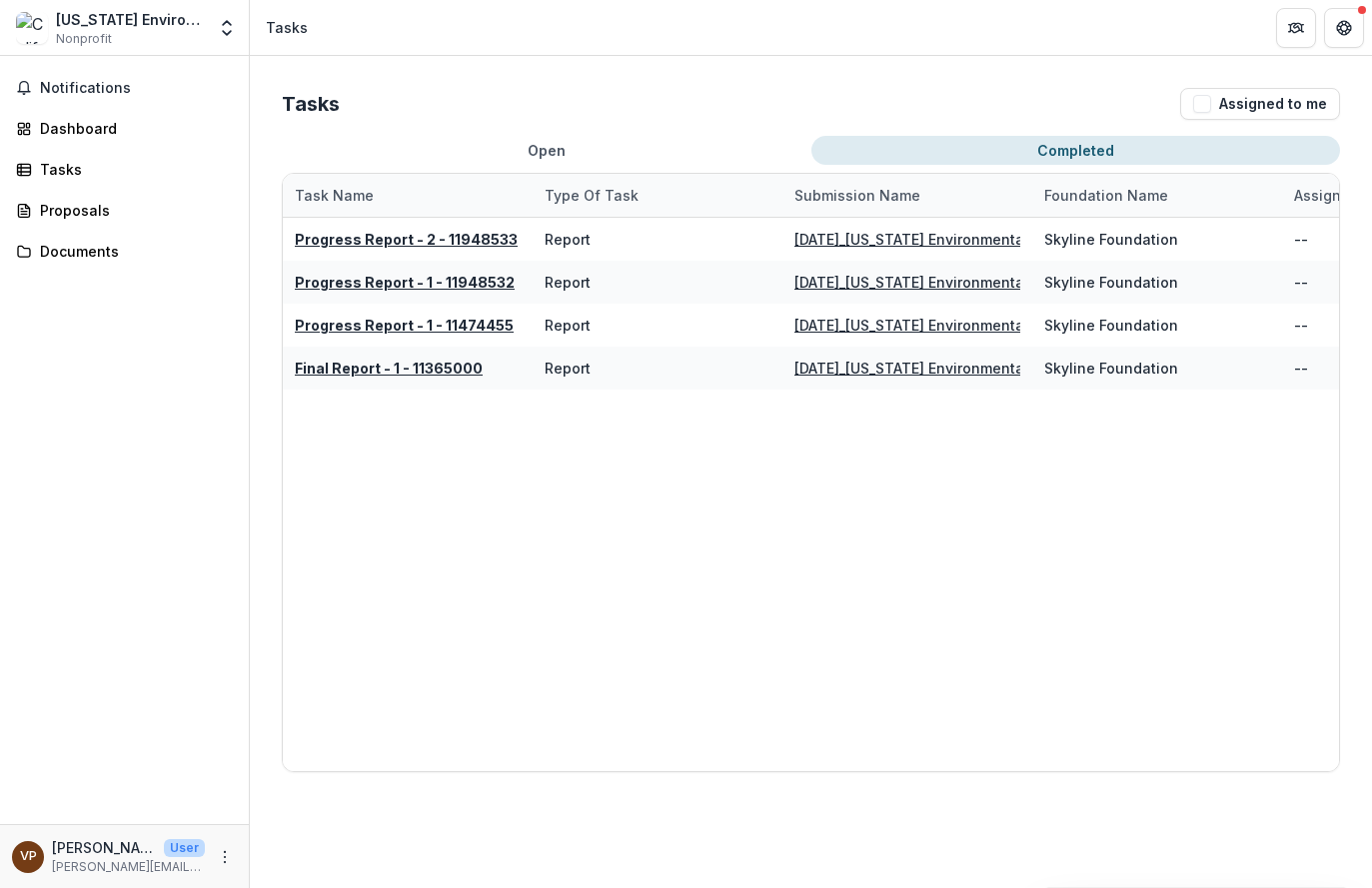 click on "Open" at bounding box center (547, 150) 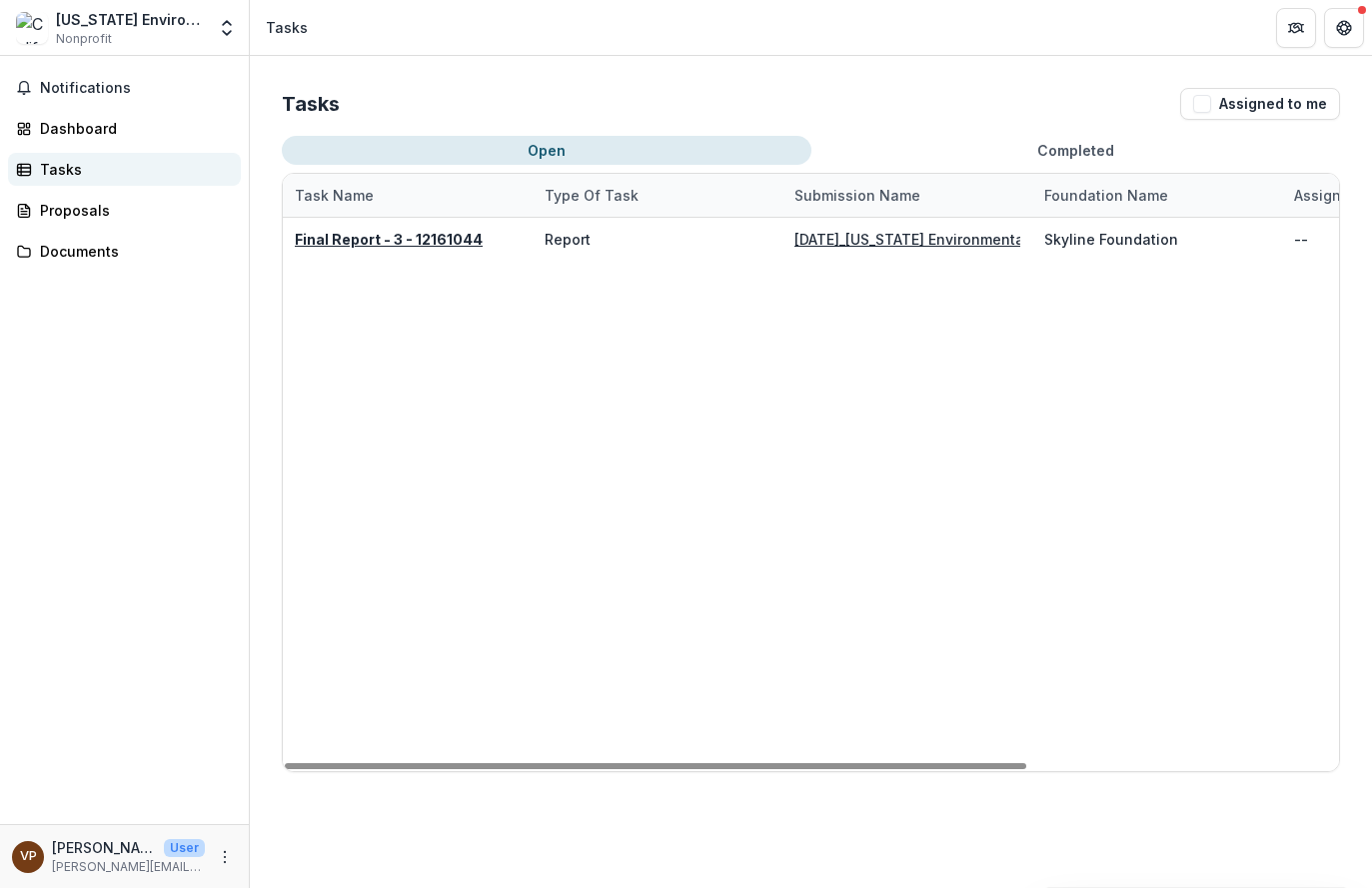 click on "Tasks" at bounding box center (124, 169) 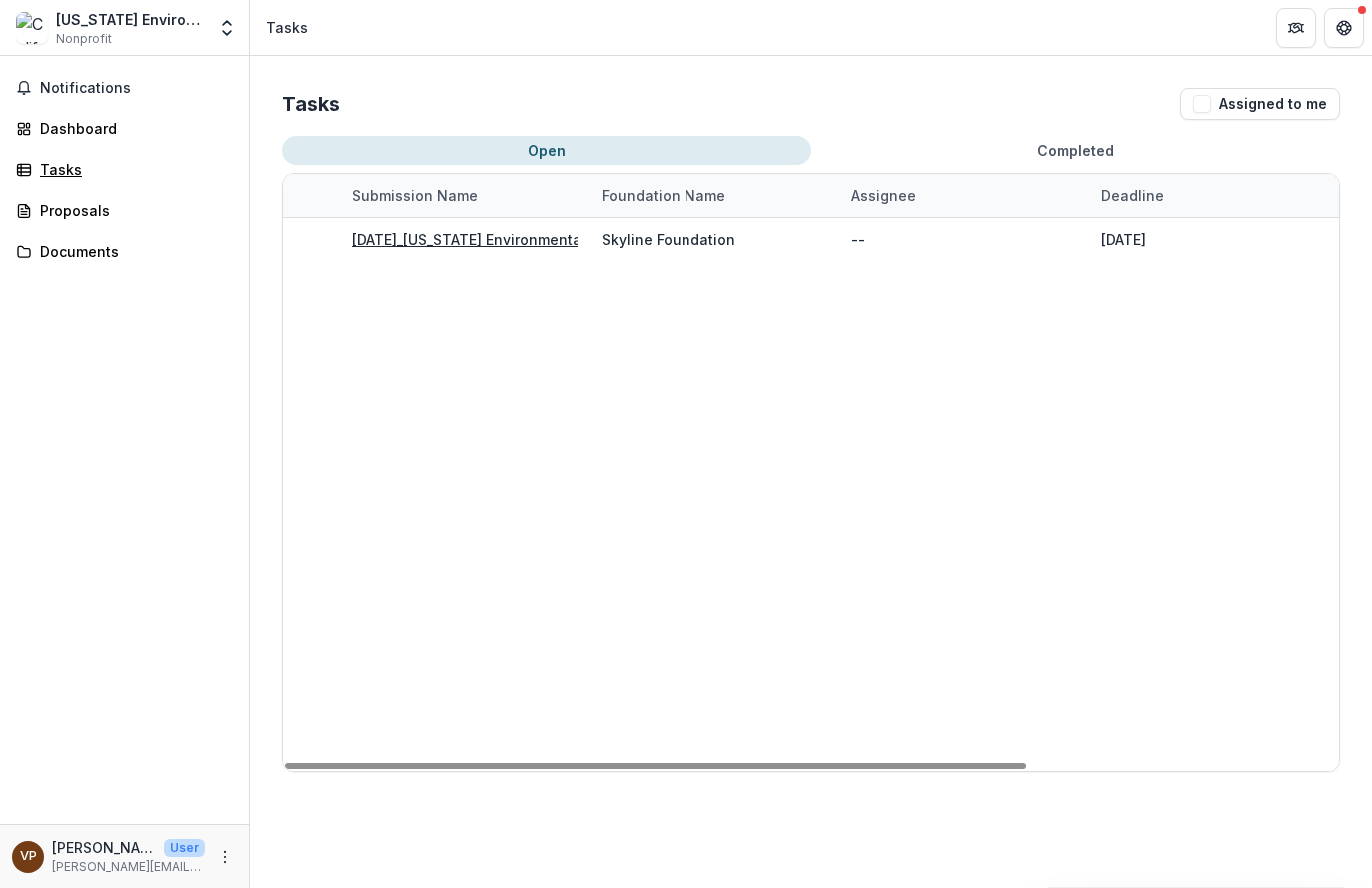 scroll, scrollTop: 0, scrollLeft: 425, axis: horizontal 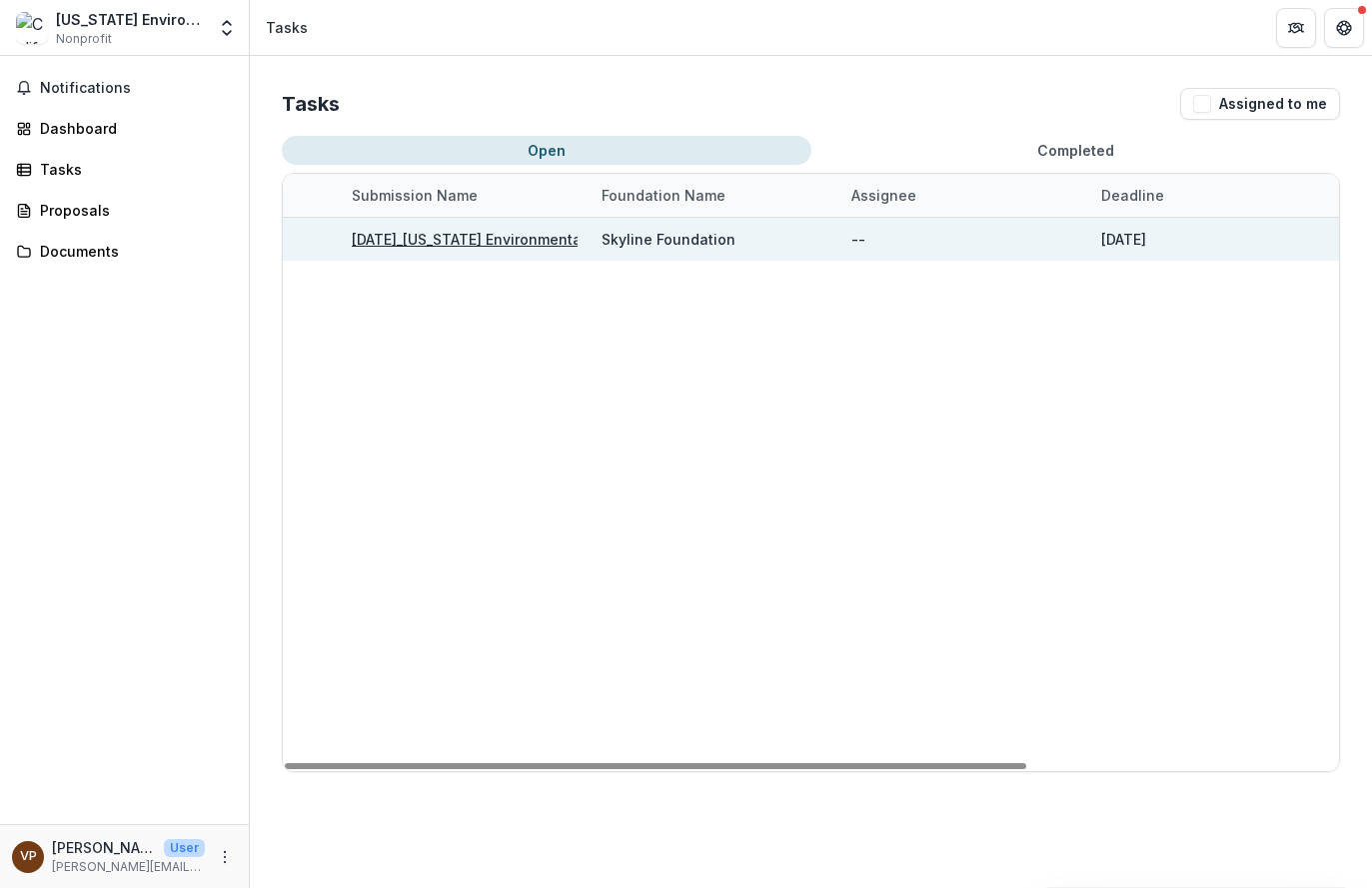 click on "[DATE]_[US_STATE] Environmental Justice Alliance_400000" at bounding box center [557, 239] 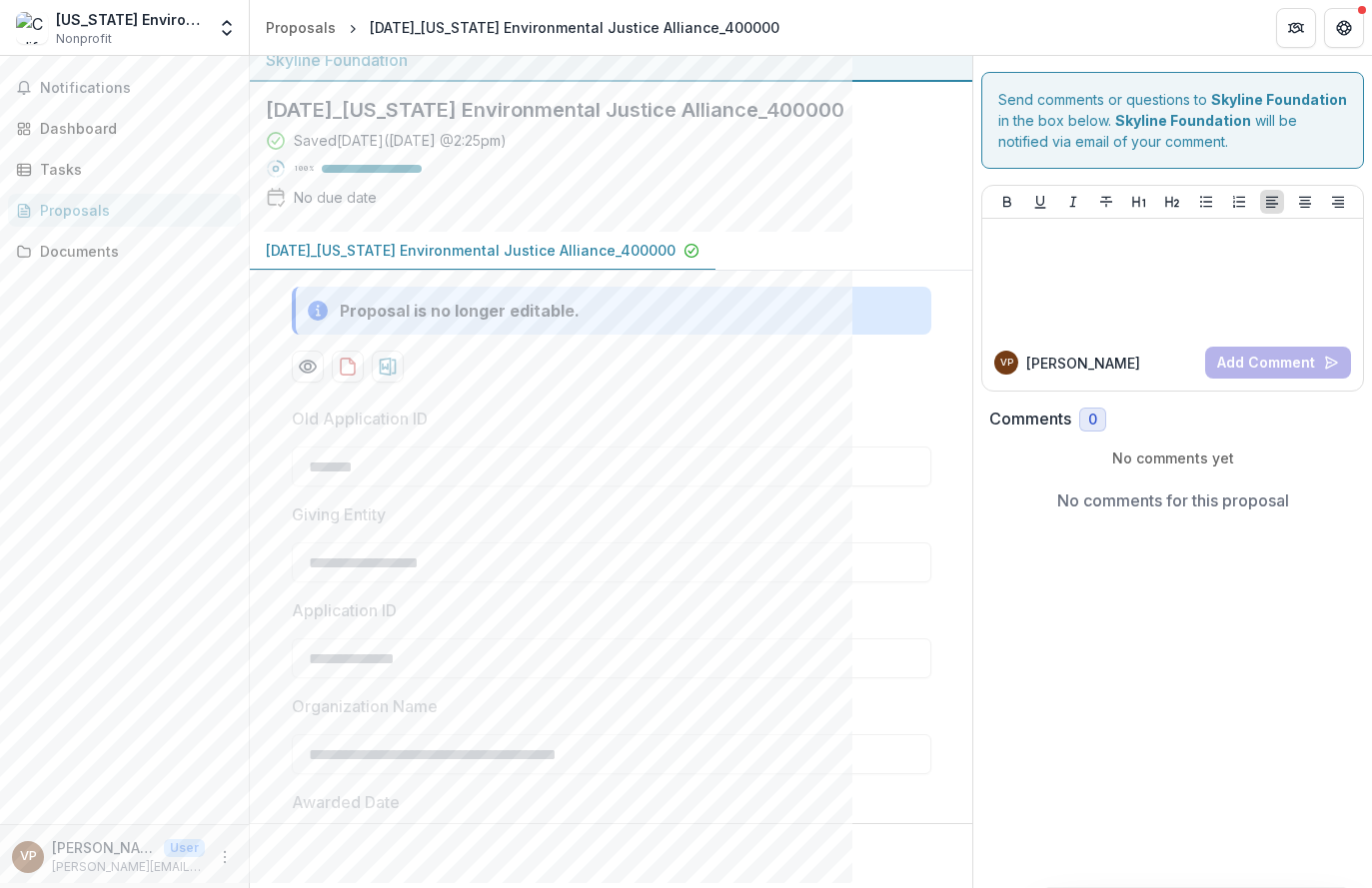 scroll, scrollTop: 14, scrollLeft: 0, axis: vertical 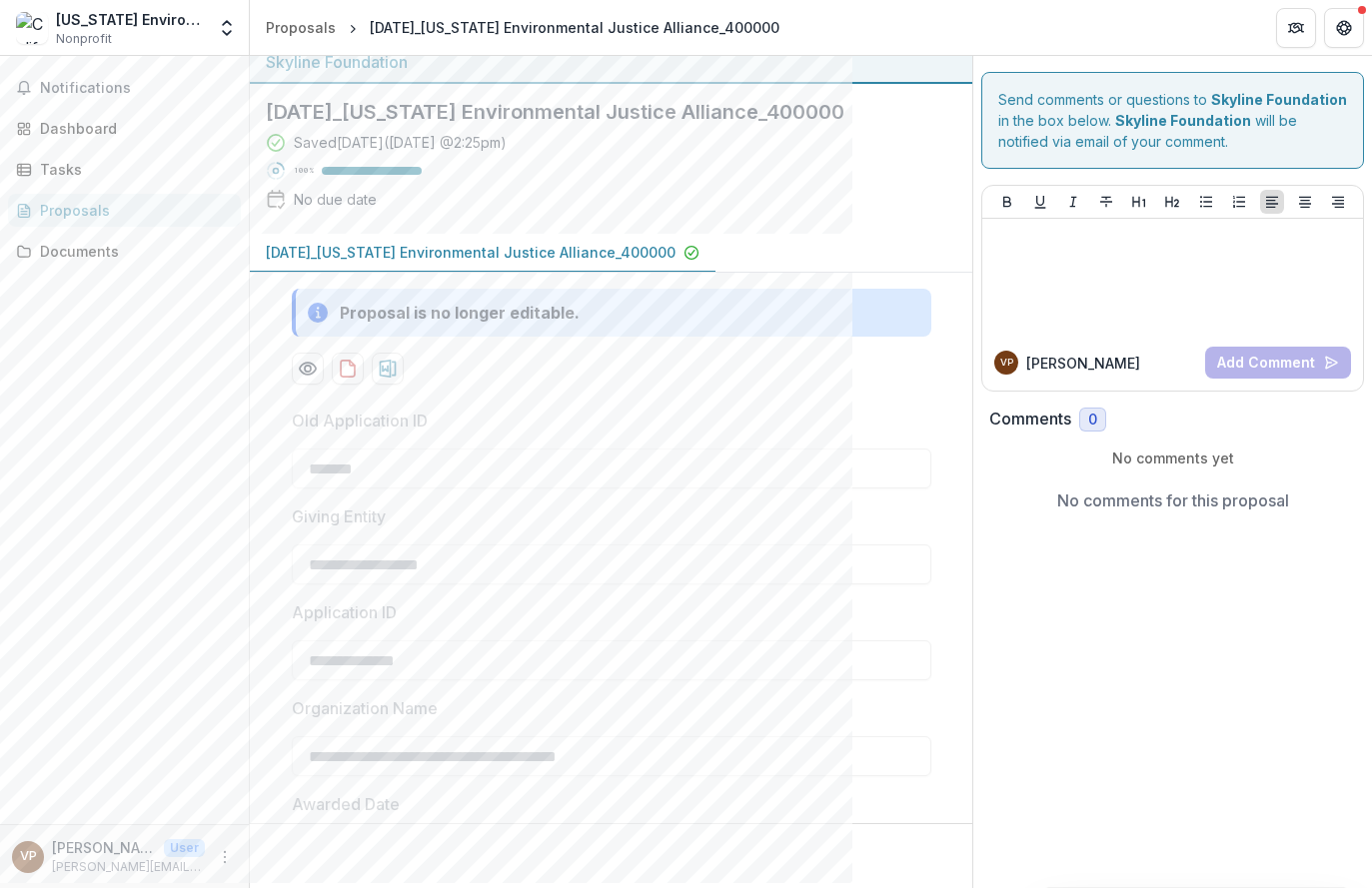 click on "[DATE]_[US_STATE] Environmental Justice Alliance_400000" at bounding box center [471, 252] 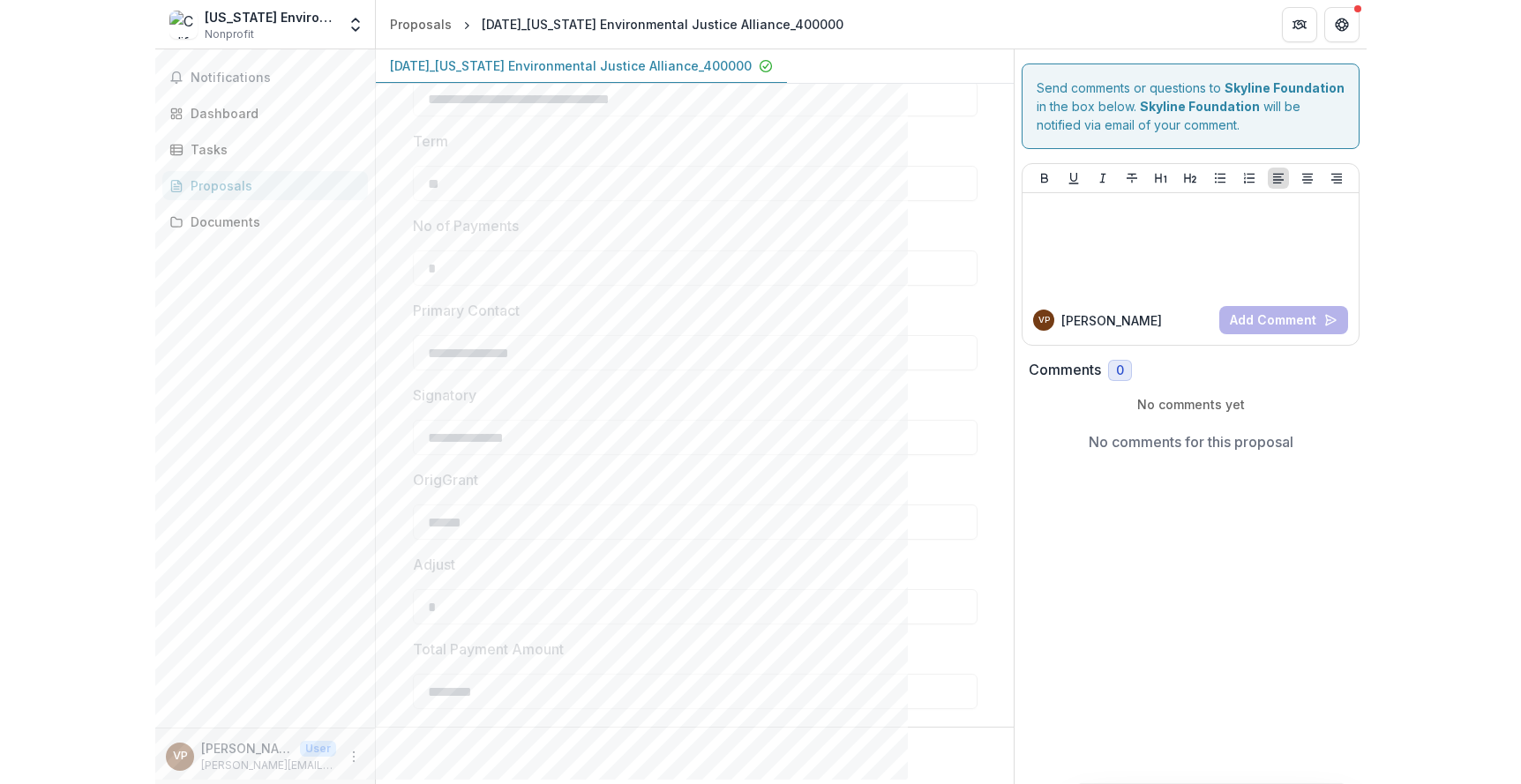 scroll, scrollTop: 0, scrollLeft: 0, axis: both 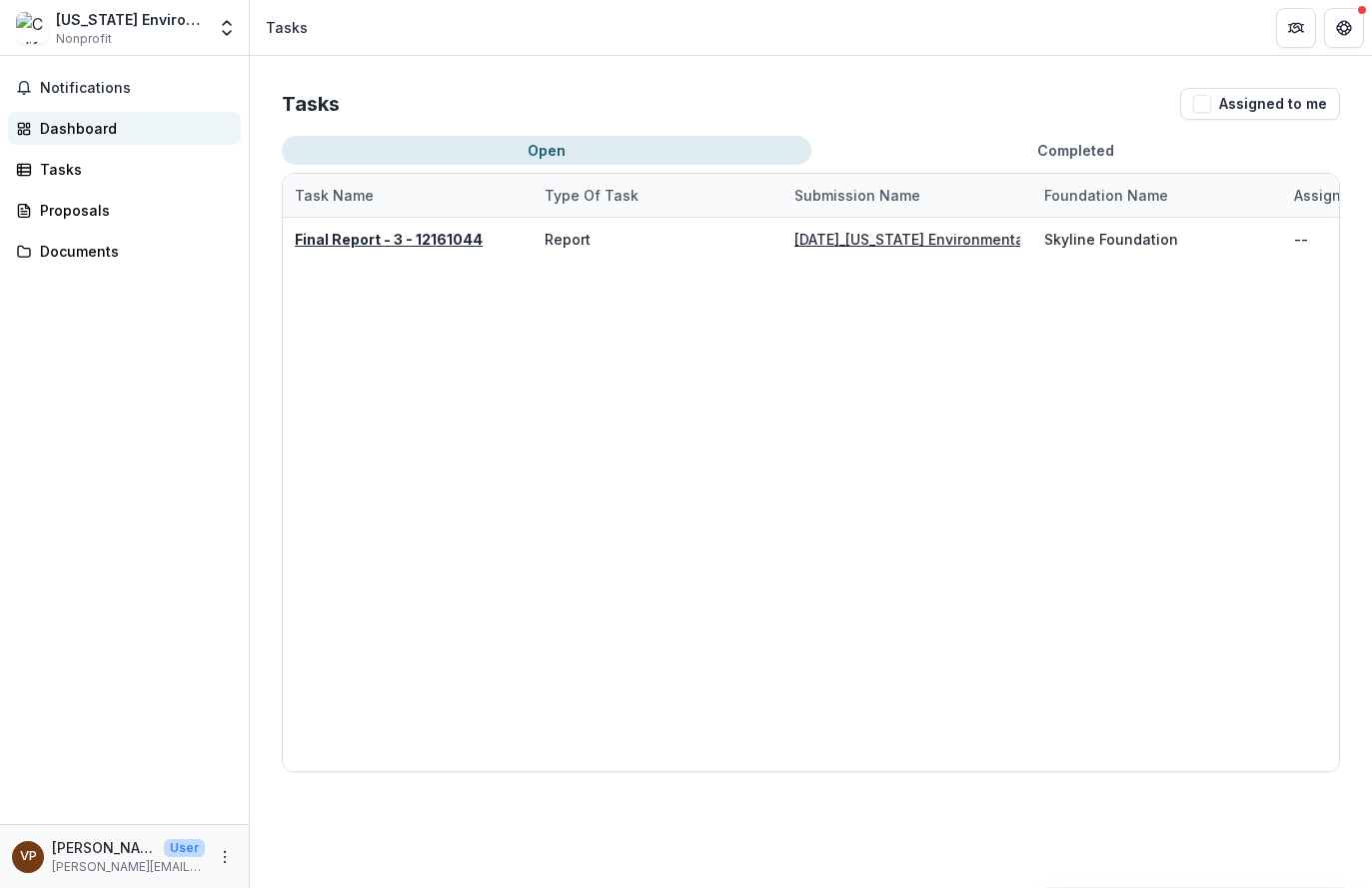 click on "Dashboard" at bounding box center (132, 128) 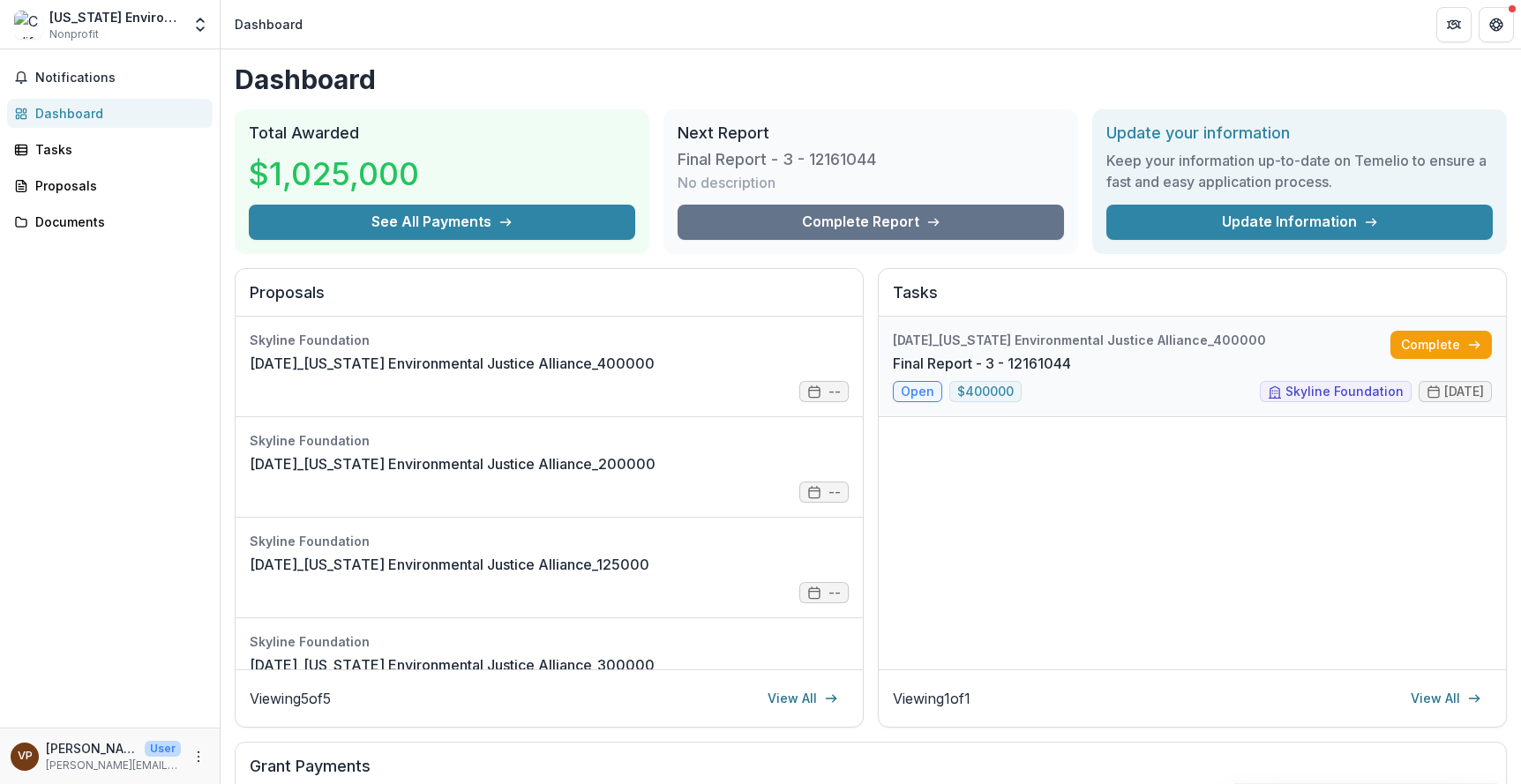 click on "Final Report - 3 - 12161044" at bounding box center (982, 363) 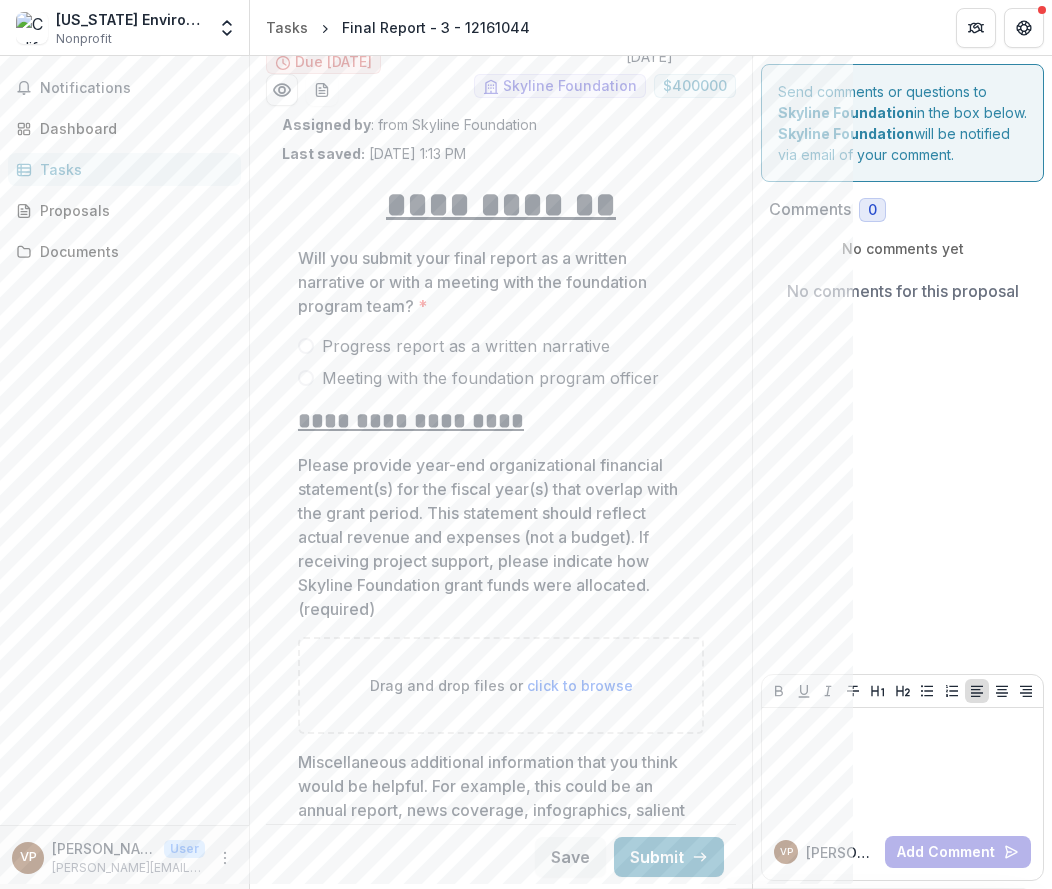 scroll, scrollTop: 62, scrollLeft: 0, axis: vertical 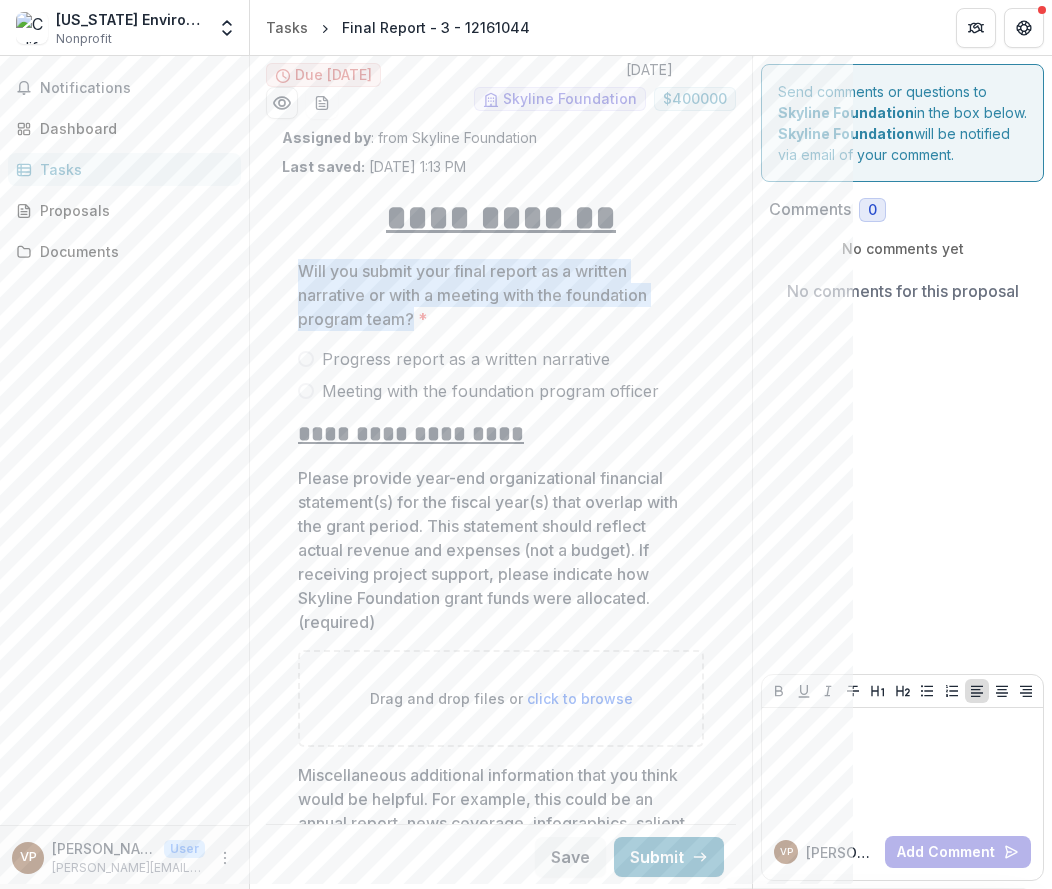 drag, startPoint x: 416, startPoint y: 323, endPoint x: 295, endPoint y: 268, distance: 132.91351 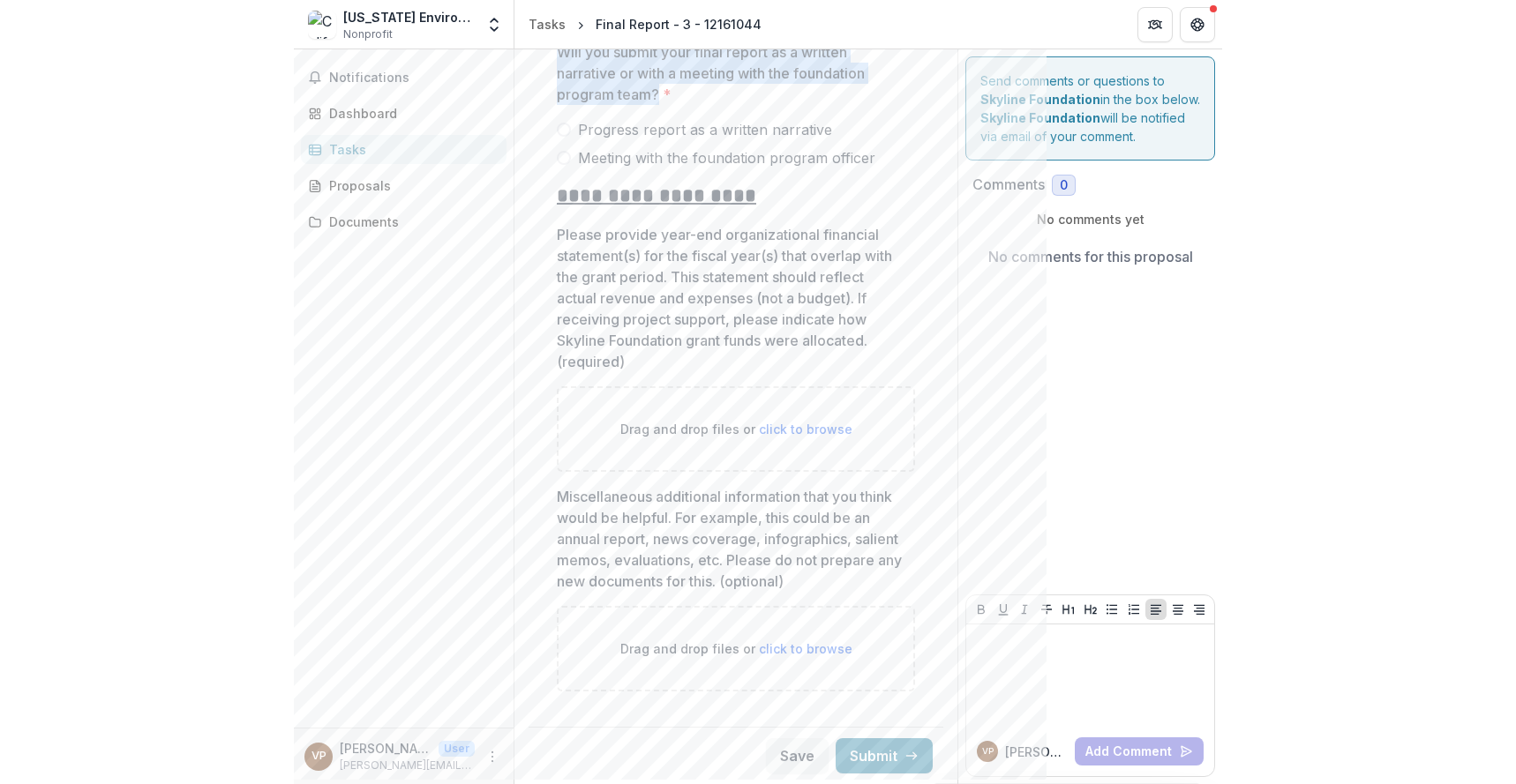 scroll, scrollTop: 0, scrollLeft: 0, axis: both 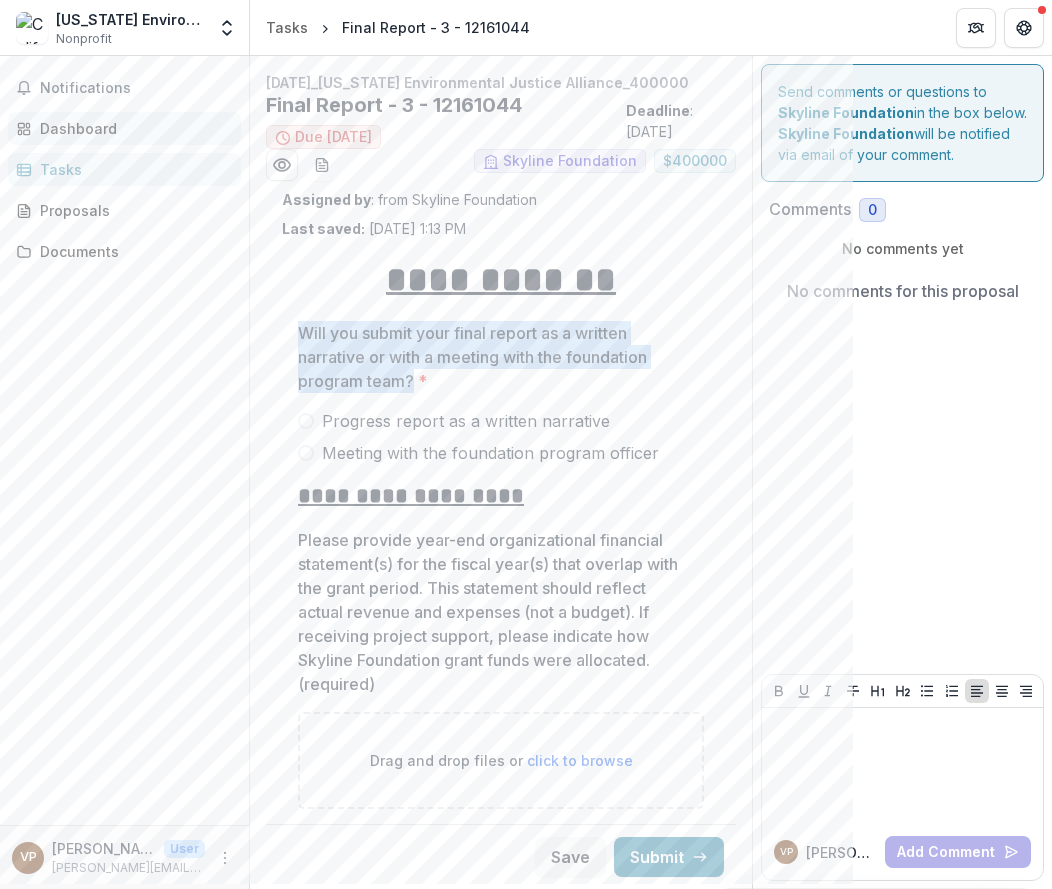 click on "Dashboard" at bounding box center (132, 128) 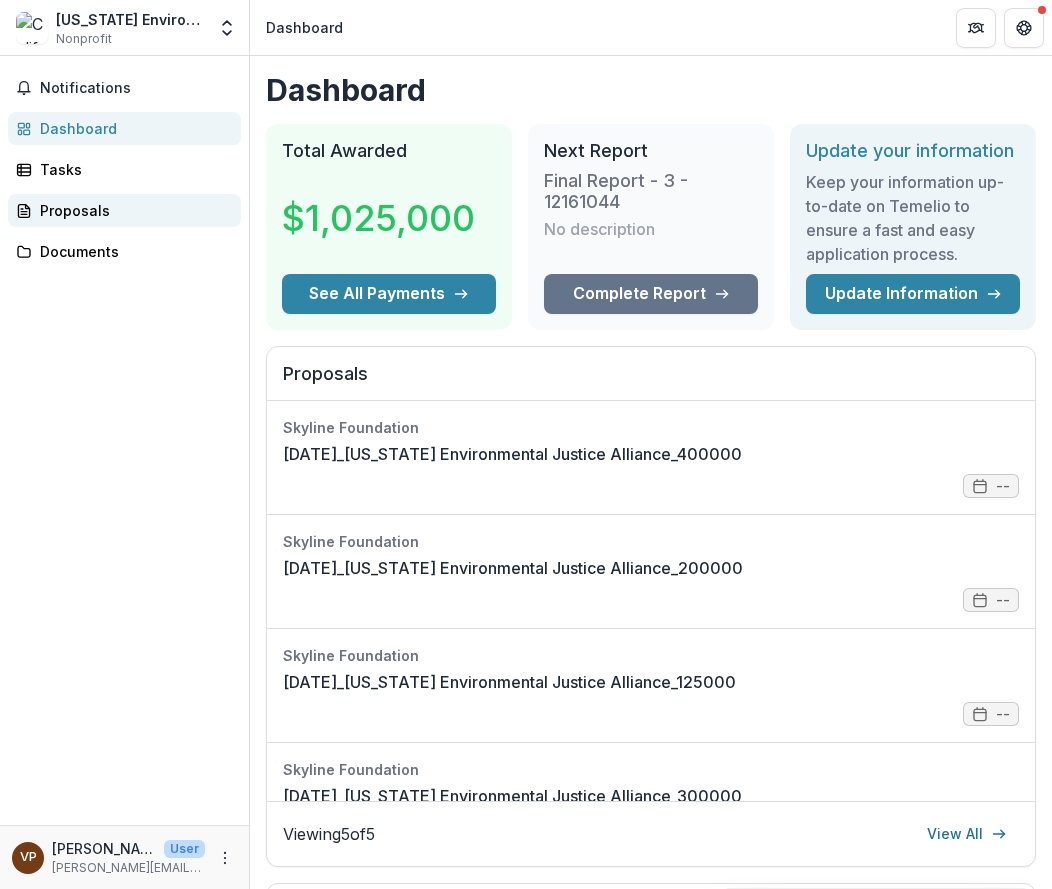 click on "Proposals" at bounding box center [132, 210] 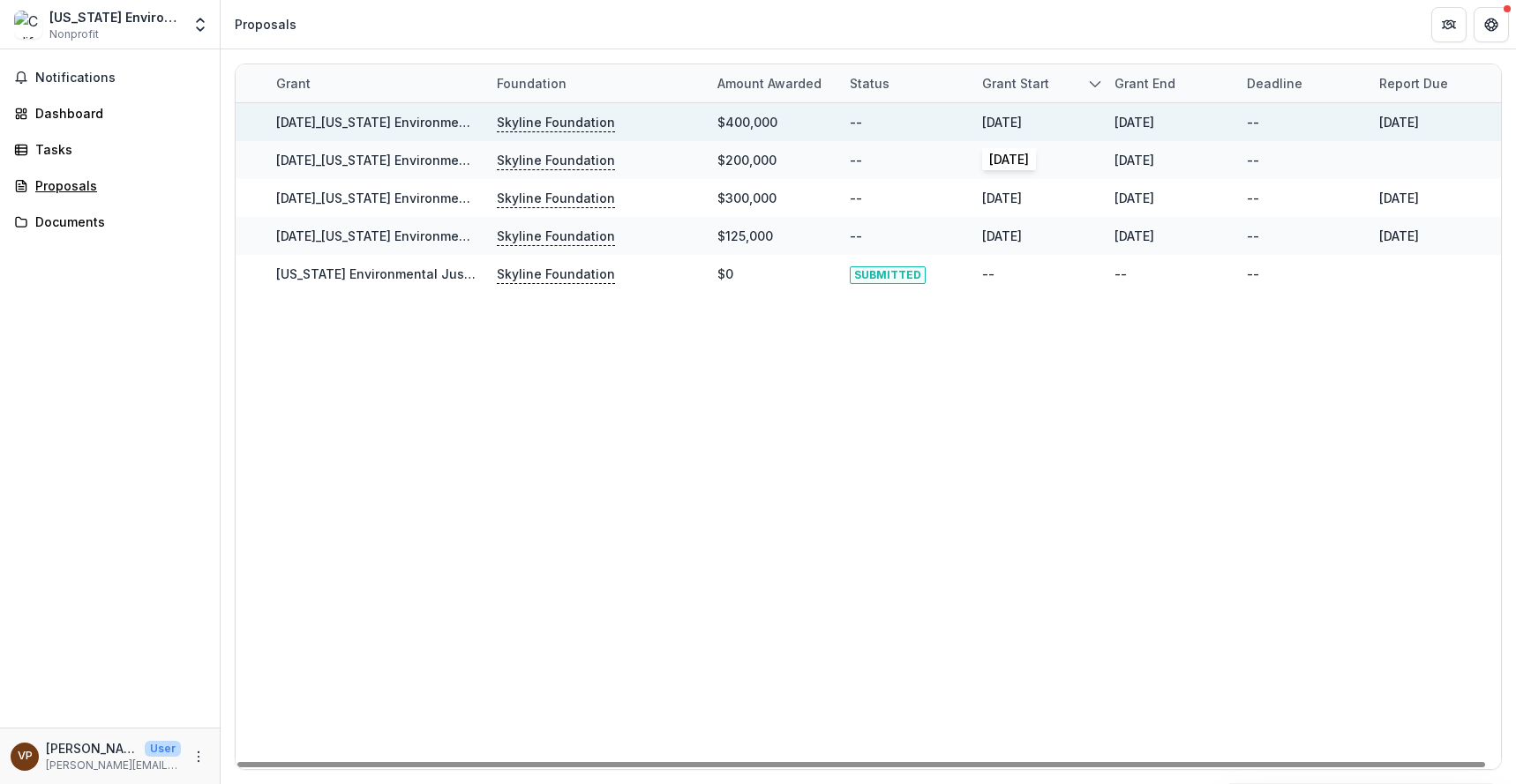 scroll, scrollTop: 0, scrollLeft: 9, axis: horizontal 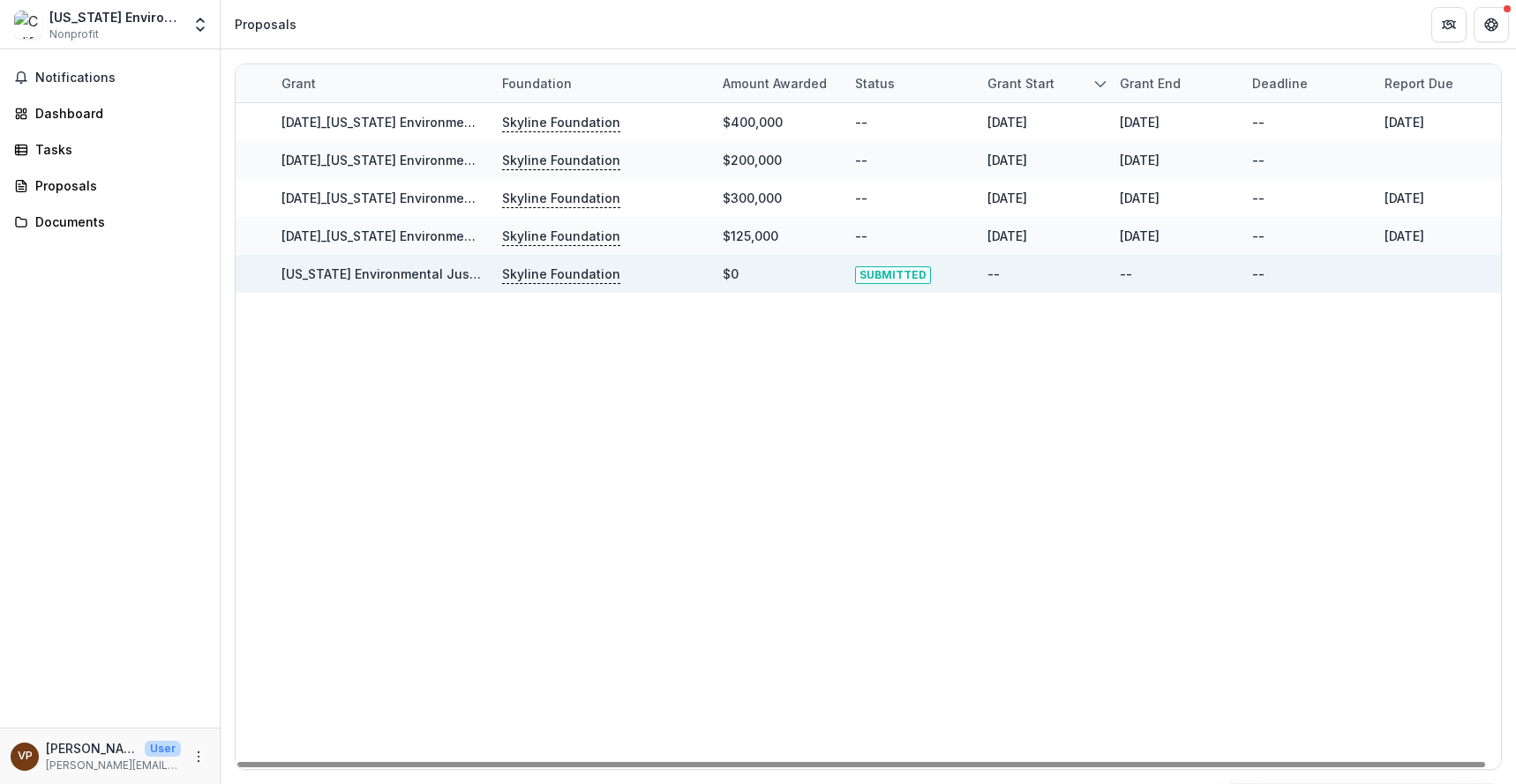 click on "Skyline Foundation" at bounding box center [561, 274] 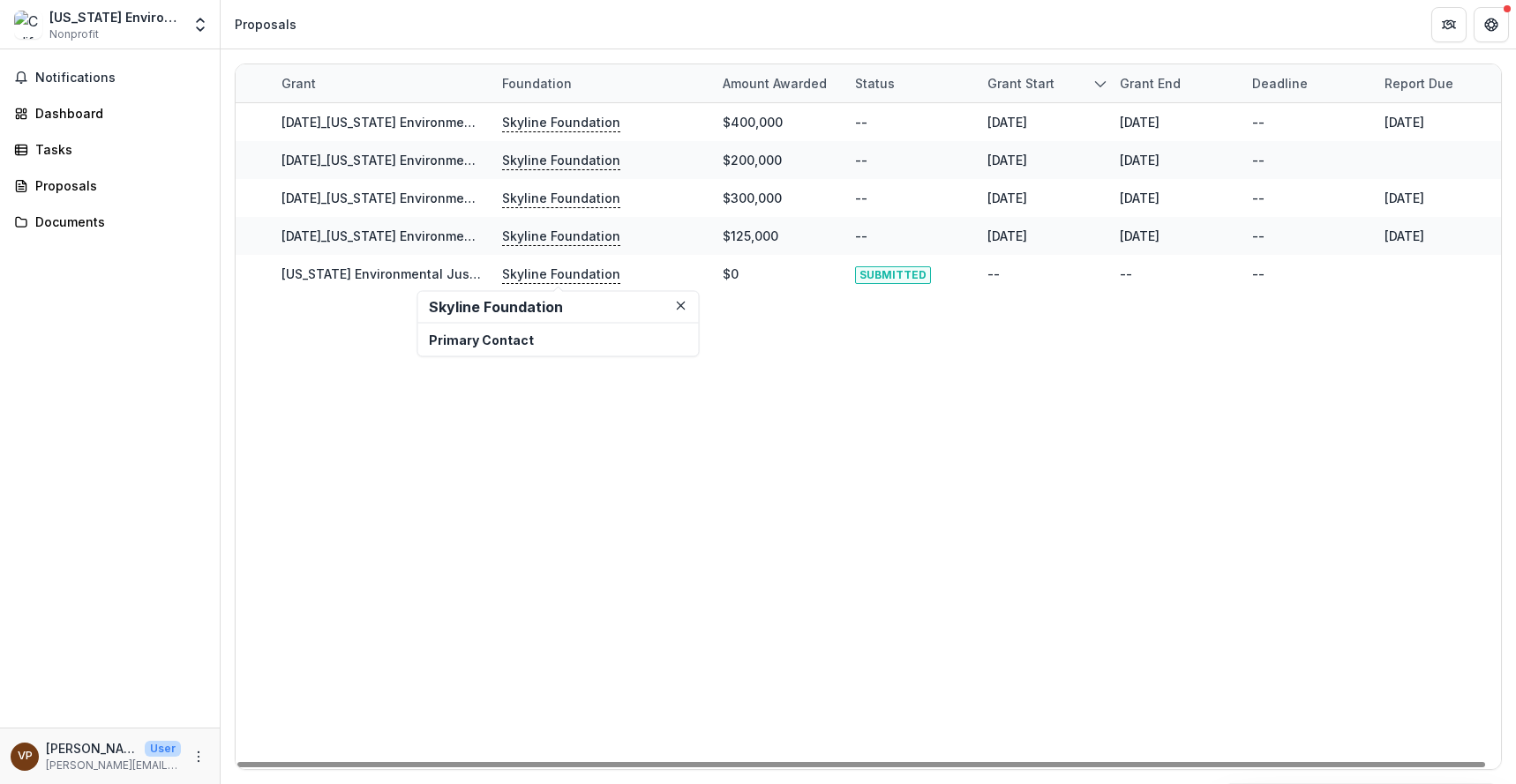 click on "Primary Contact" at bounding box center [559, 340] 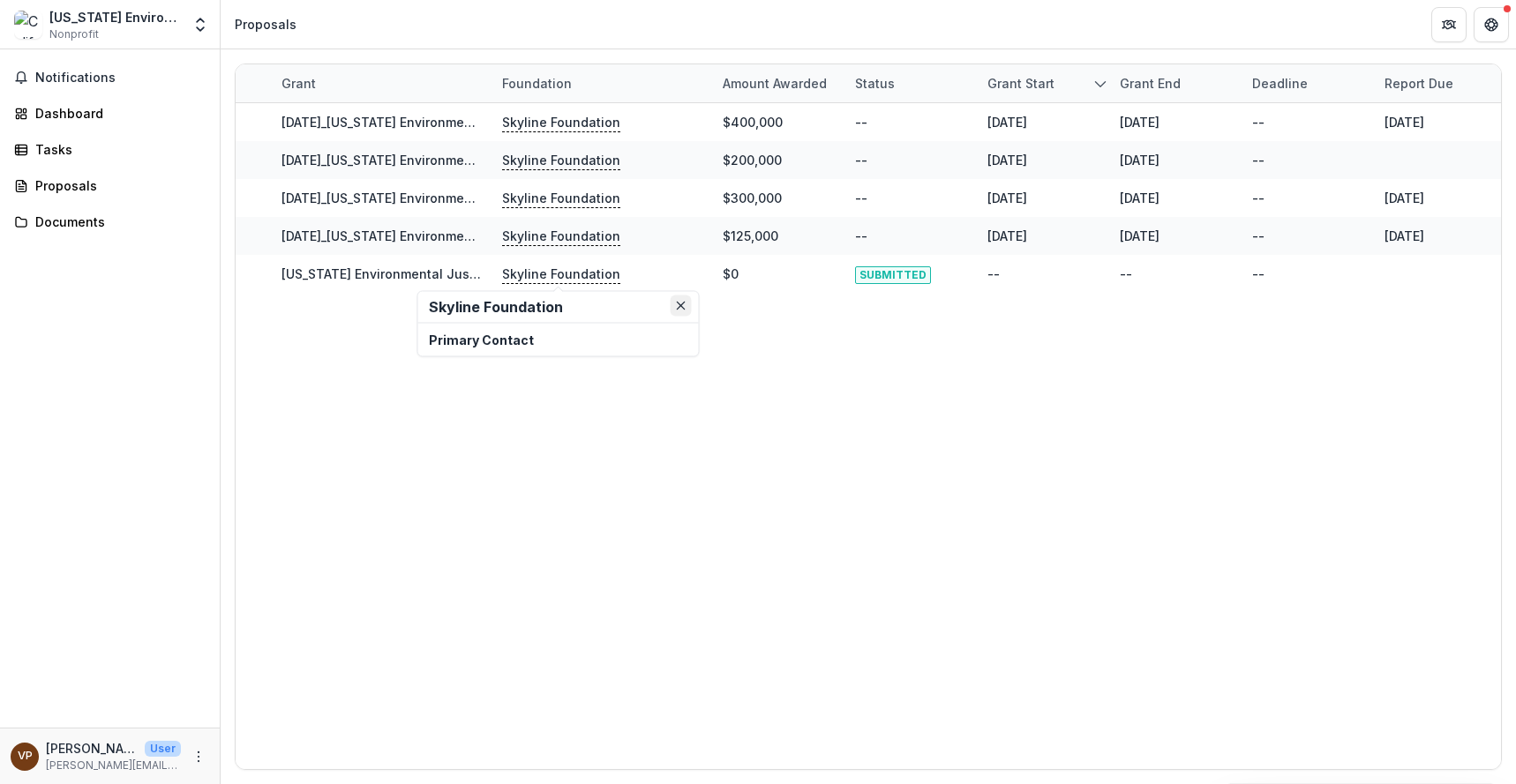 click 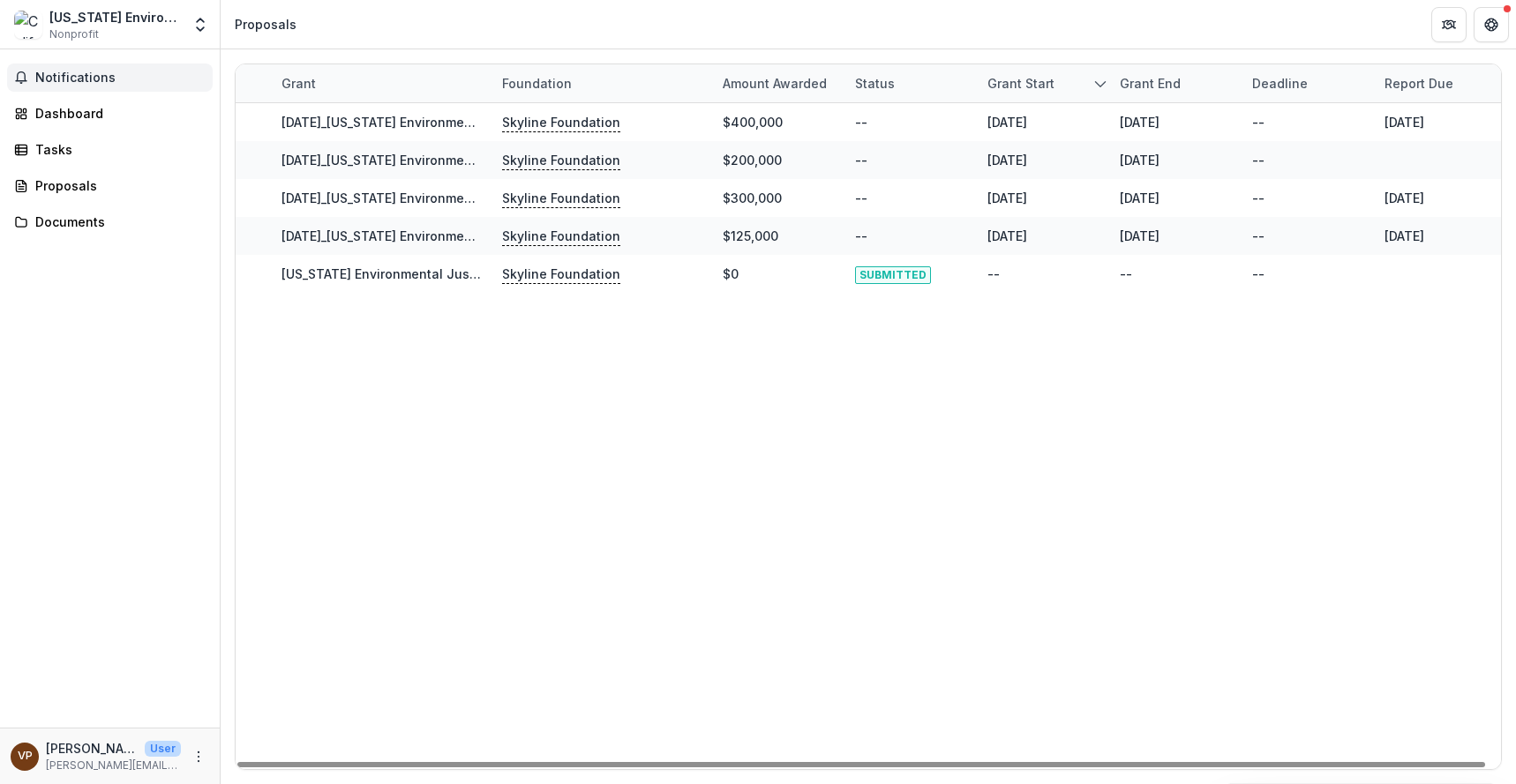 click on "Notifications" at bounding box center (120, 78) 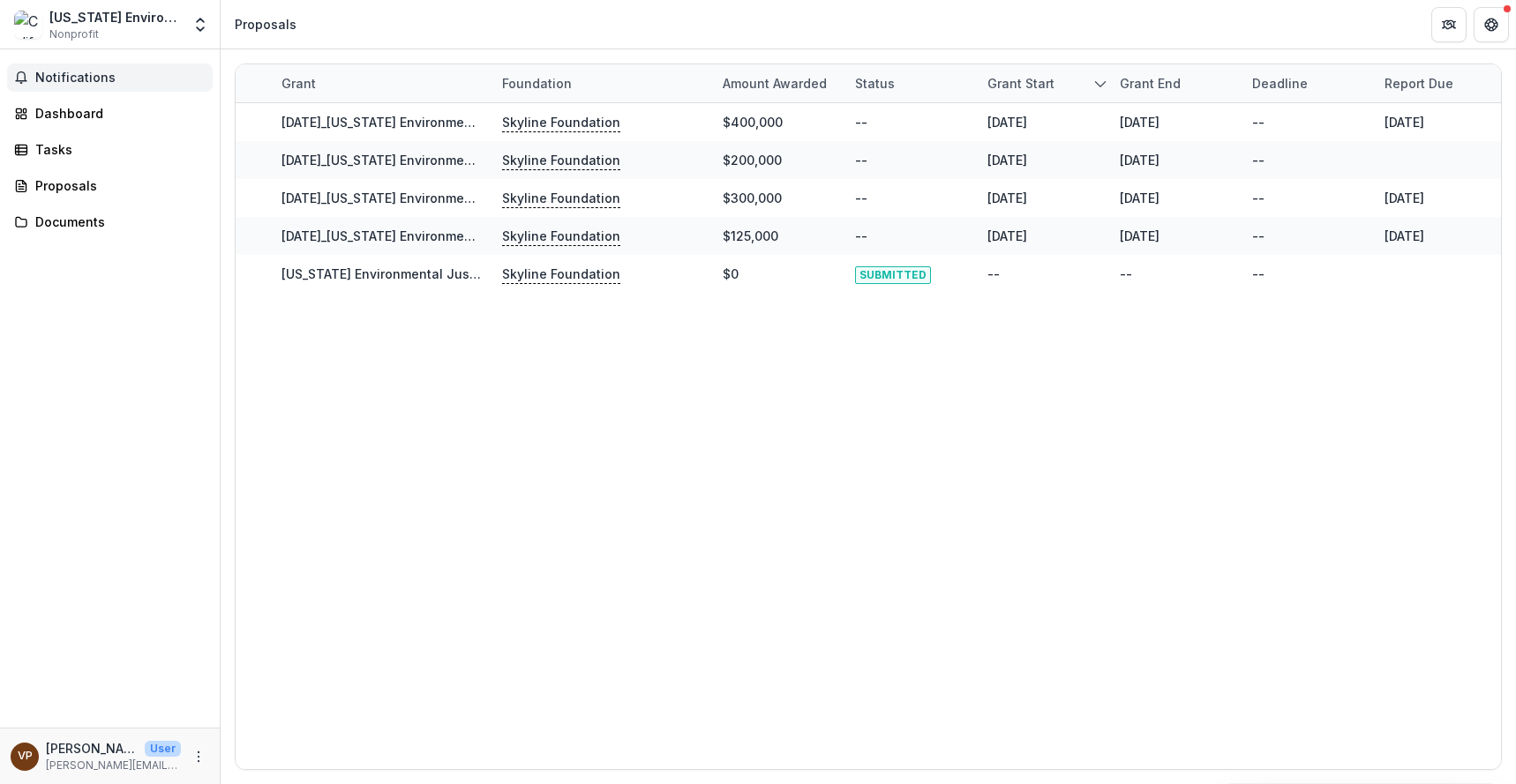 click on "[US_STATE] Environmental Justice Alliance" at bounding box center [115, 17] 